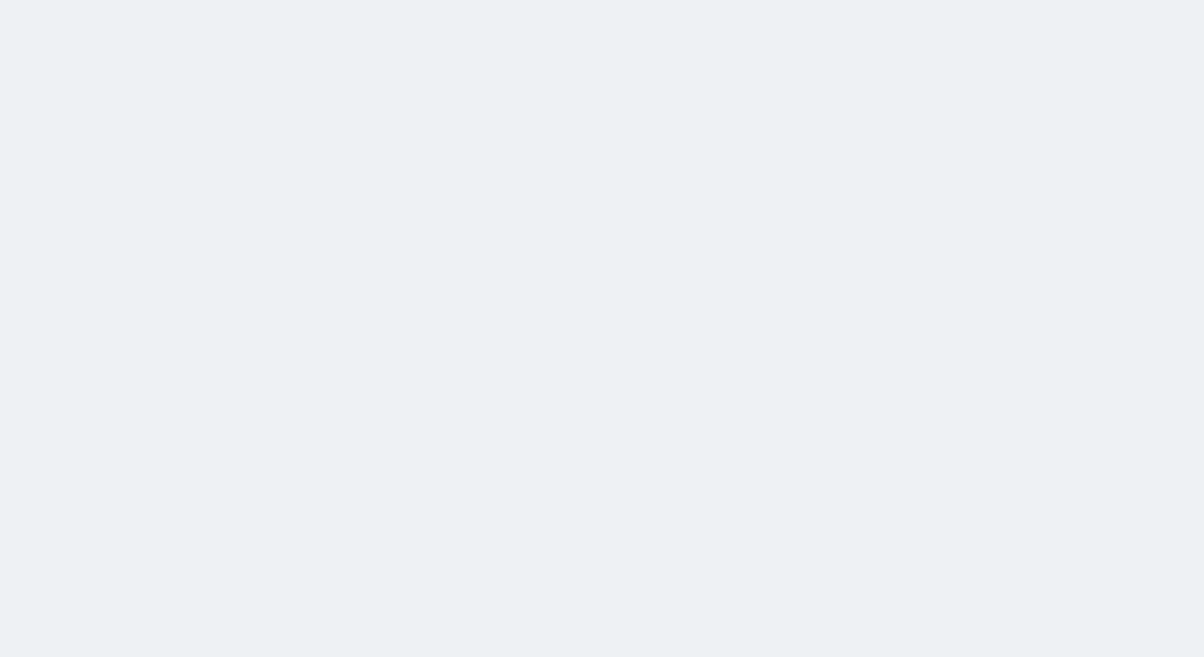 scroll, scrollTop: 0, scrollLeft: 0, axis: both 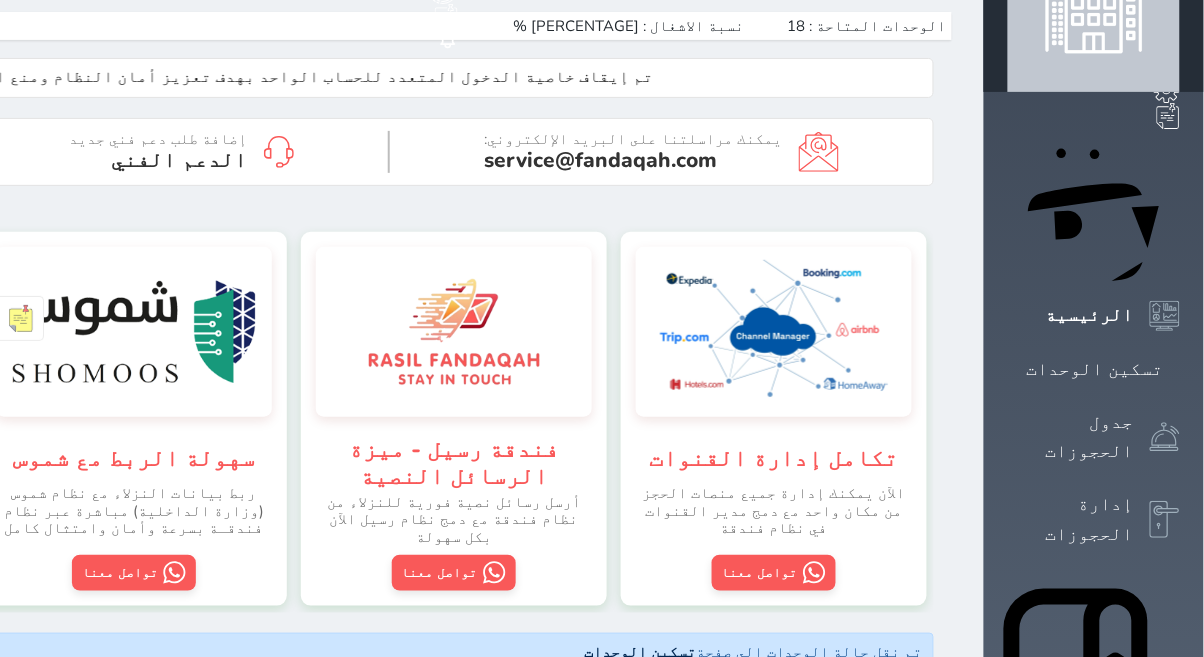 click on "جدول الحجوزات" at bounding box center (1071, 437) 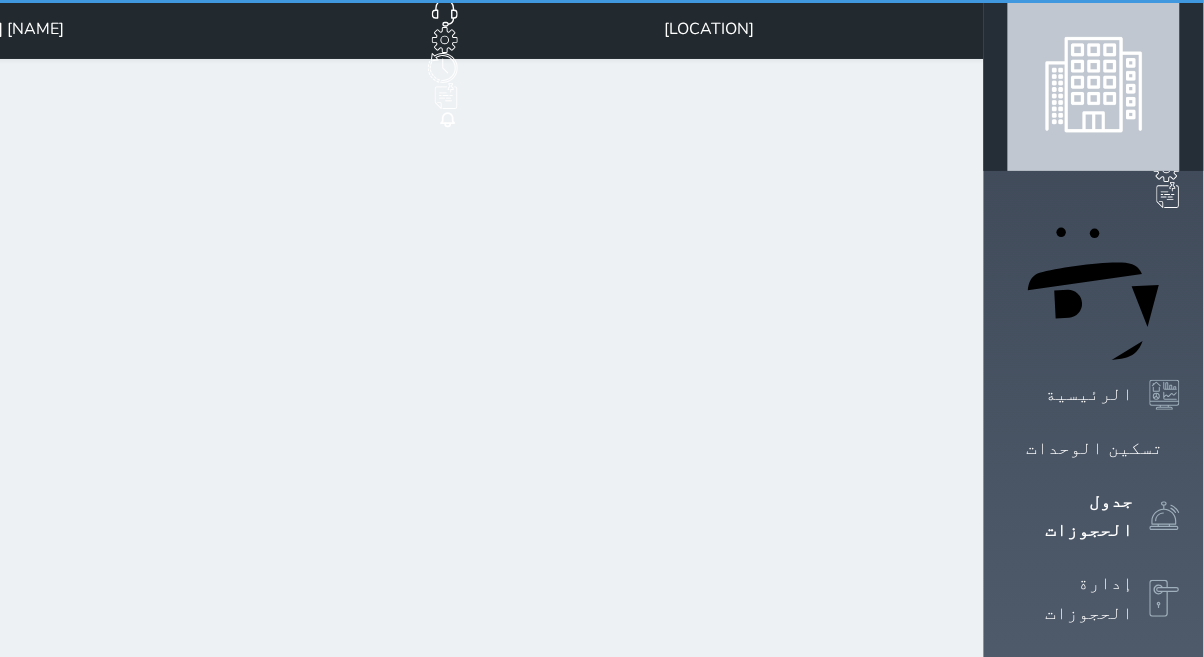 scroll, scrollTop: 0, scrollLeft: 0, axis: both 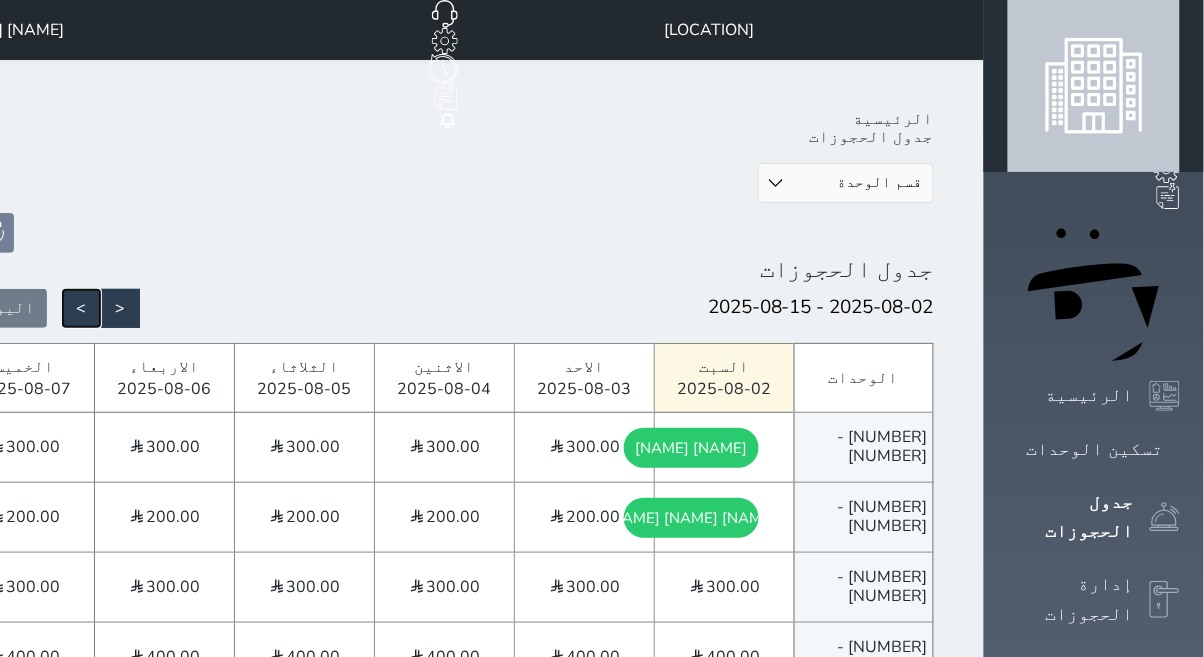 click on ">" at bounding box center (81, 308) 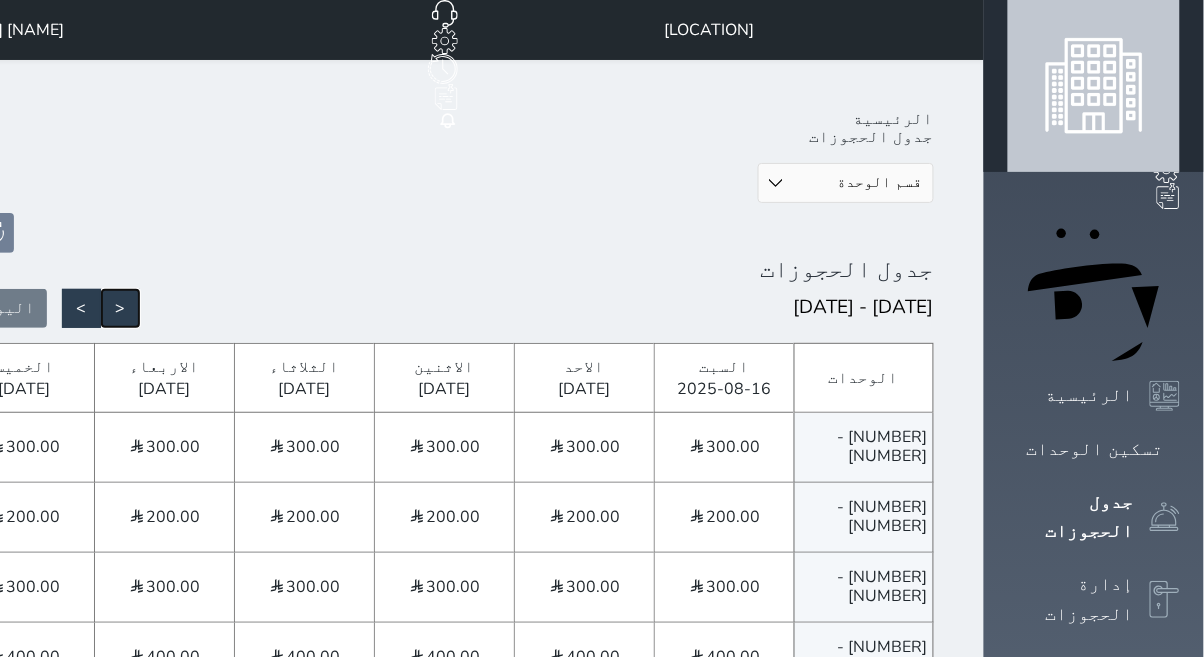 click on "<" at bounding box center (120, 308) 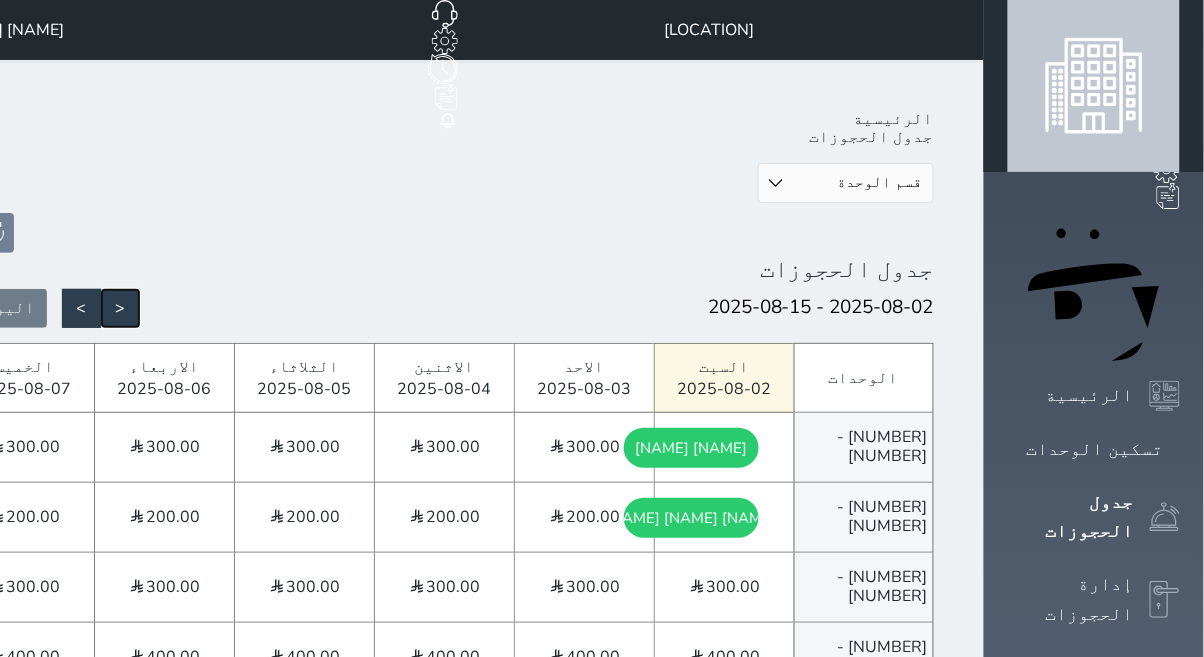 click on "<" at bounding box center (120, 308) 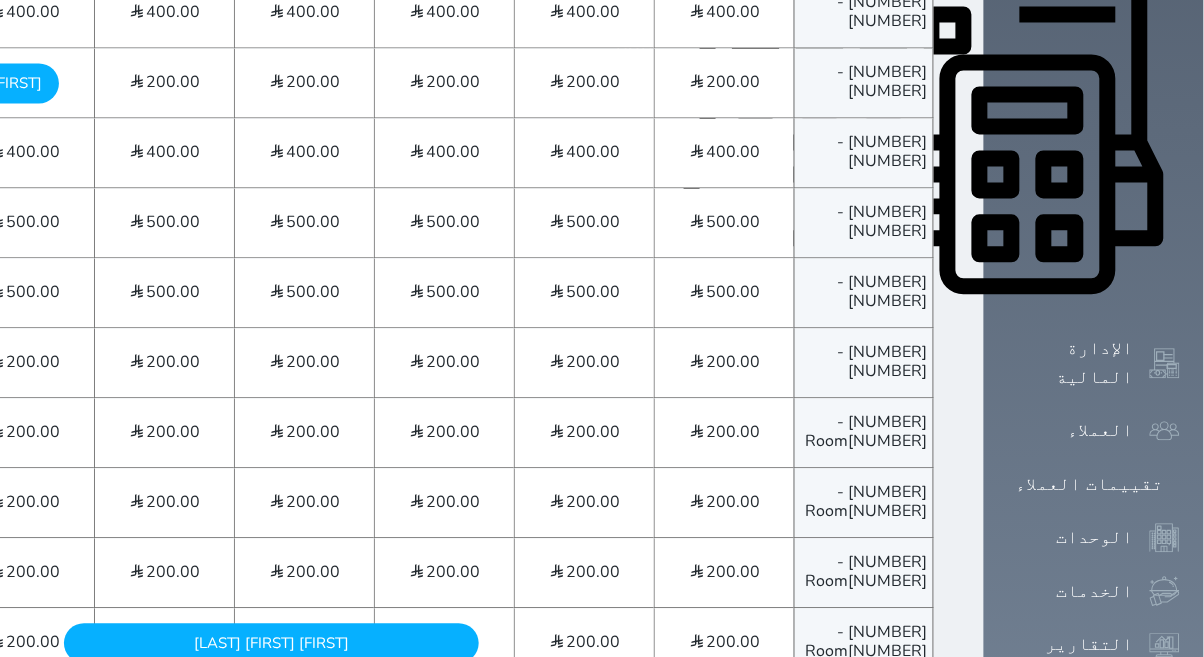 scroll, scrollTop: 864, scrollLeft: 0, axis: vertical 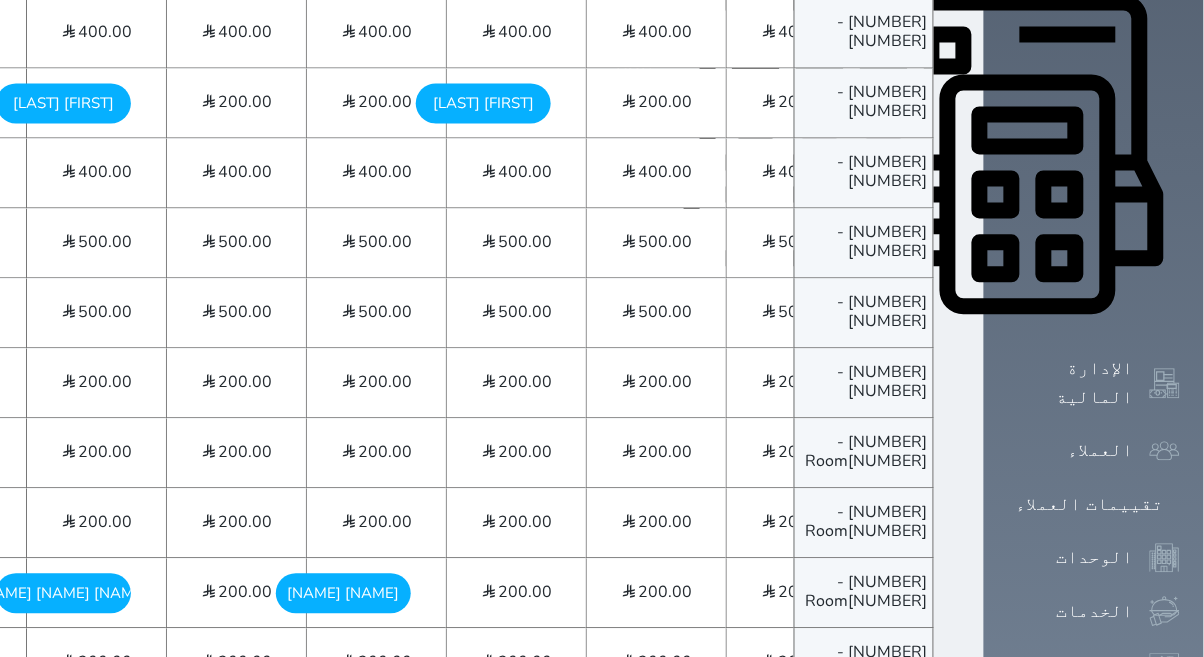 click on "200.00" at bounding box center (666, 663) 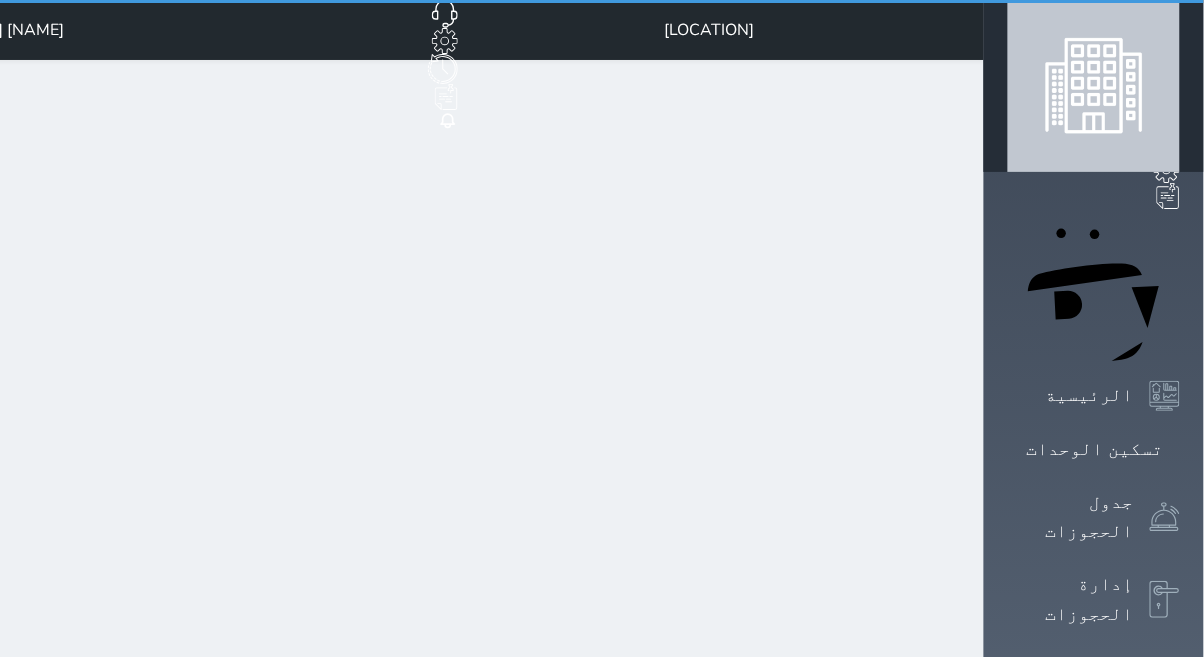 select on "1" 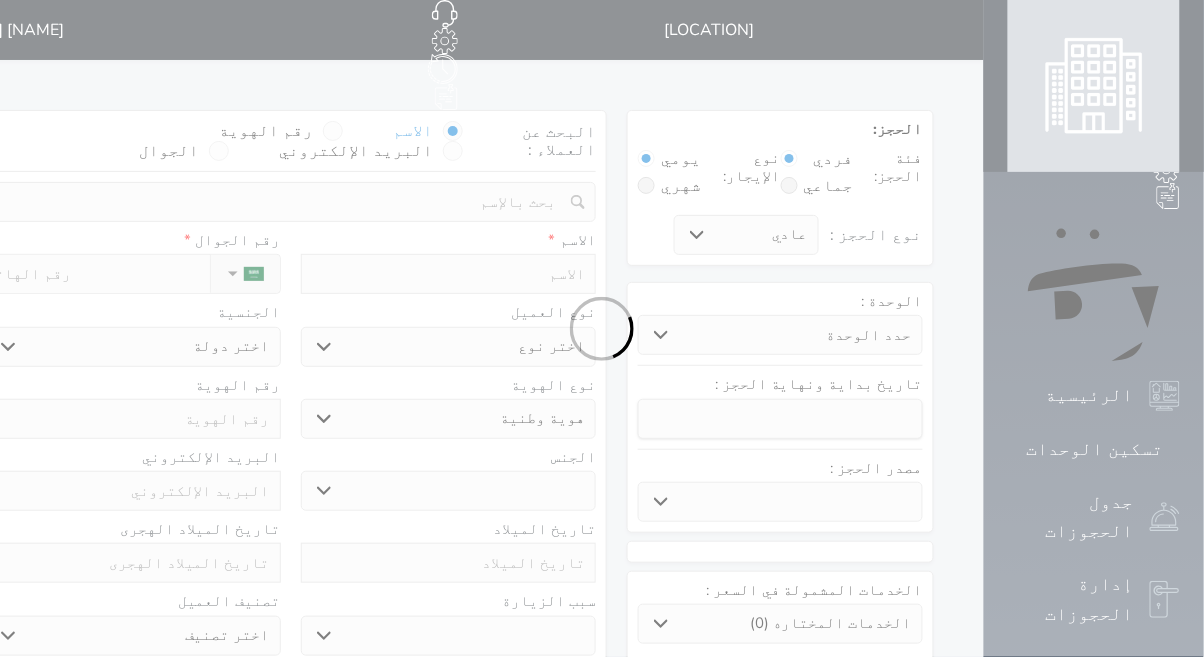 select 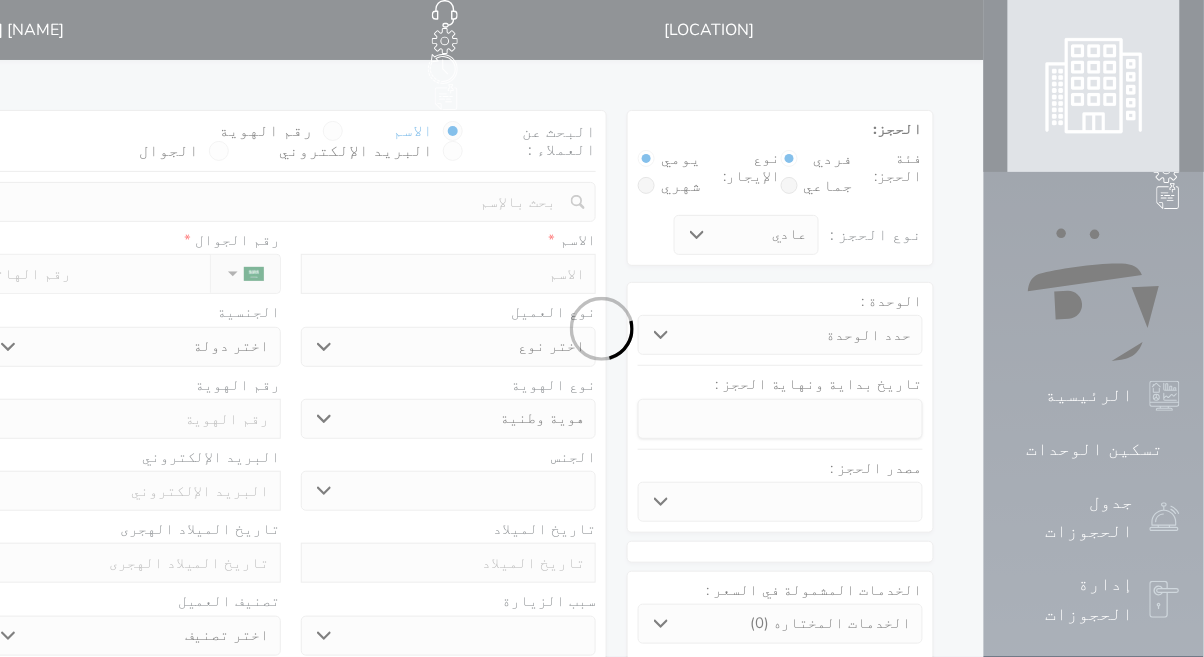 select 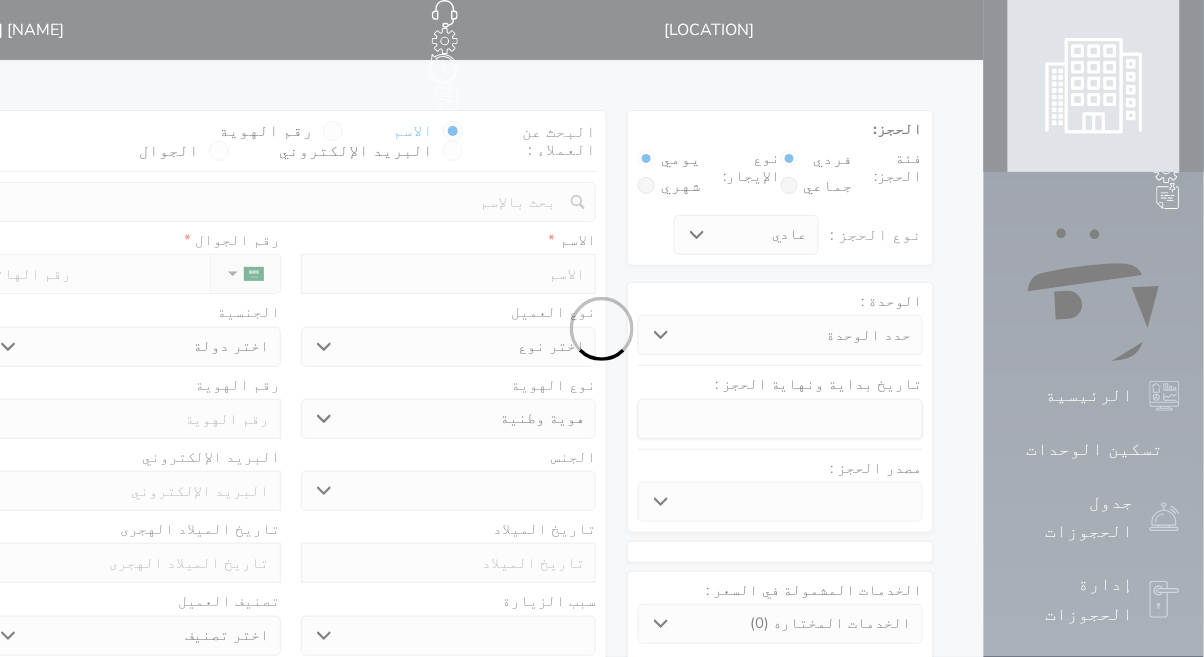 select 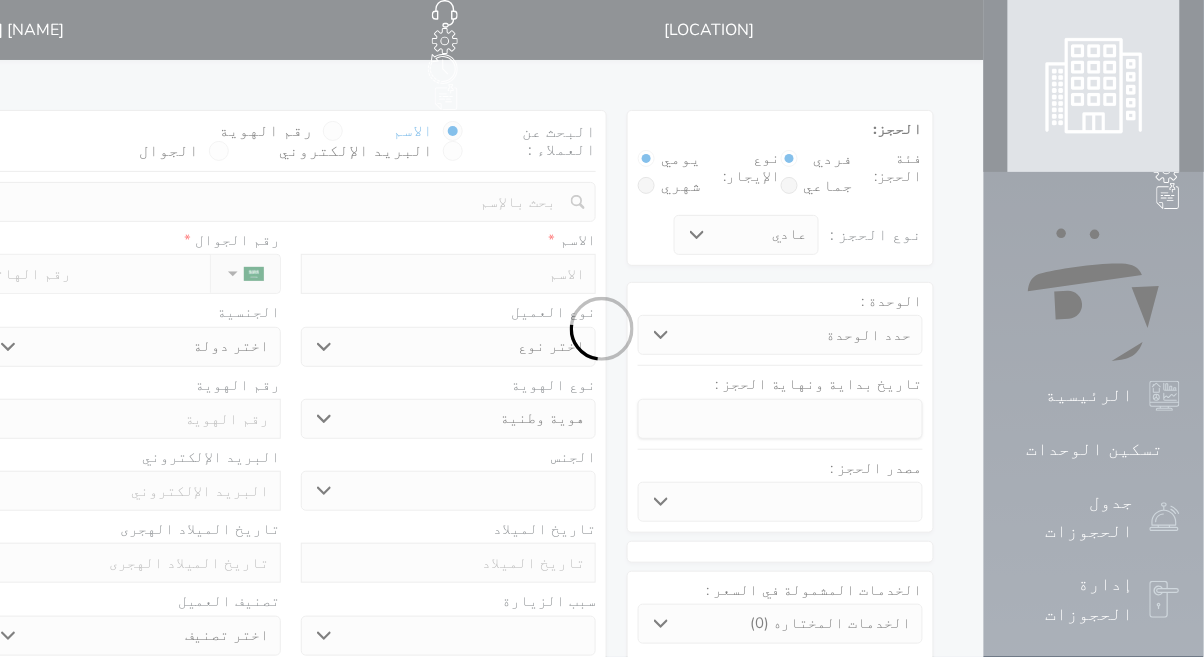 select 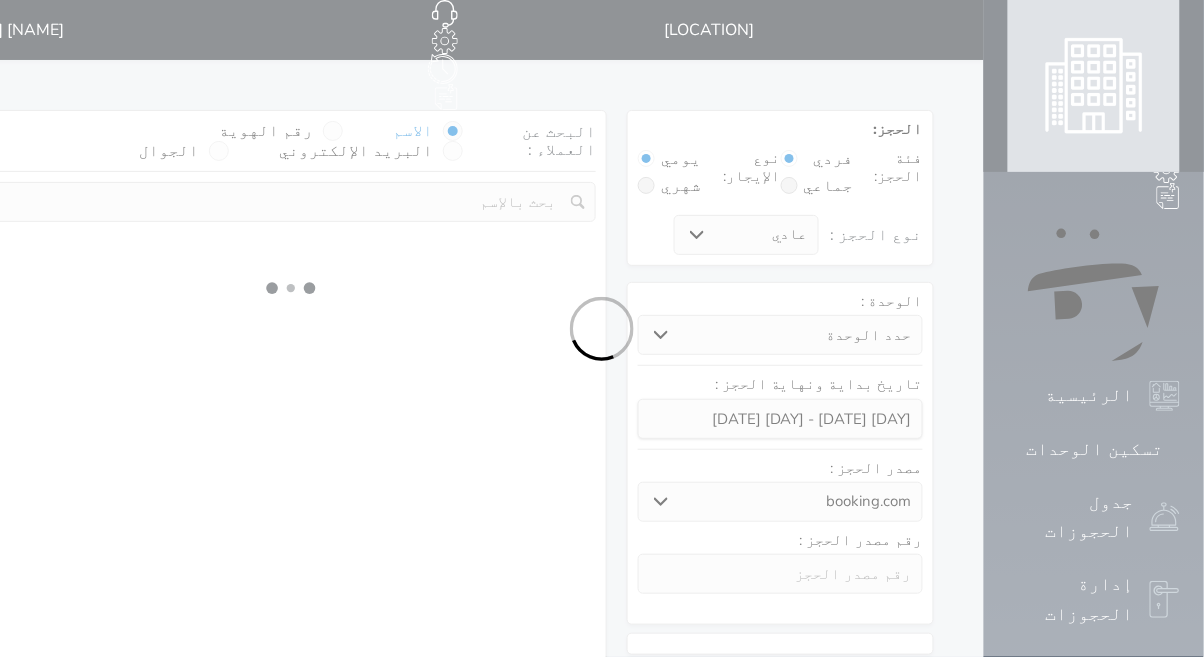 select 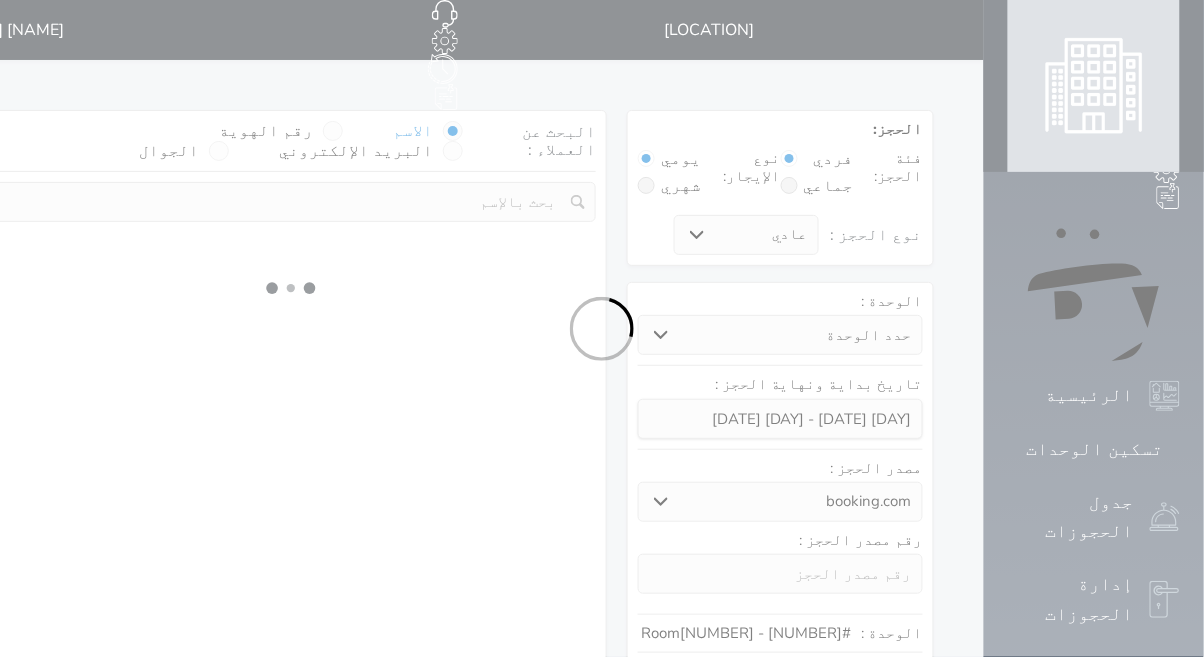 select on "1" 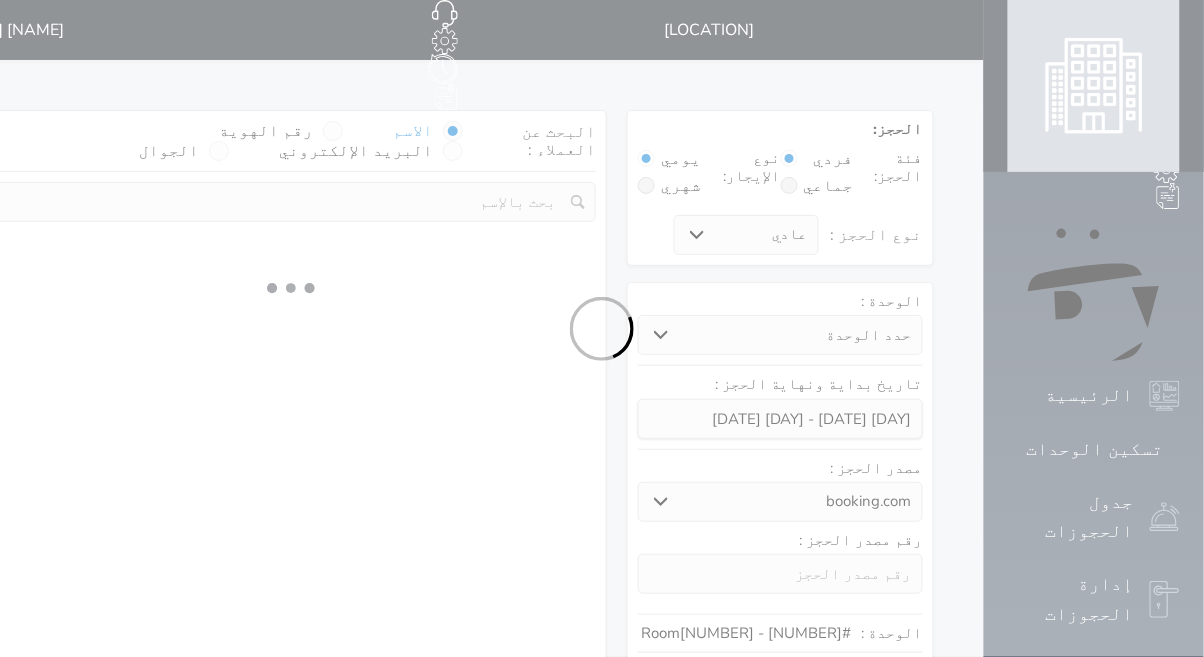 select on "113" 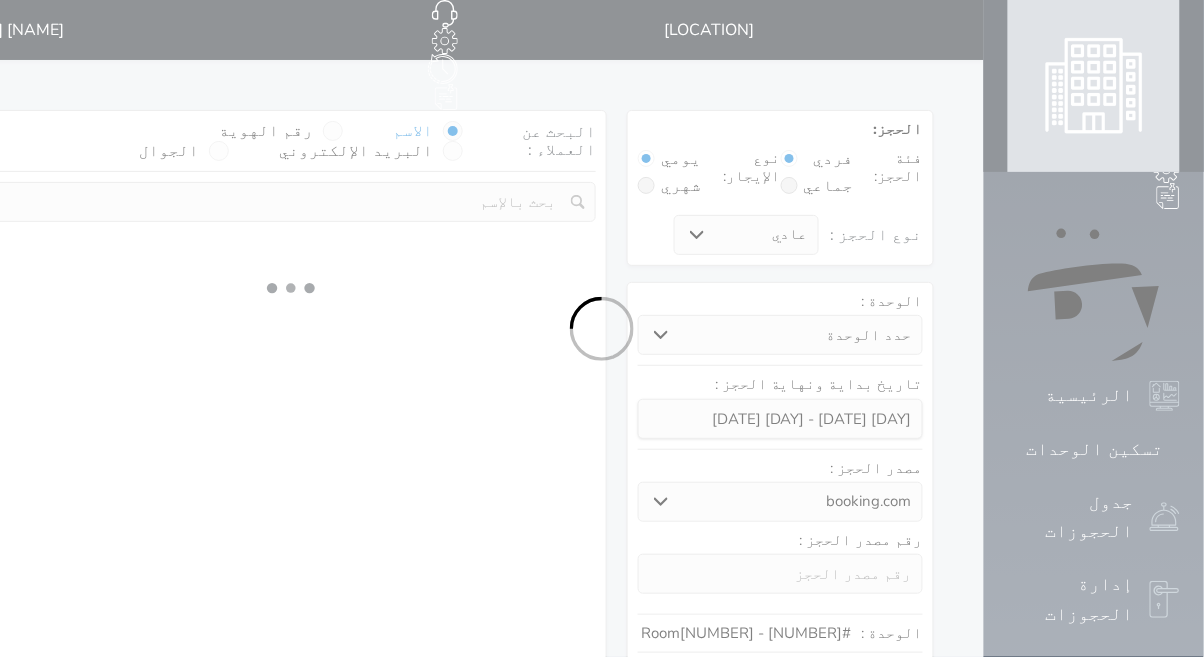 select on "1" 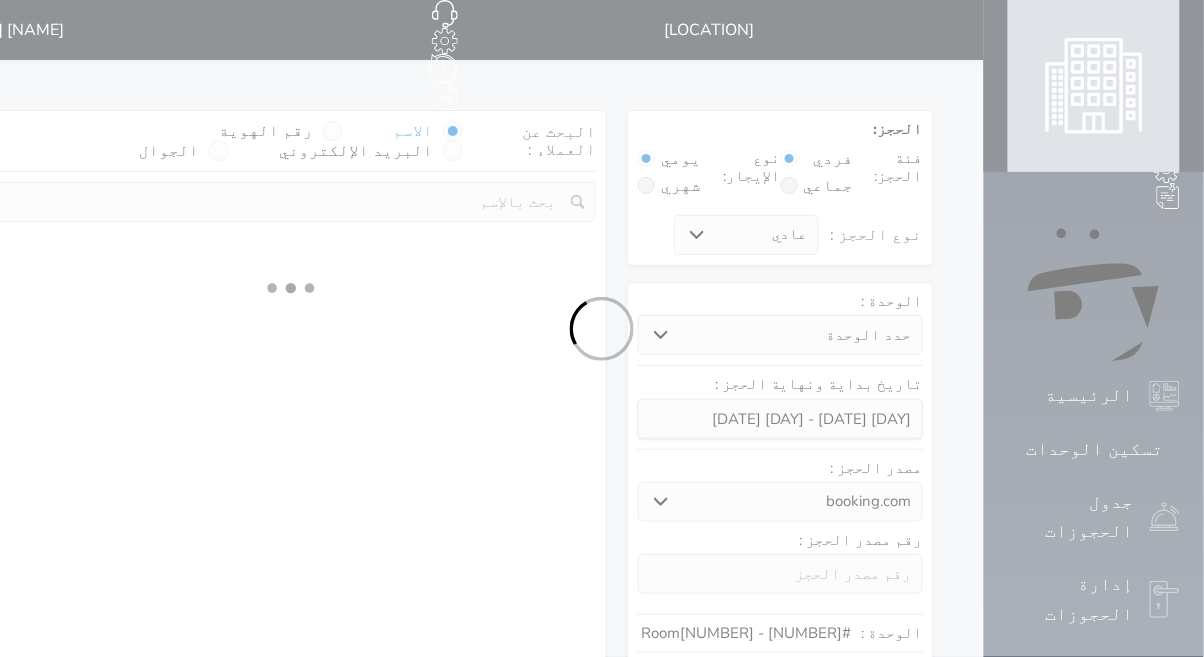 select 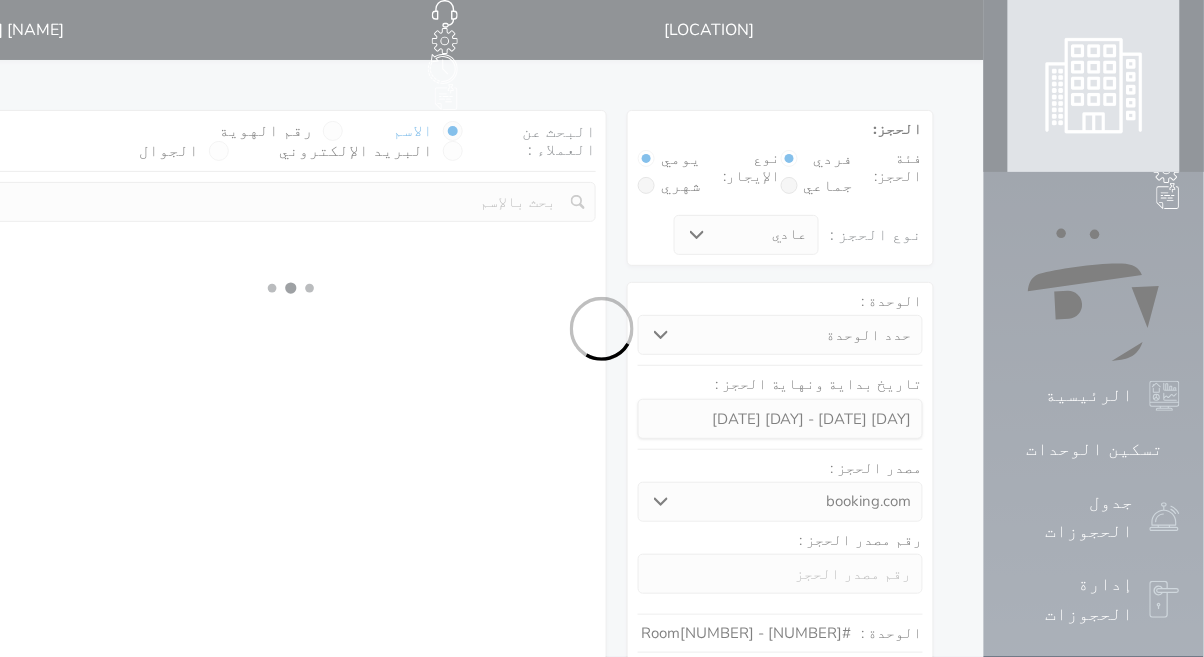 select on "7" 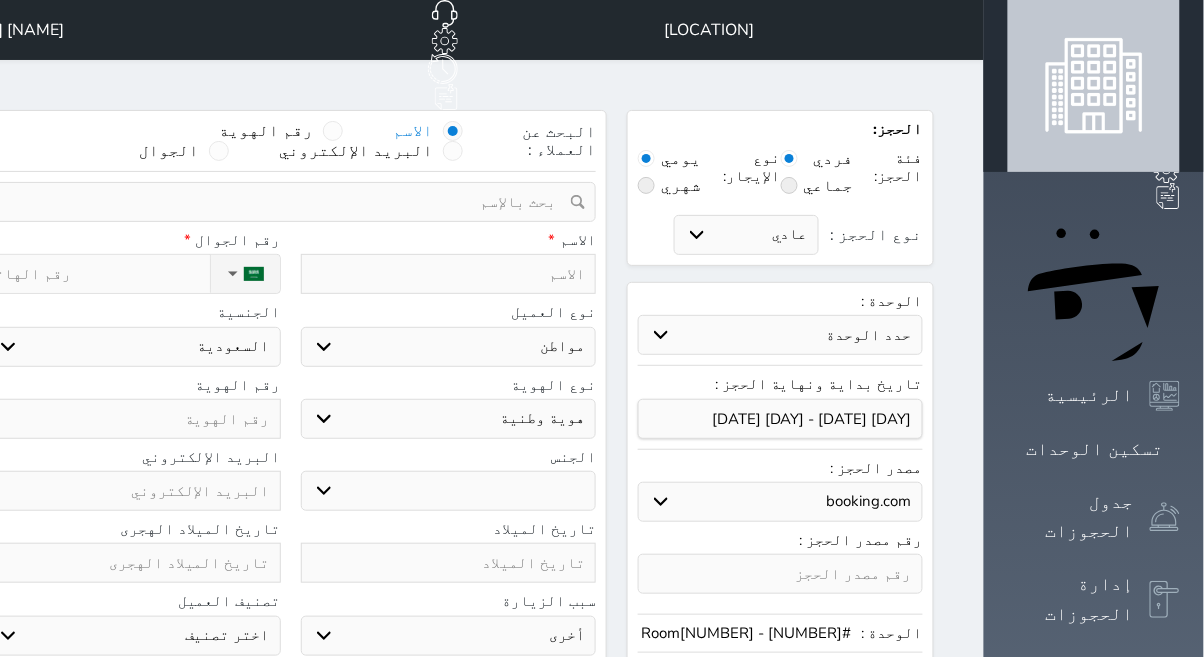 select 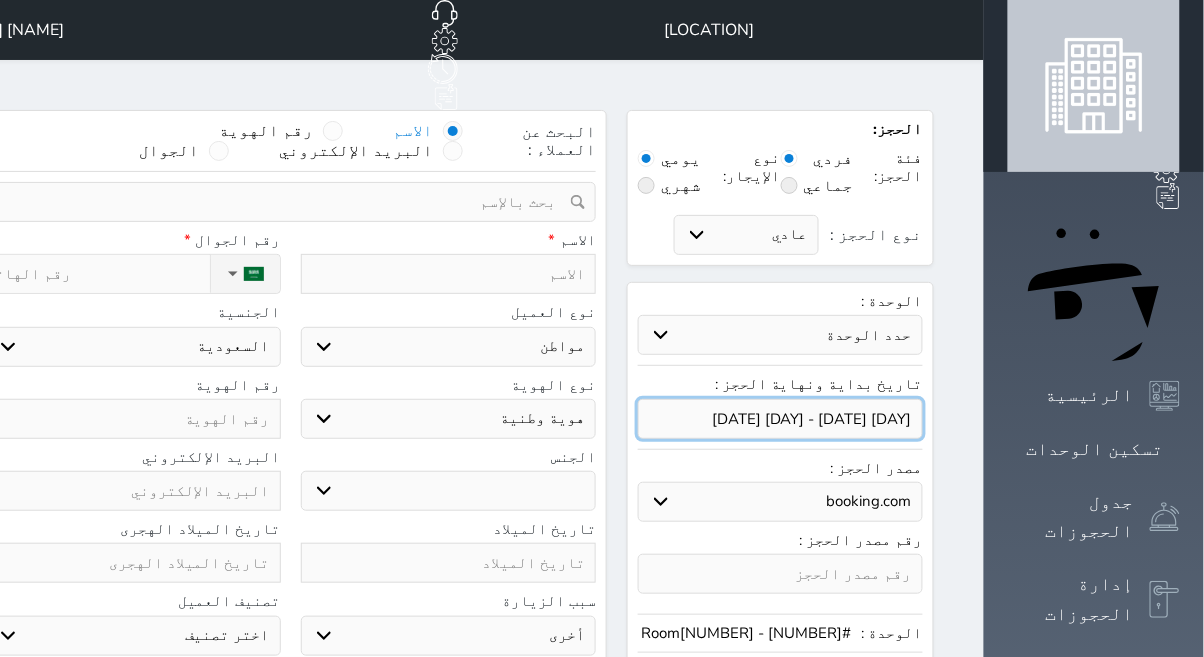 click at bounding box center [780, 419] 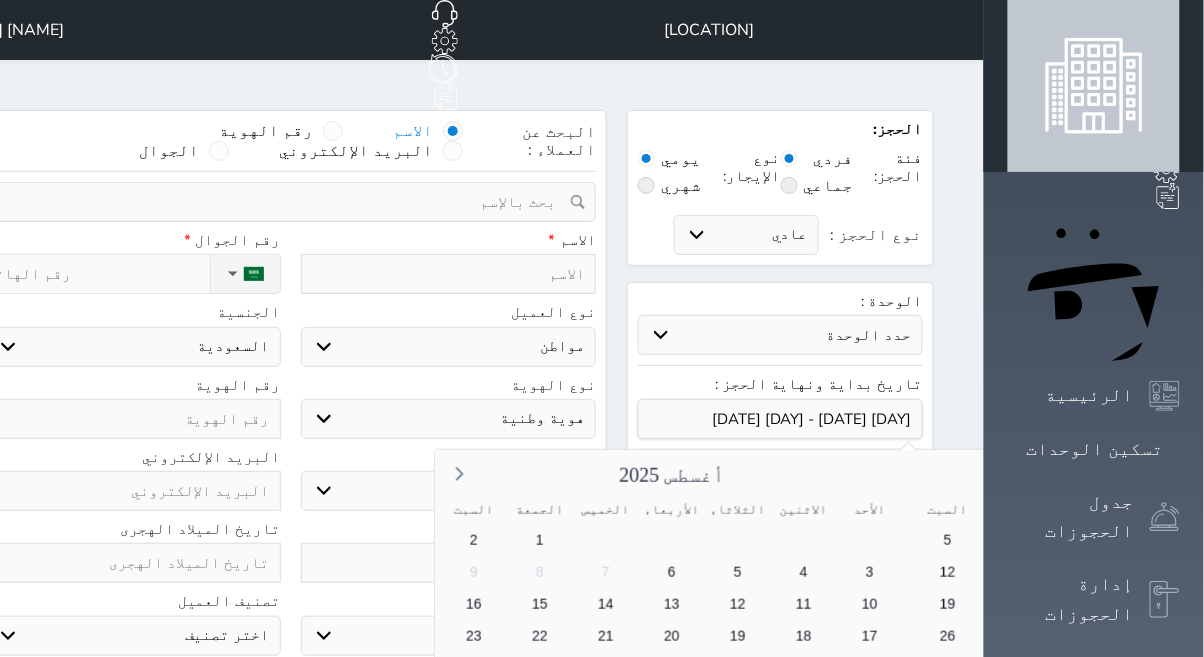 click on "27" at bounding box center (1344, 668) 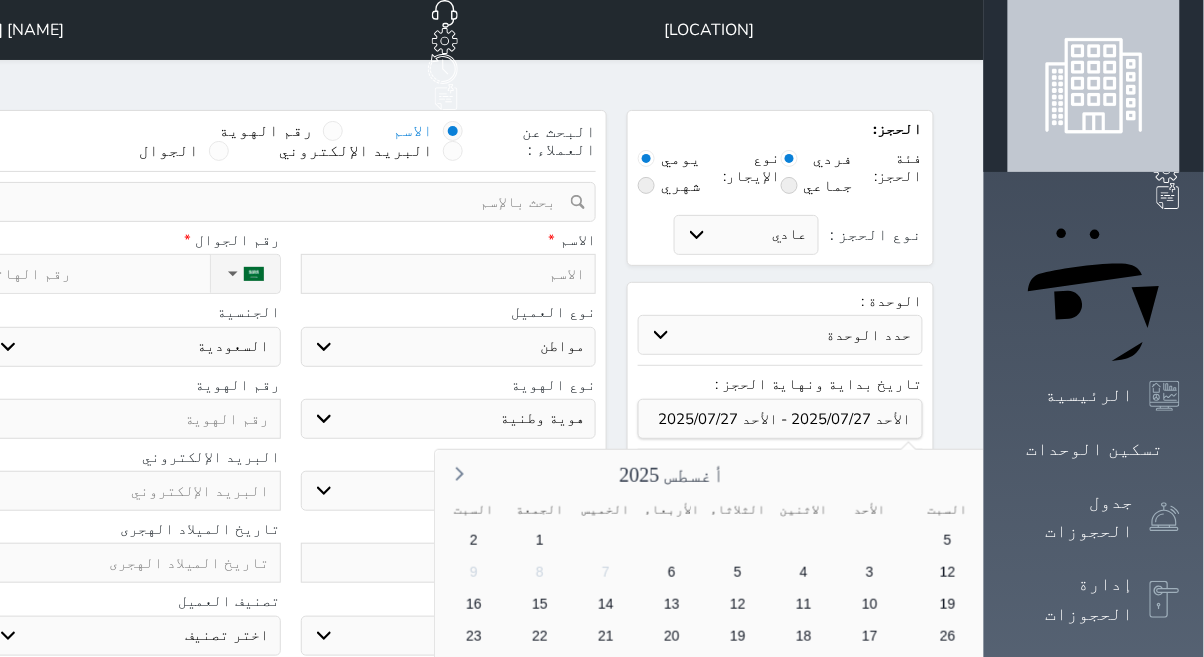 click on "31" at bounding box center [1080, 668] 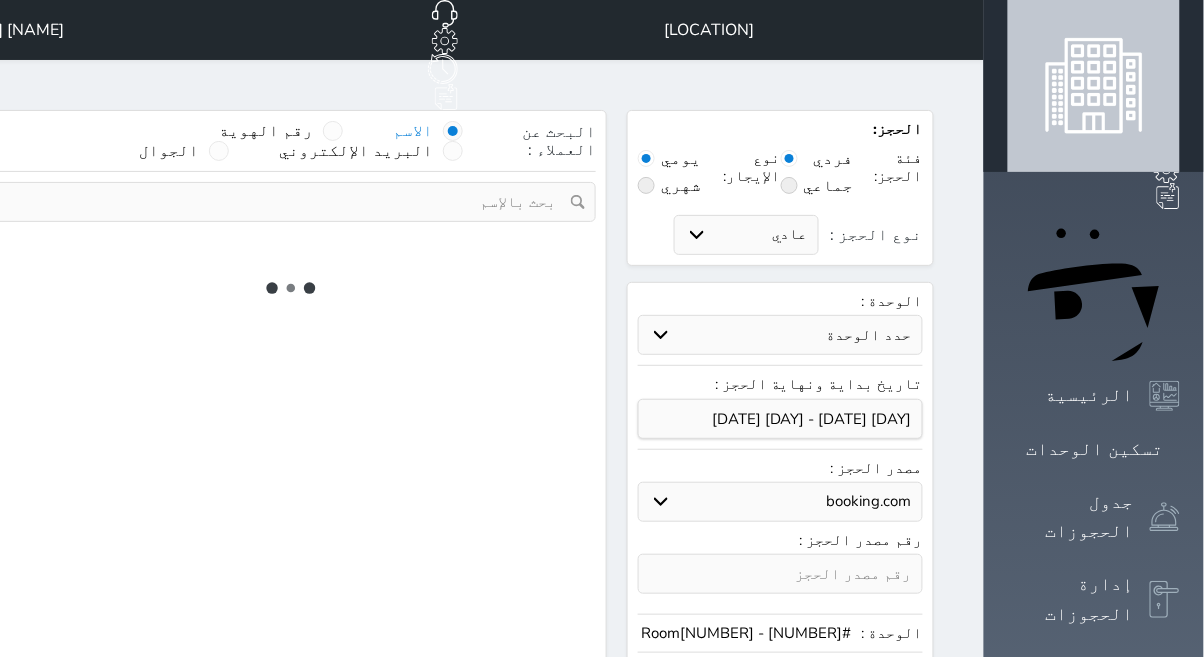 type on "4" 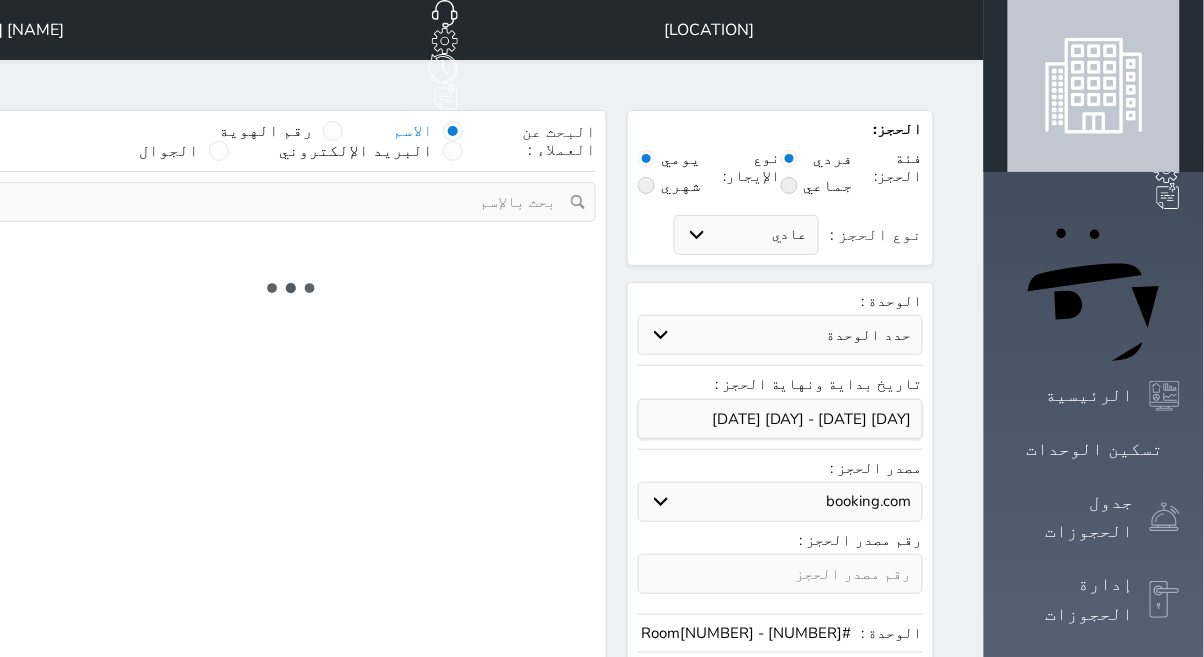 select on "1" 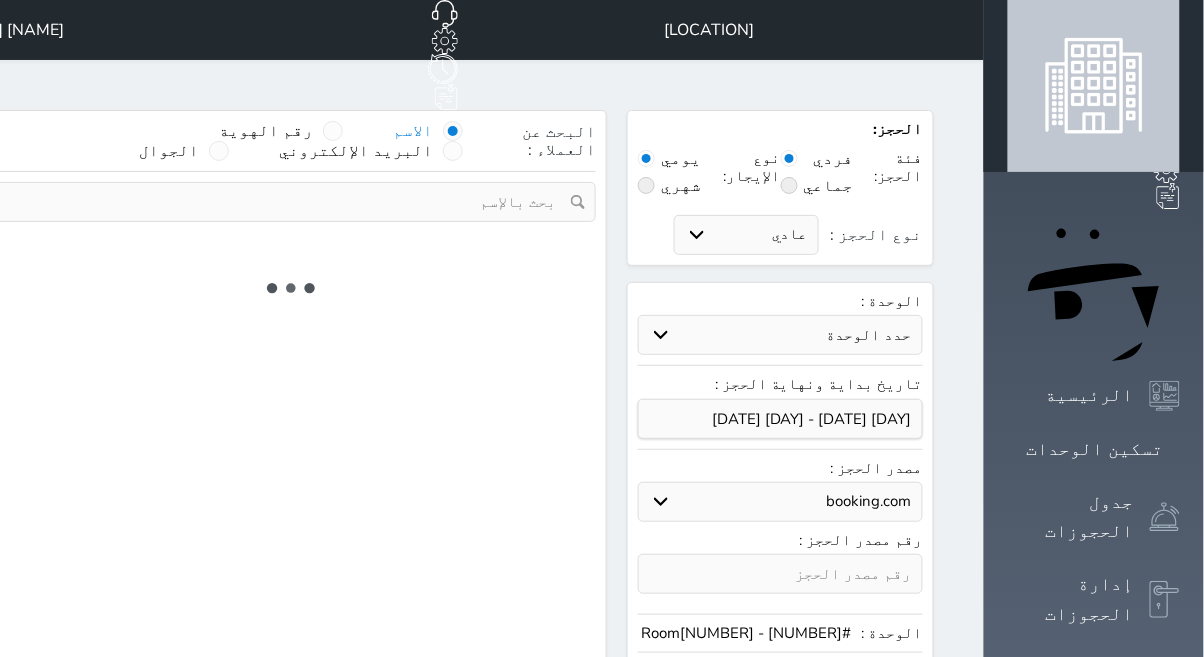 select on "113" 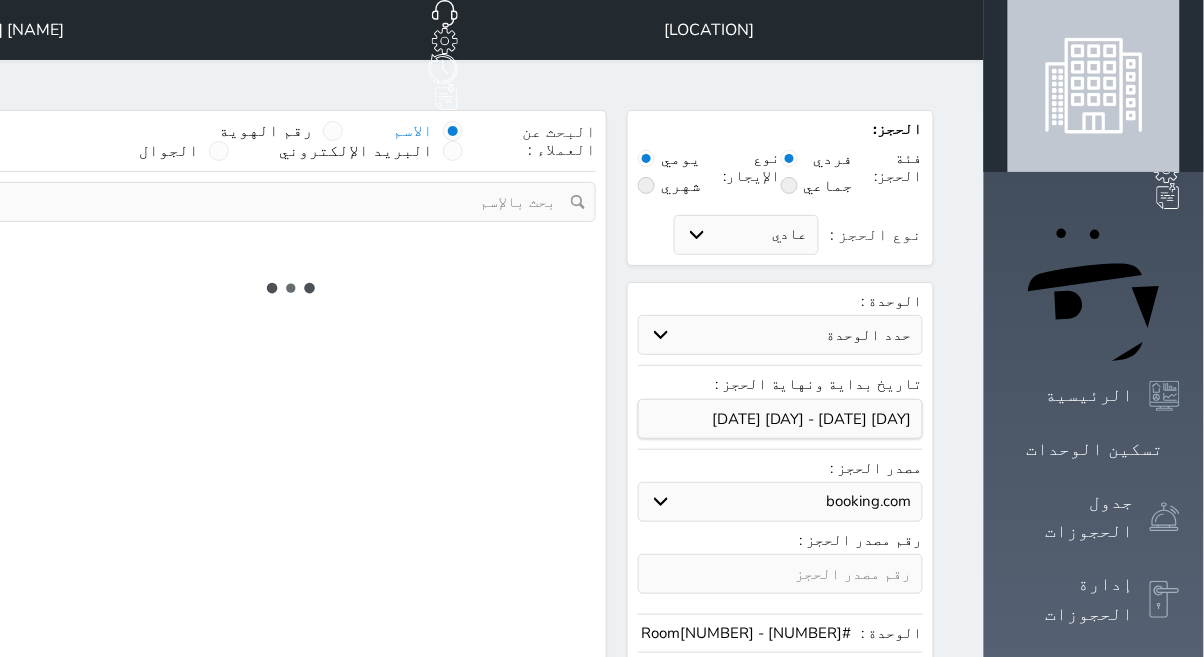 select on "1" 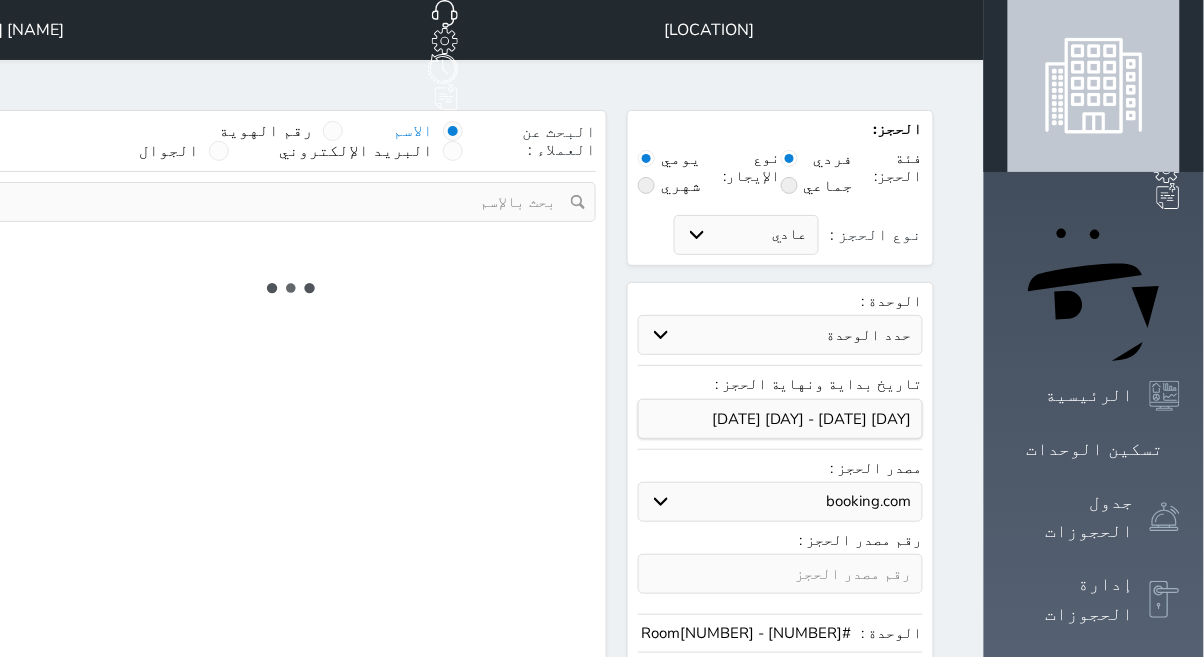 select 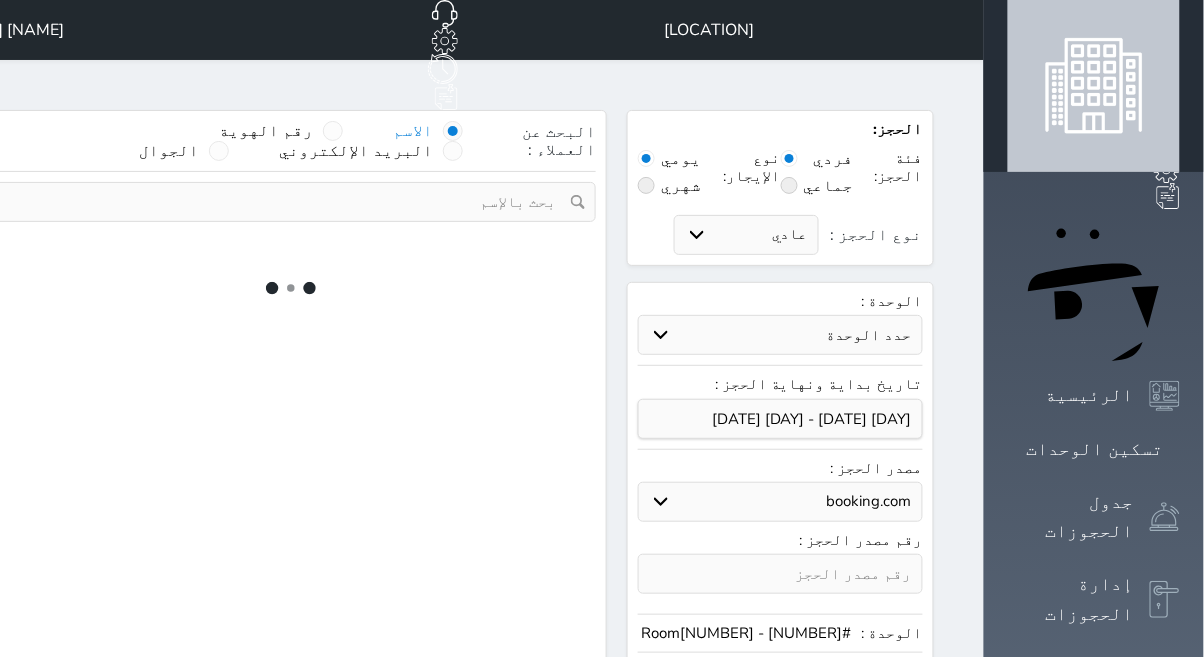 select on "7" 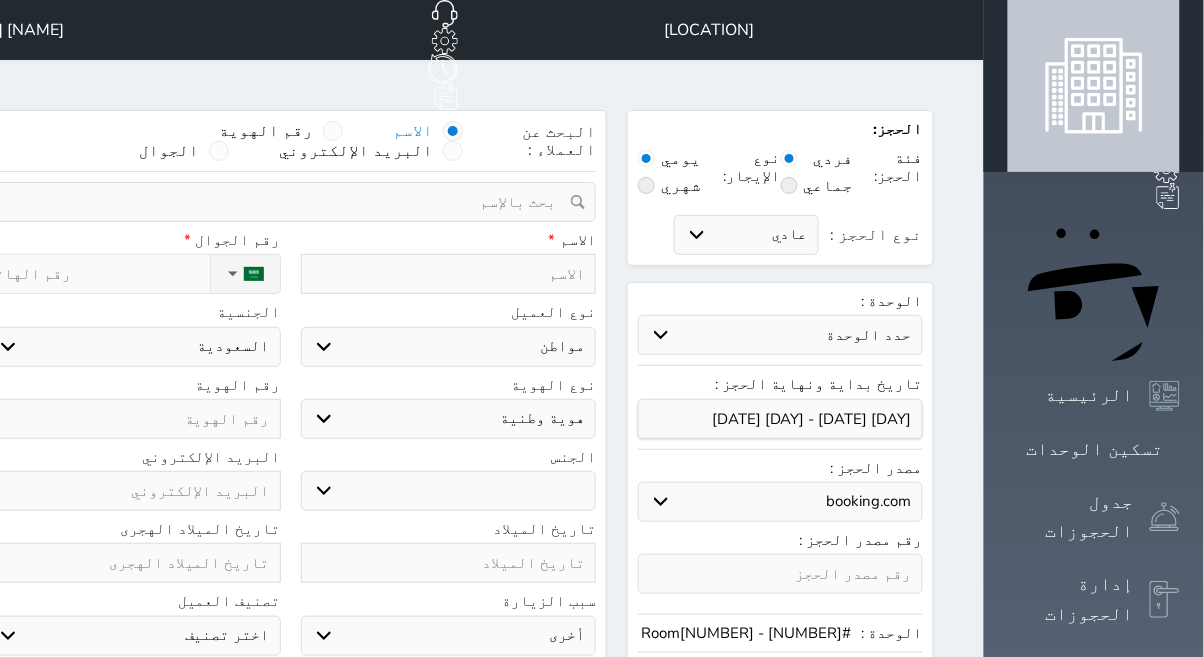select 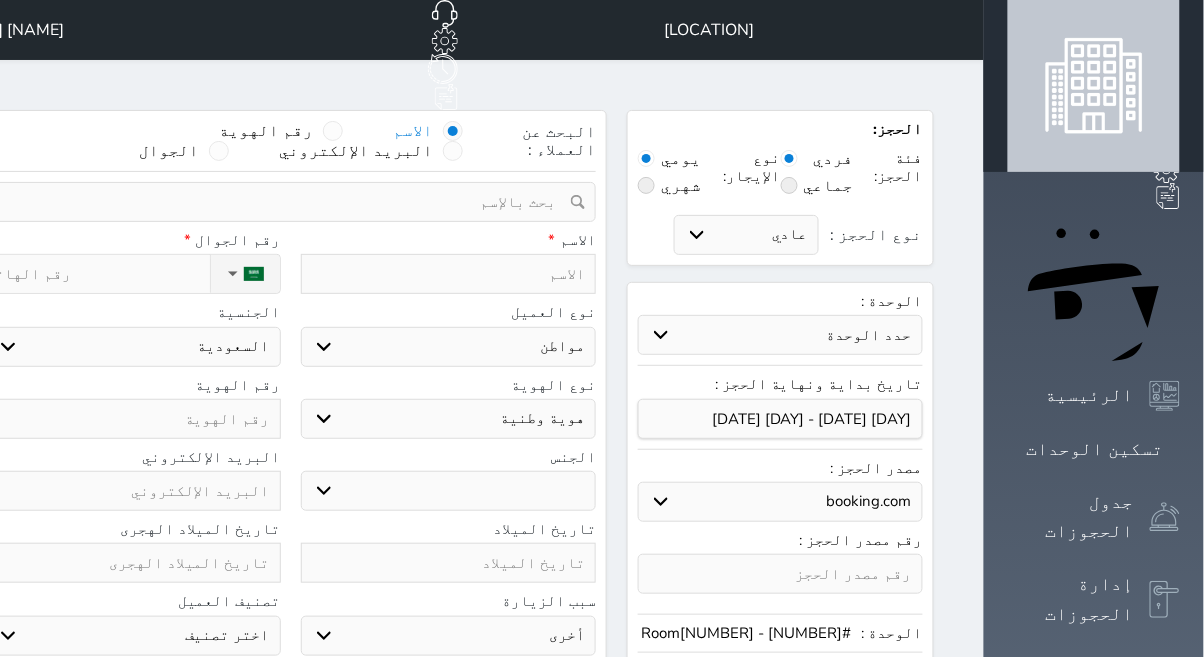 click on "[BRAND] [BRAND] [BRAND] [BRAND] [BRAND] [BRAND] [BRAND] [BRAND] [BRAND] [BRAND]" at bounding box center (780, 502) 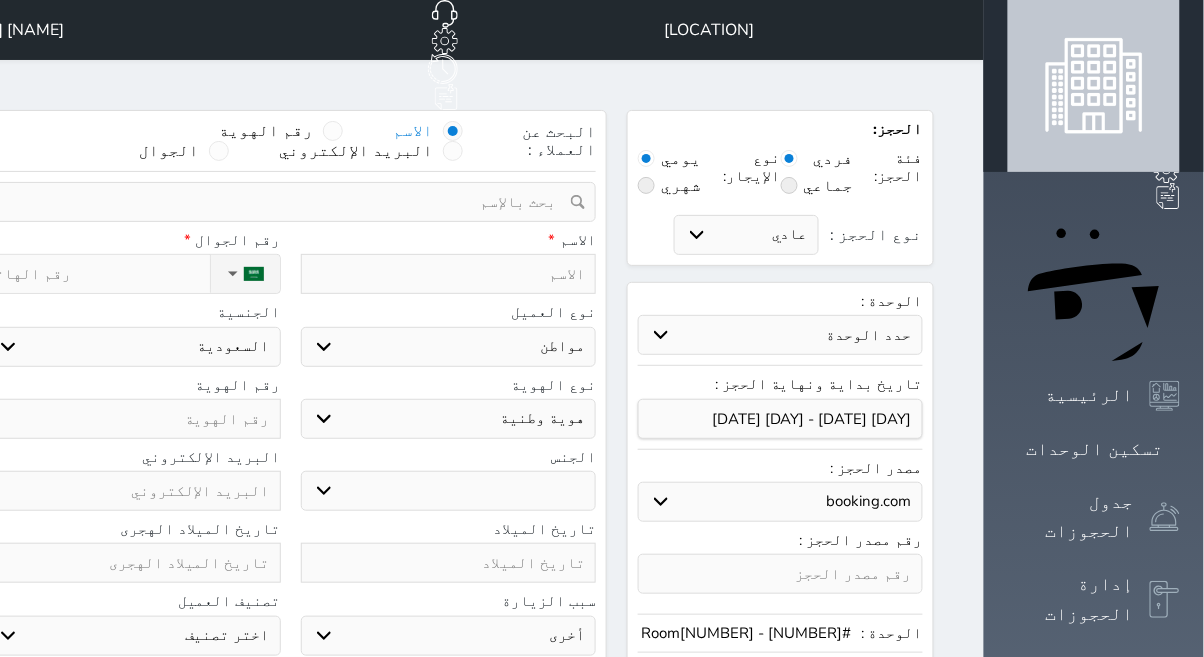 select on "[NUMBER]" 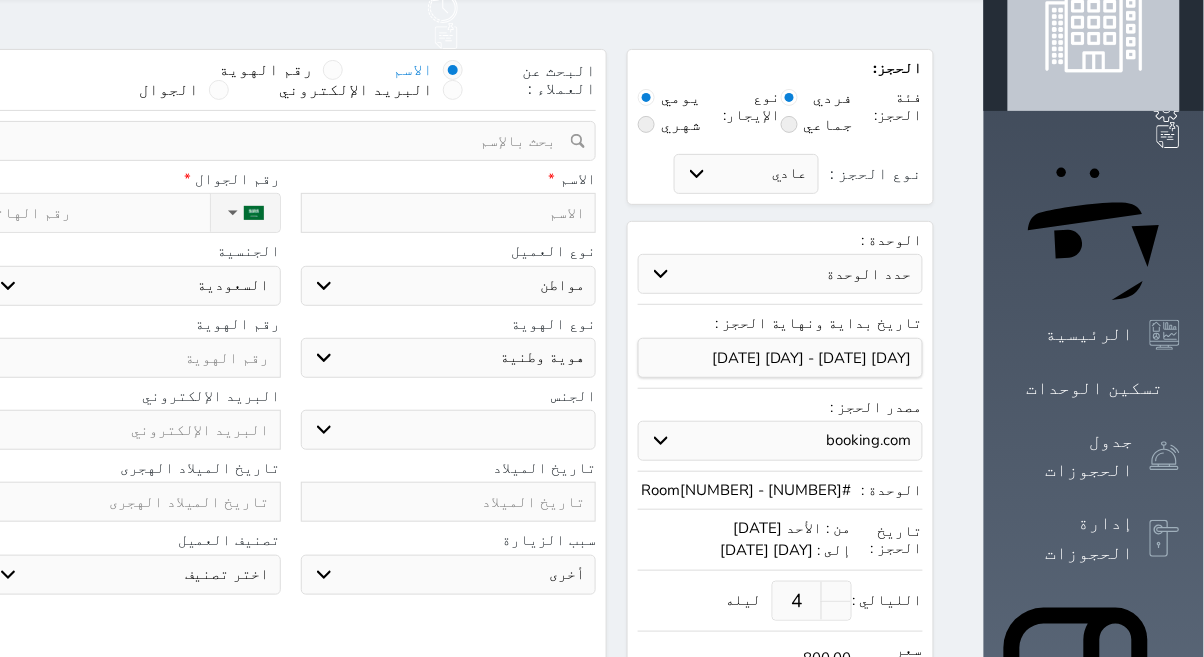 scroll, scrollTop: 60, scrollLeft: 0, axis: vertical 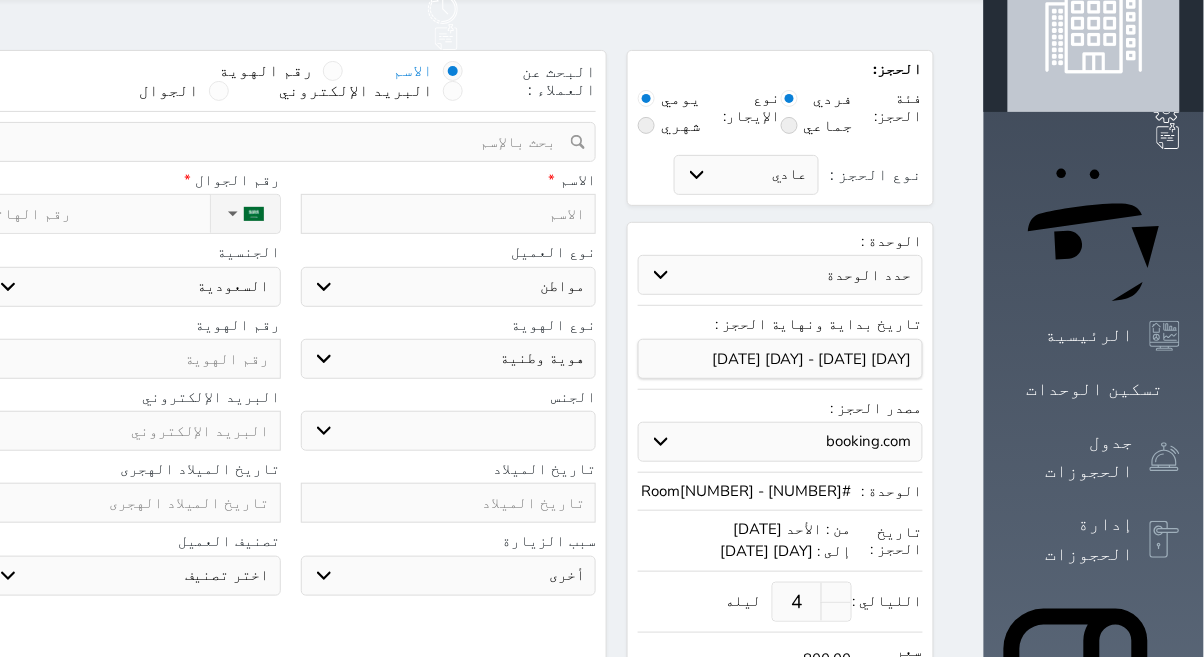 click at bounding box center (449, 214) 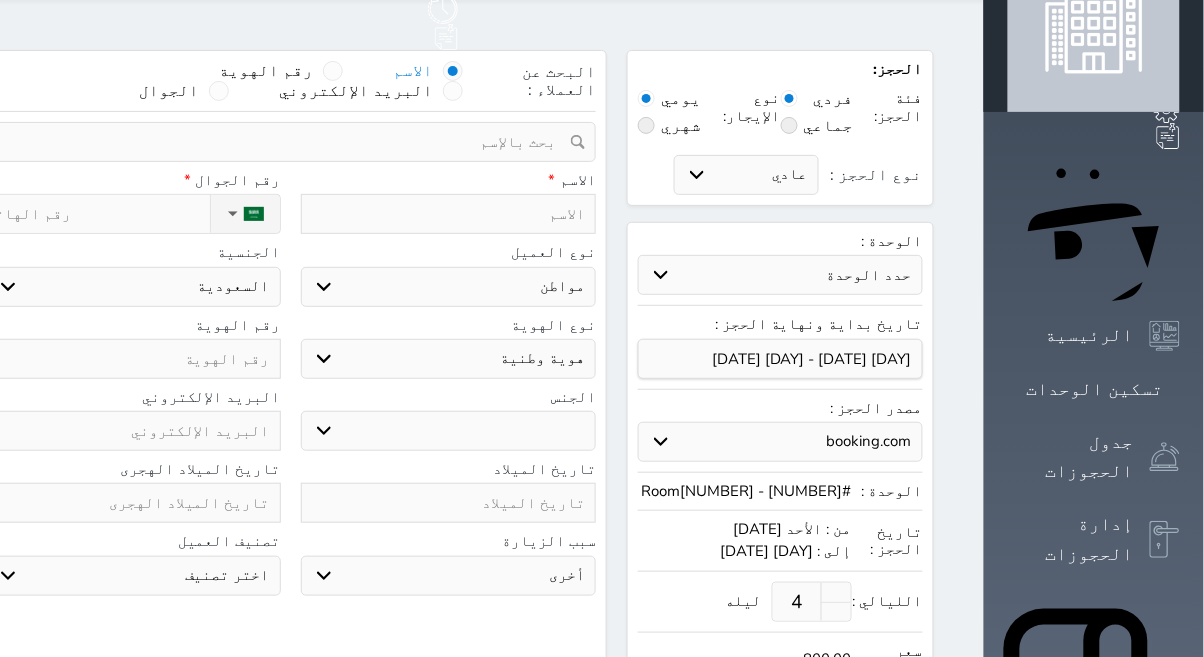 type on "ص" 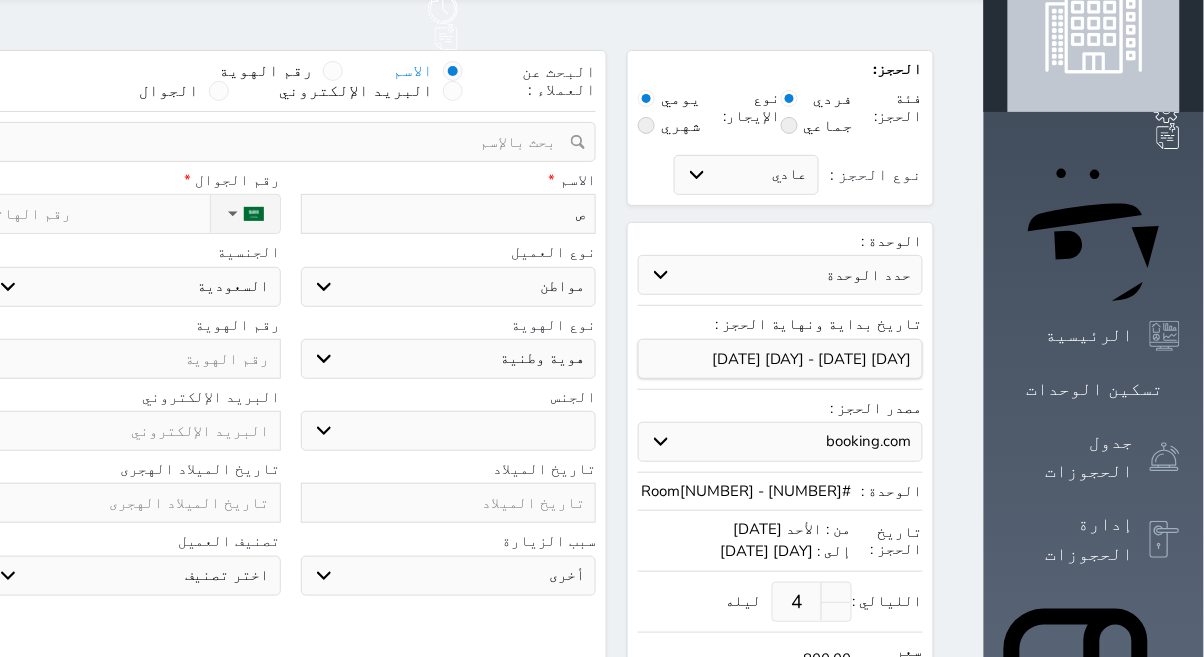 select 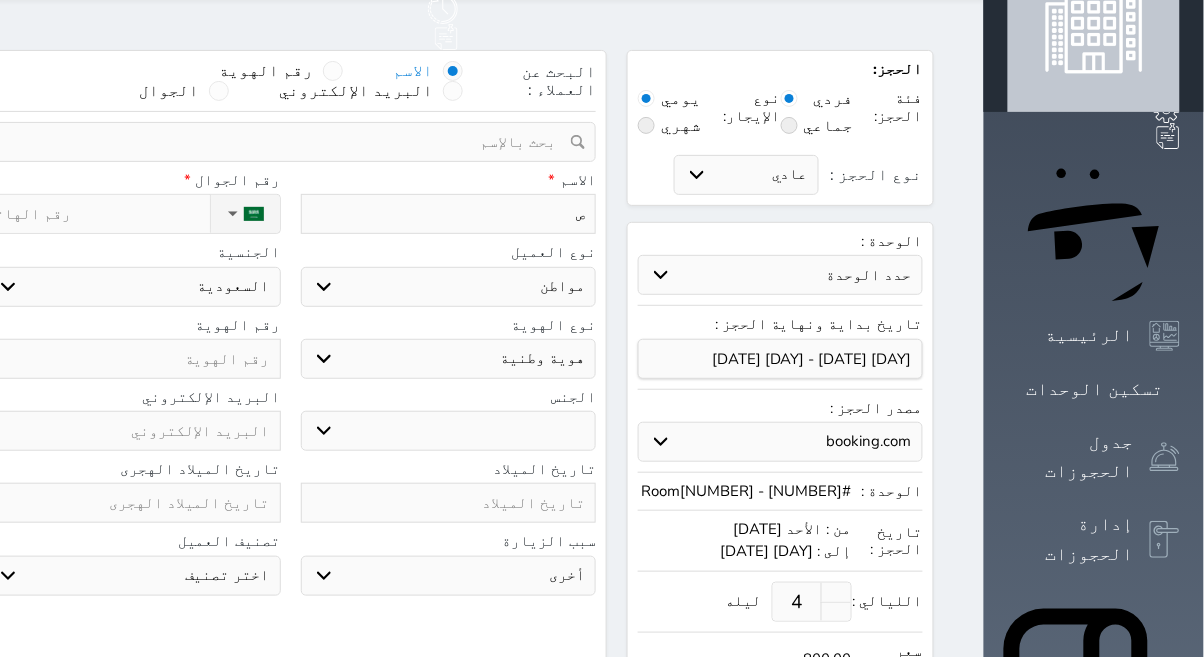 type on "[NAME]" 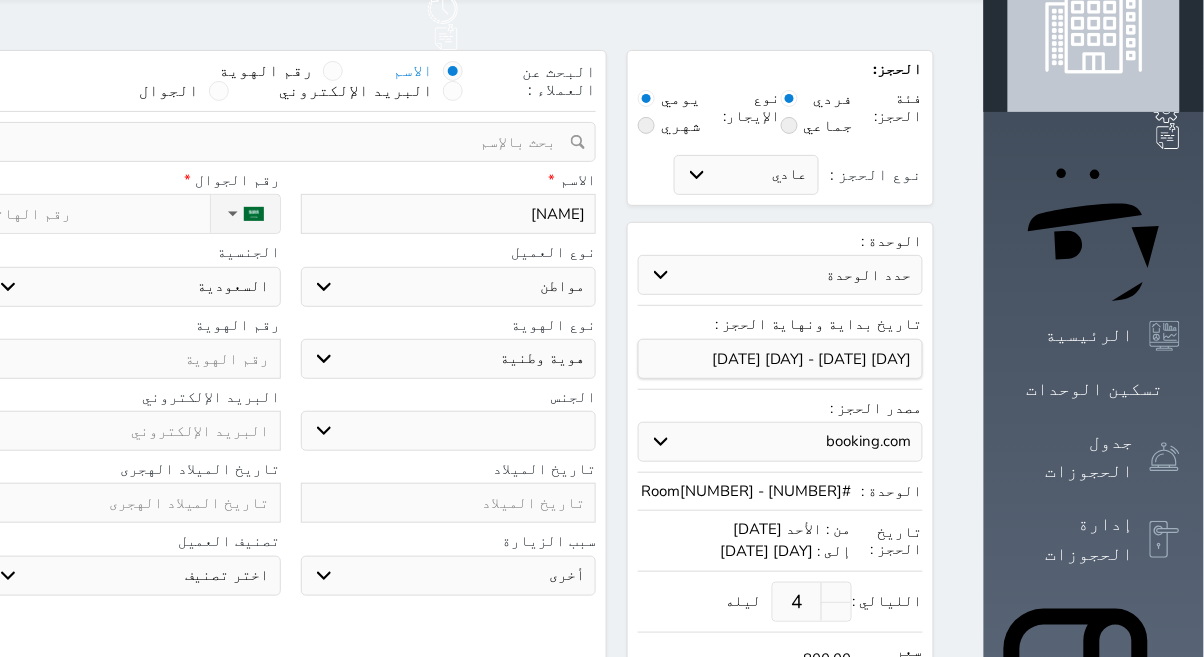 select 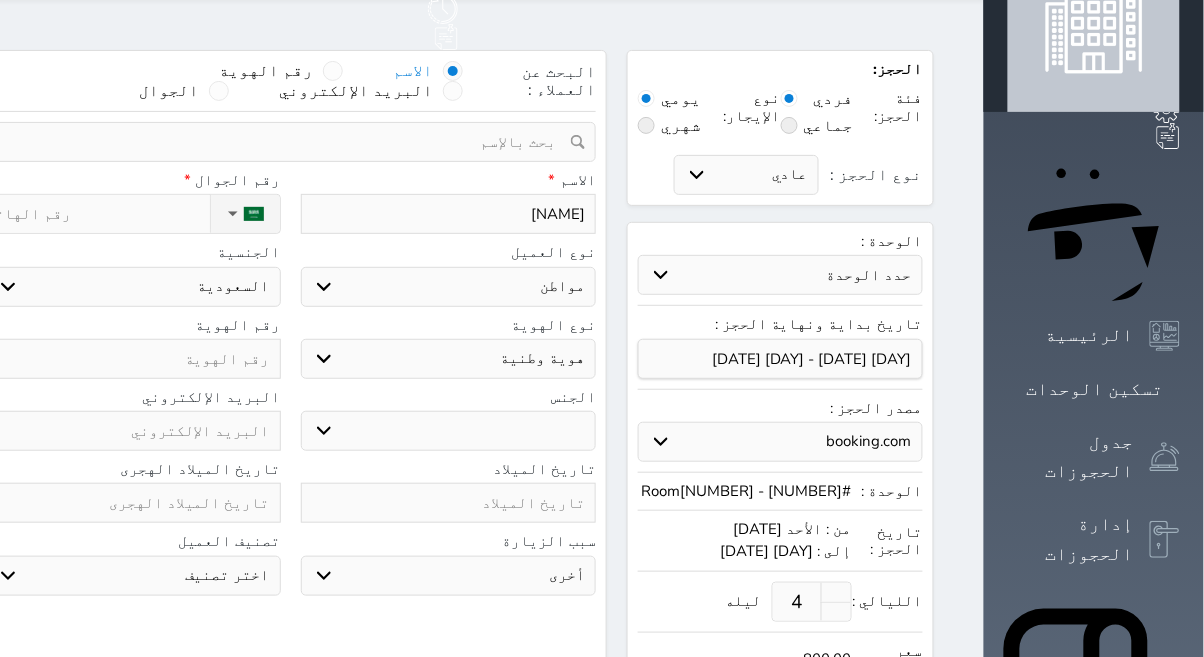 type on "[NAME]" 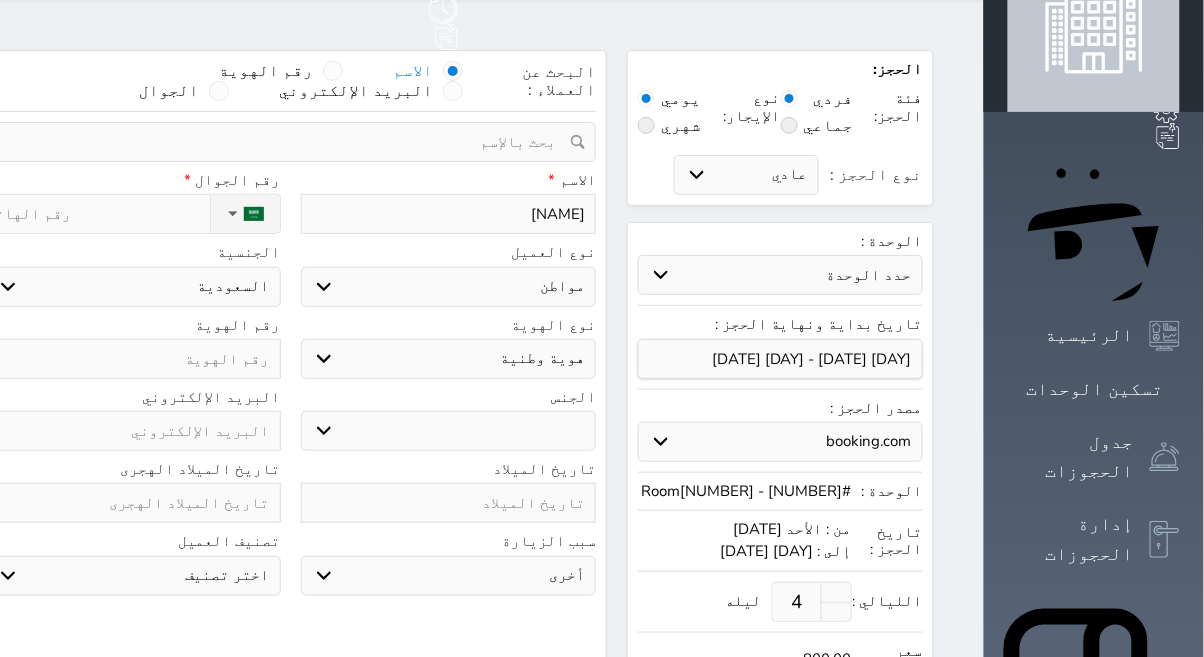 select 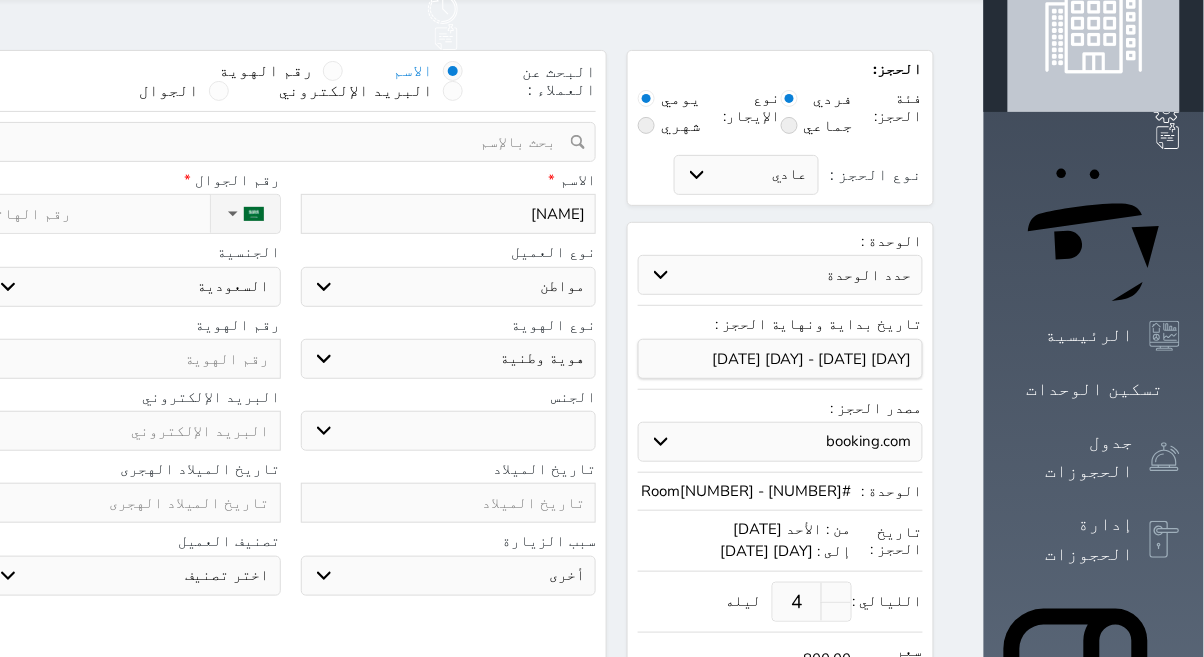 type on "[NAME]" 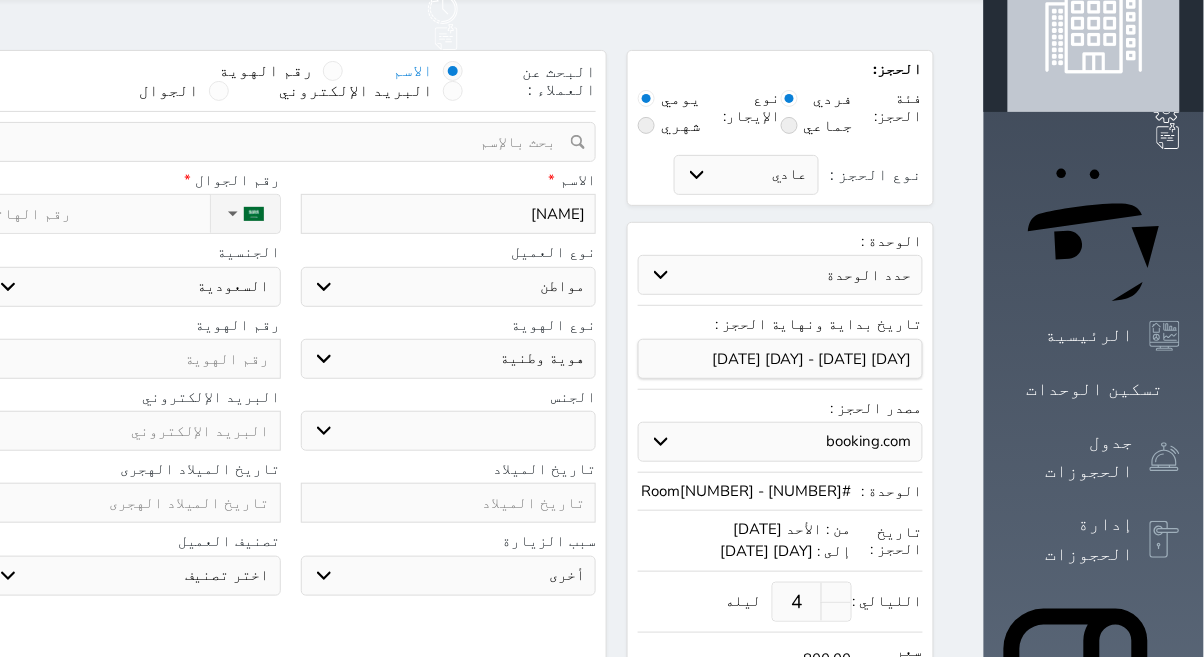 select 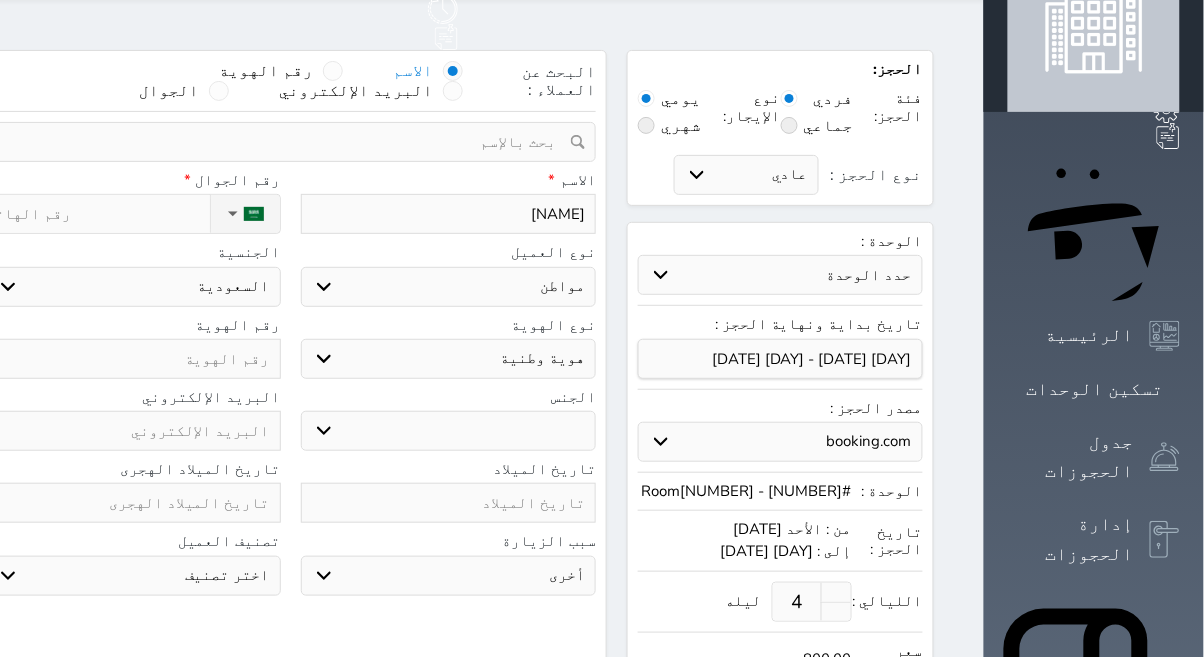 type on "[NAME]" 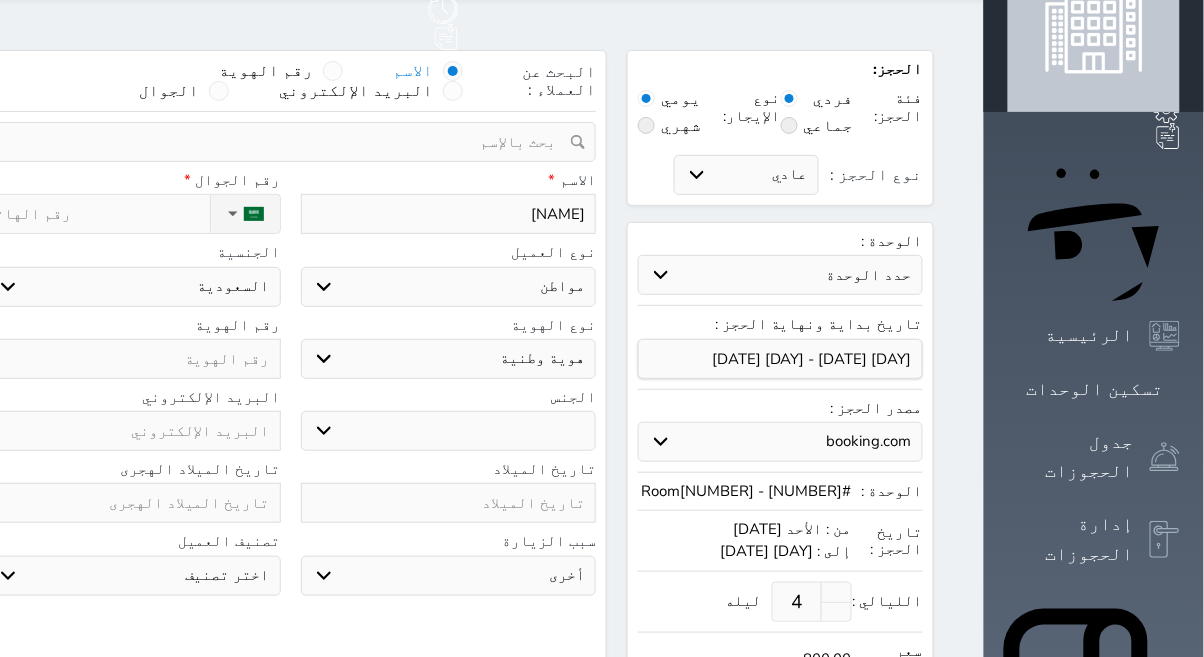 select 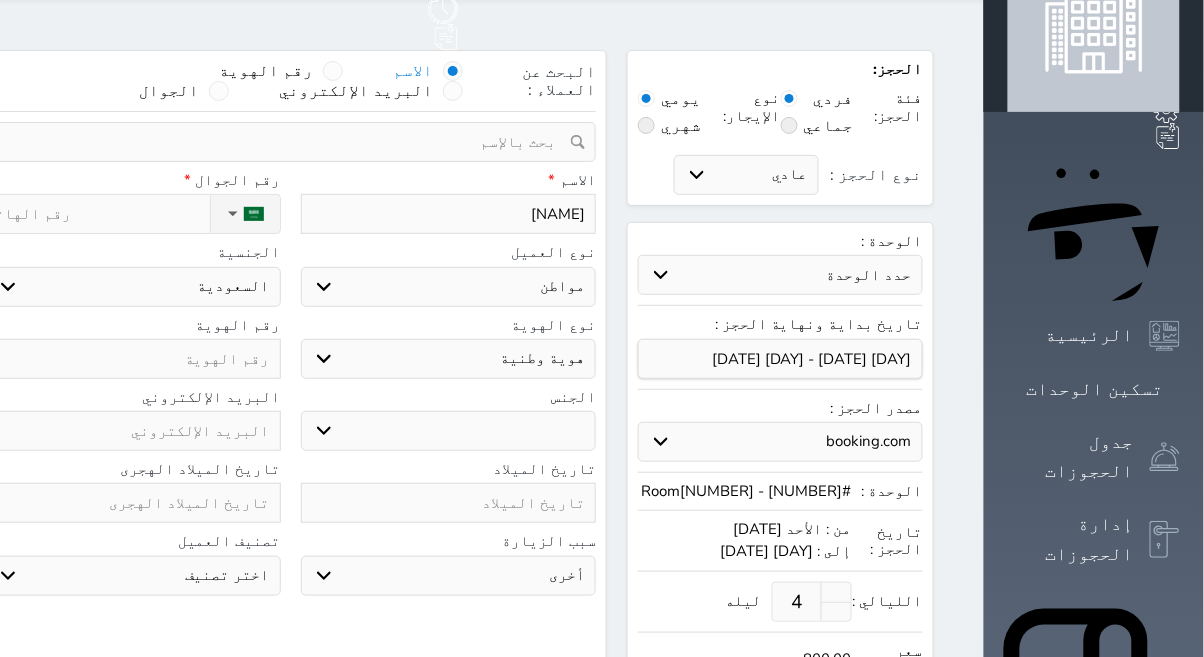 type on "[NAME] [INITIAL]" 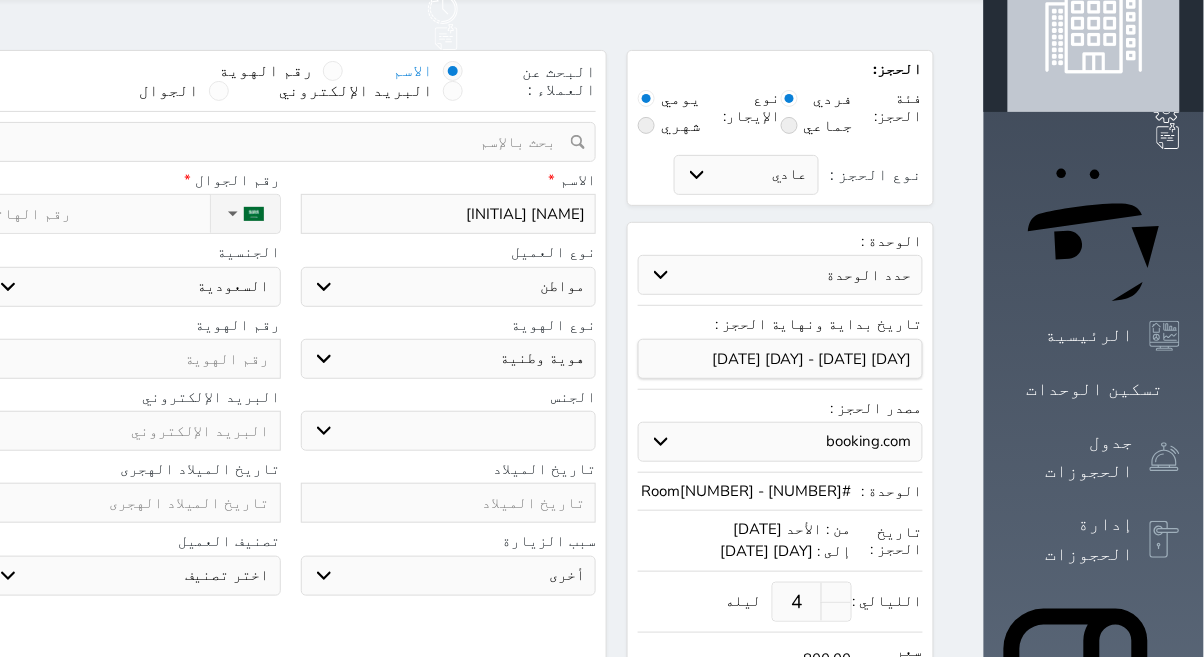select 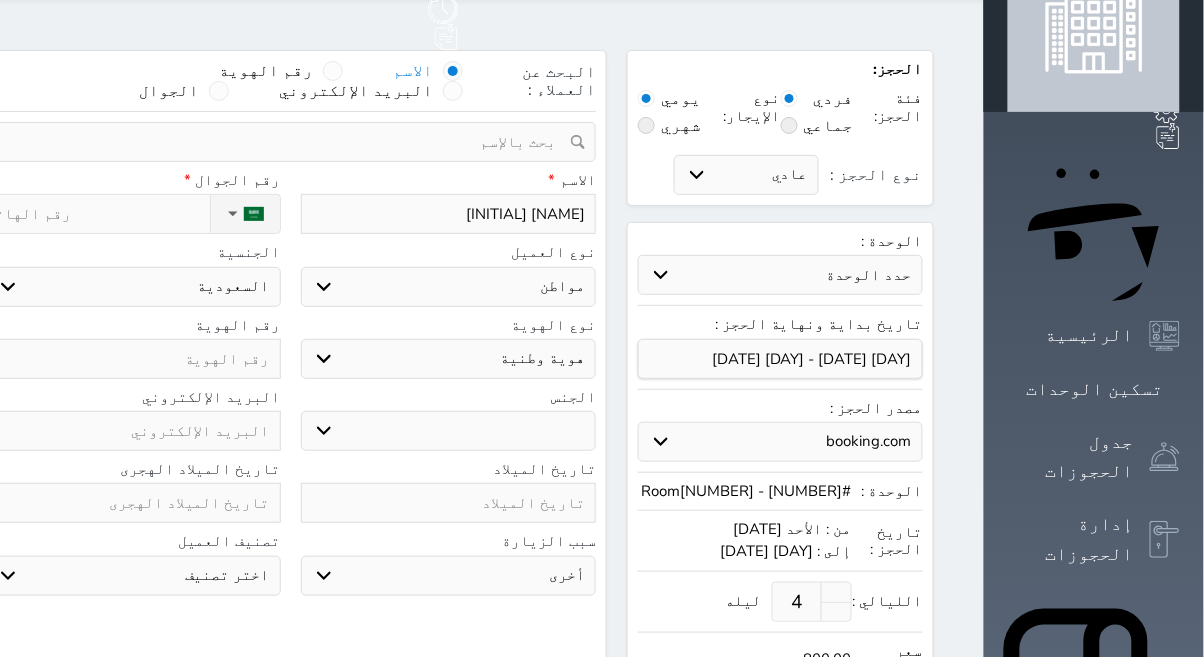type on "[NAME] [INITIAL]" 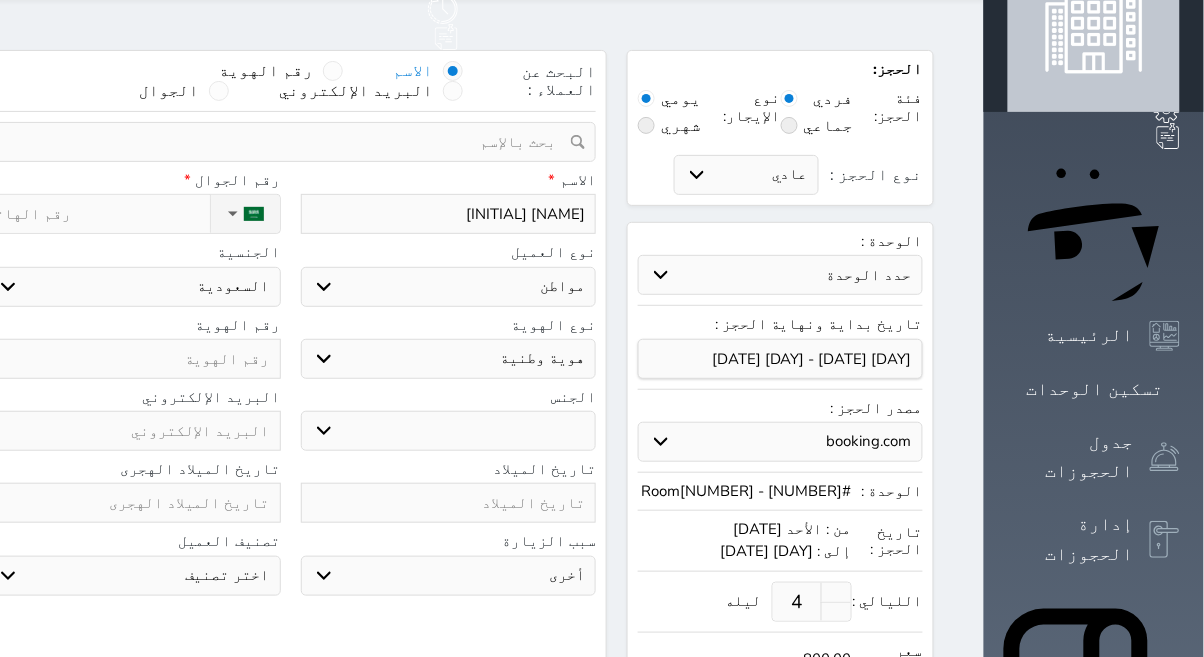 select 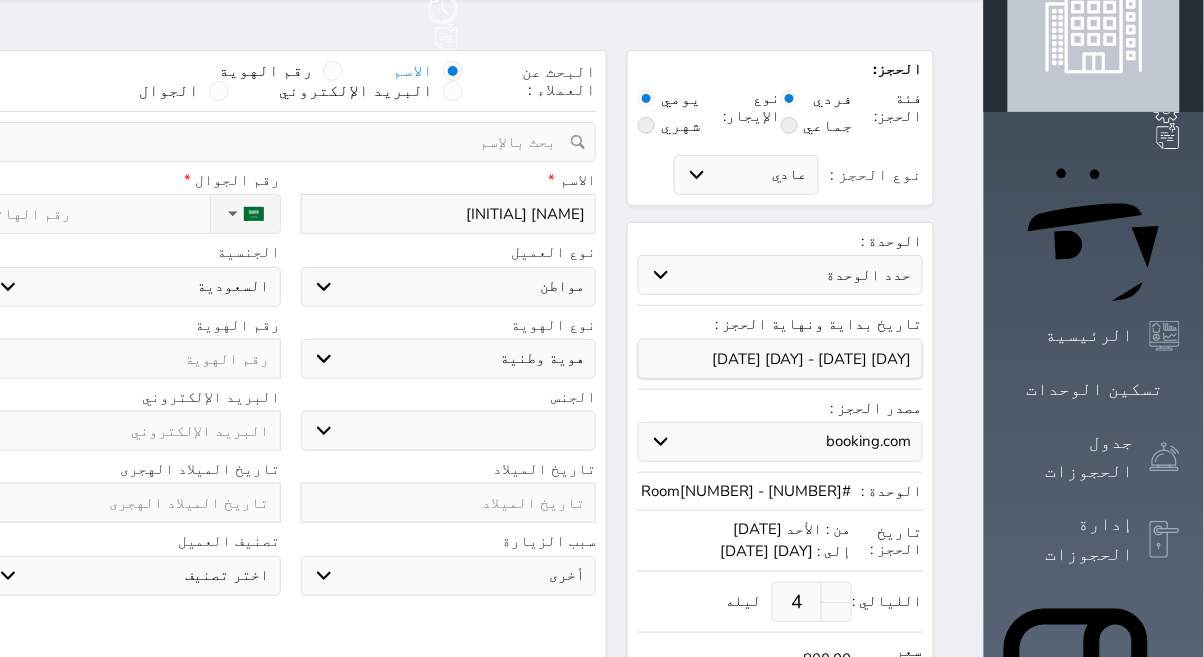 type on "[NAME] [INITIAL]" 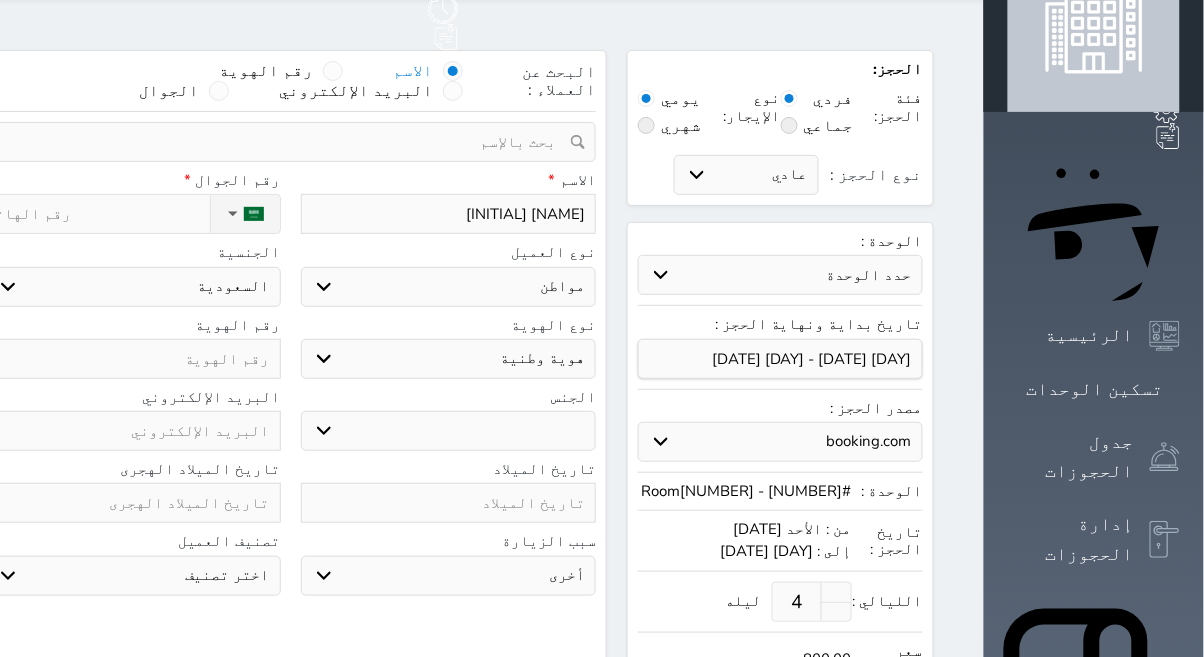 select 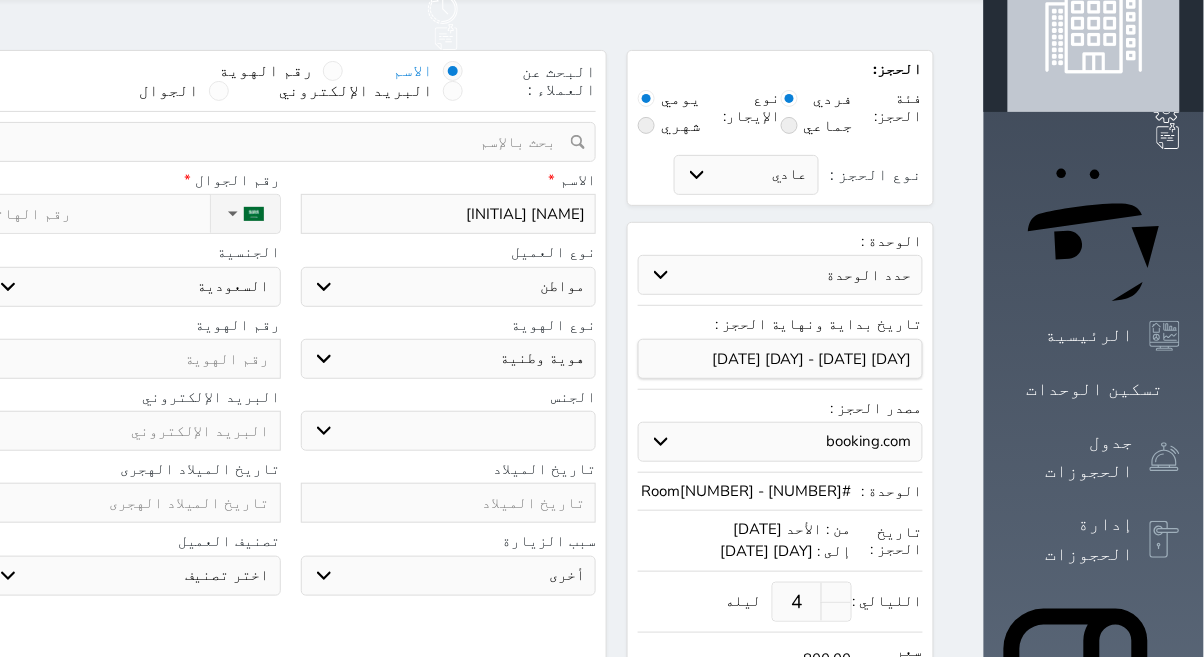 type on "[NAME] [INITIAL]" 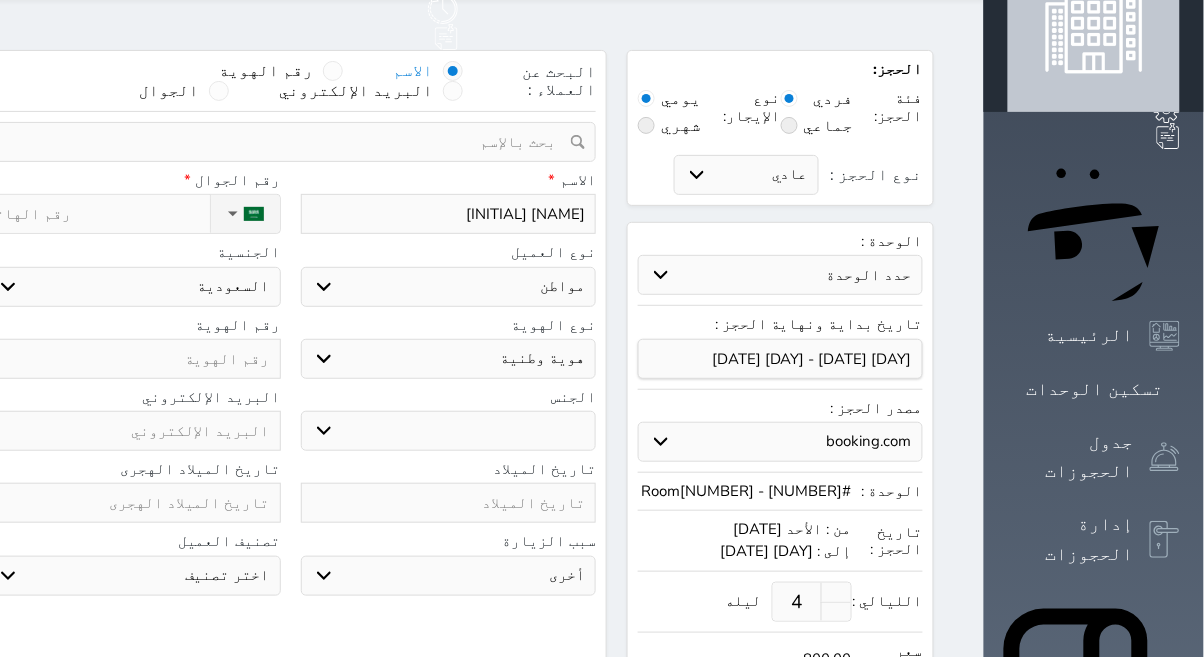 select 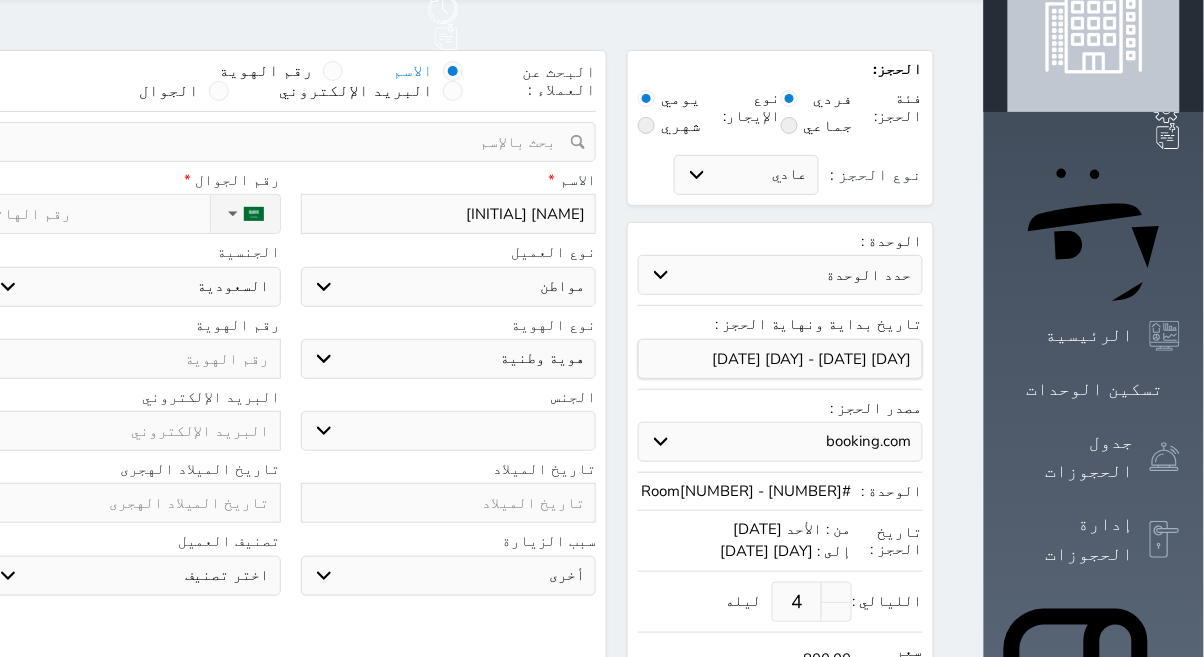 type on "[NAME]" 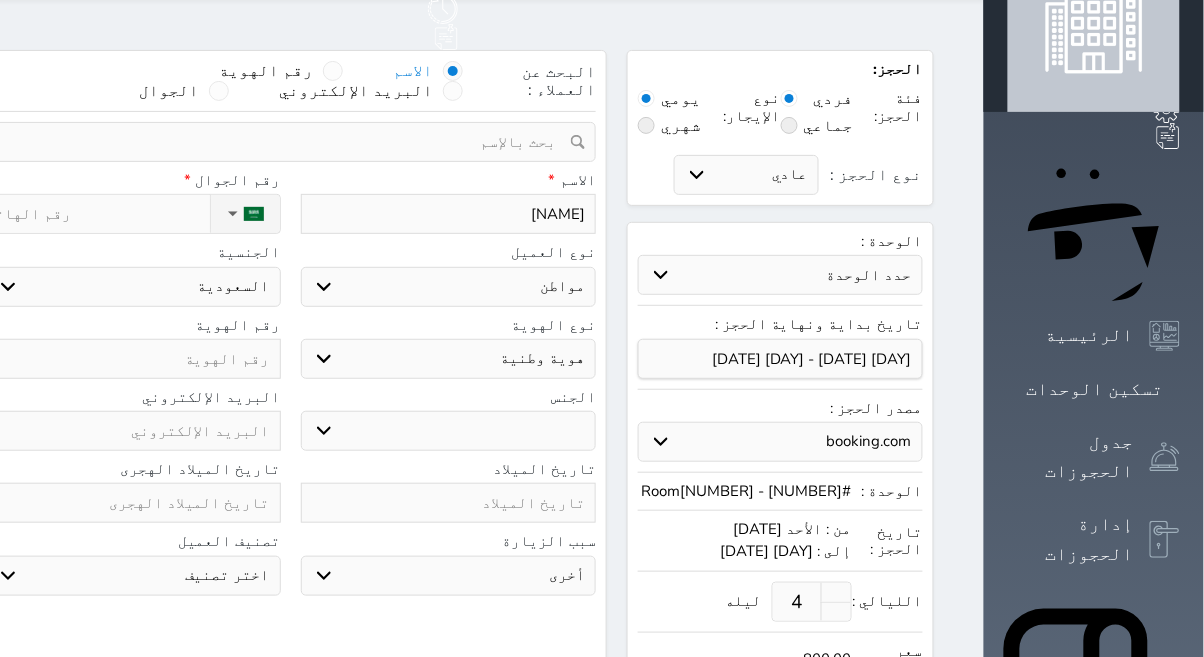 select 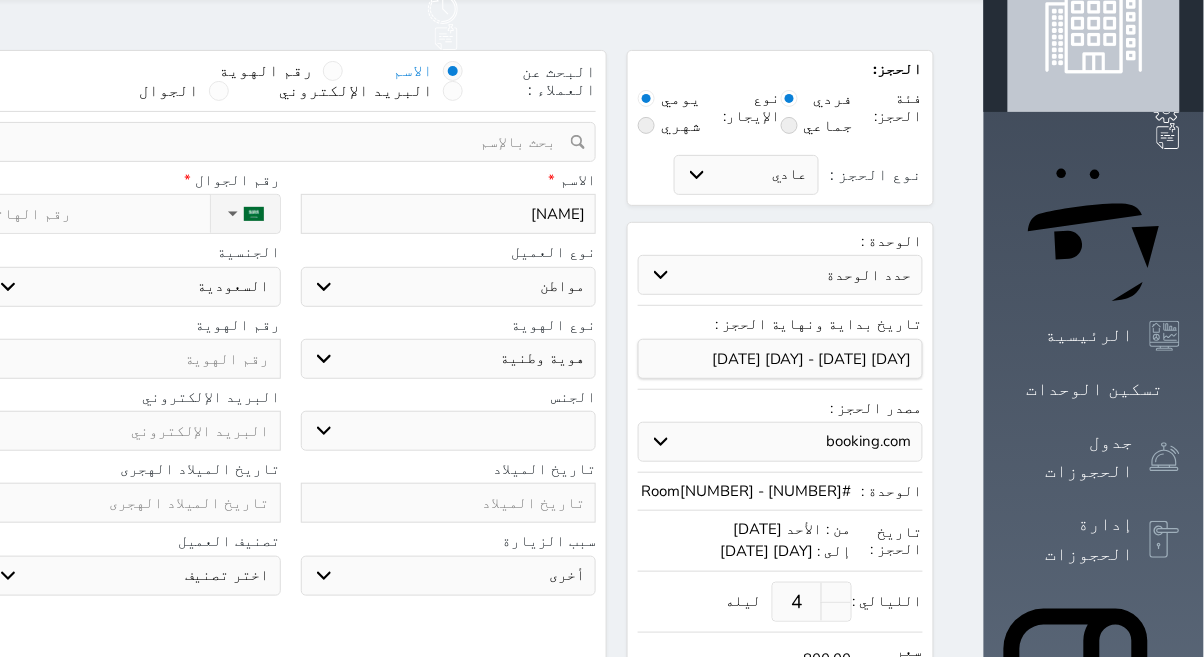 type on "[NAME]" 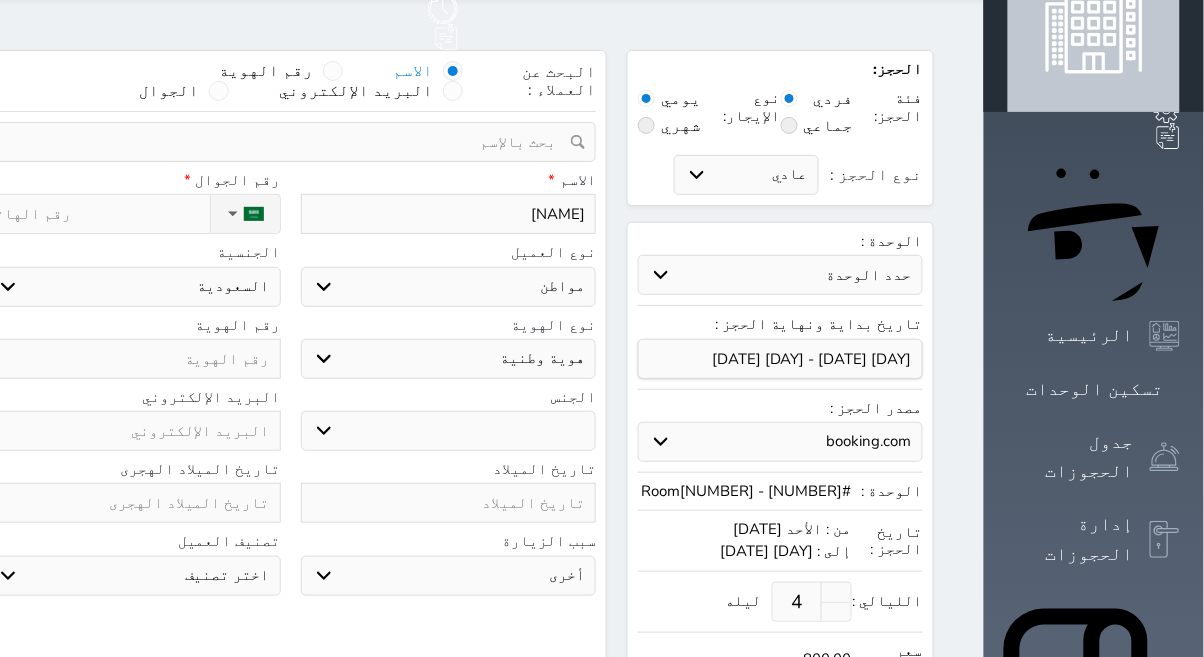 select 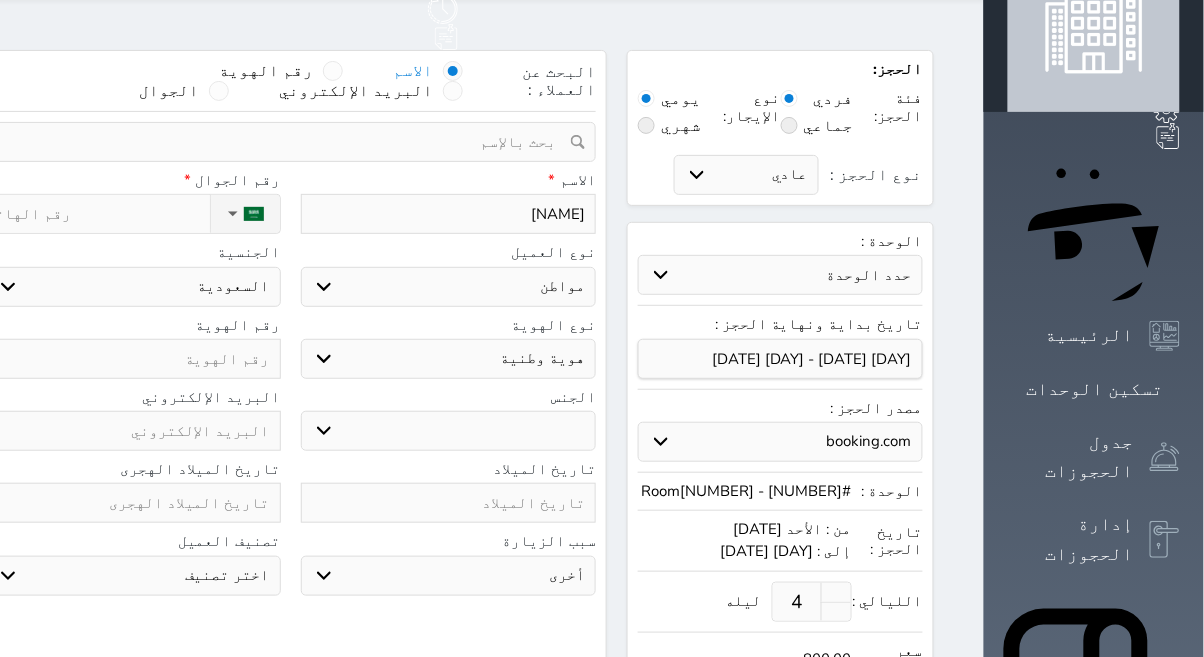 type on "[NAME] [NAME] [INITIAL]" 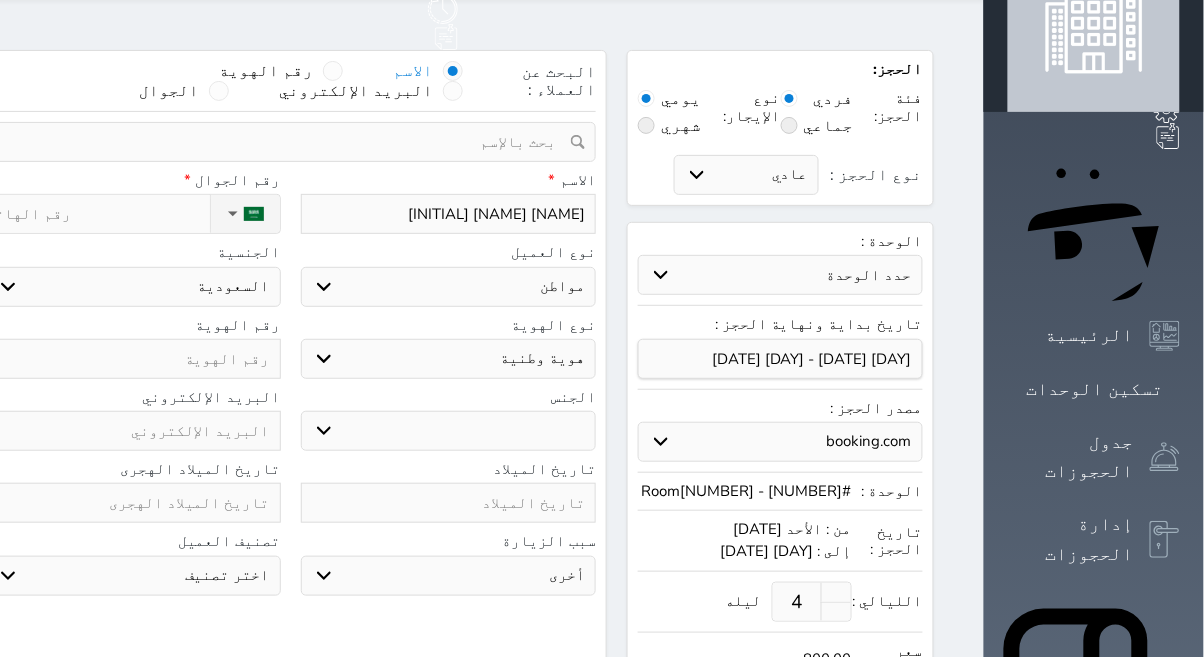 select 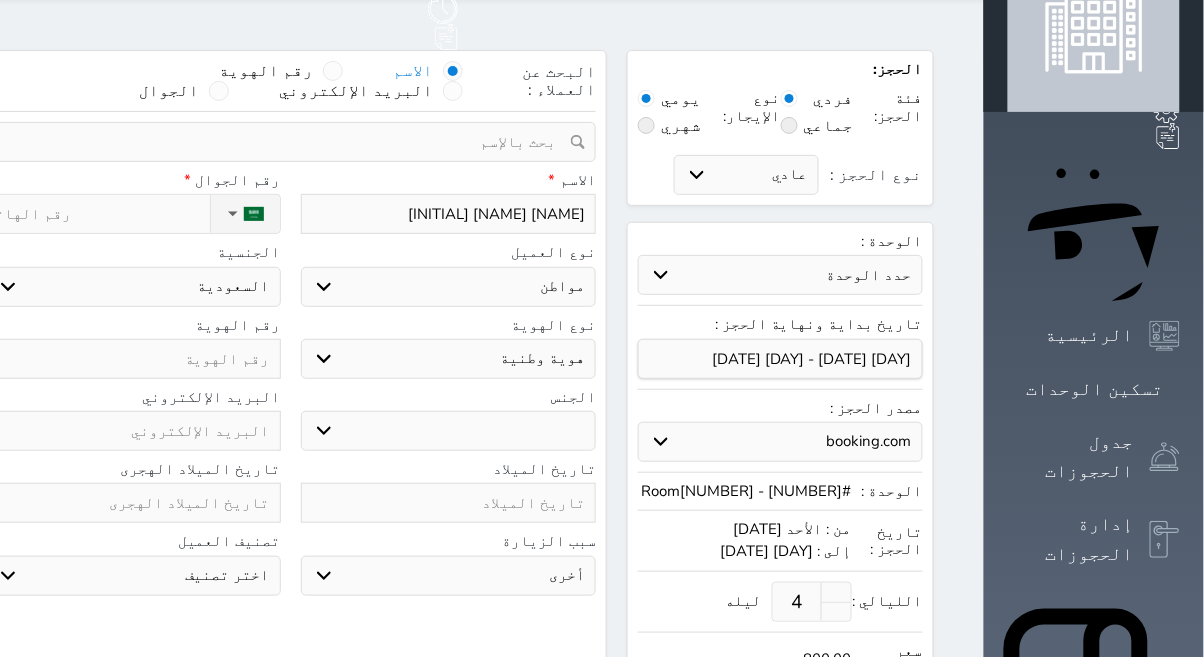 type on "[NAME] [NAME] [INITIAL]" 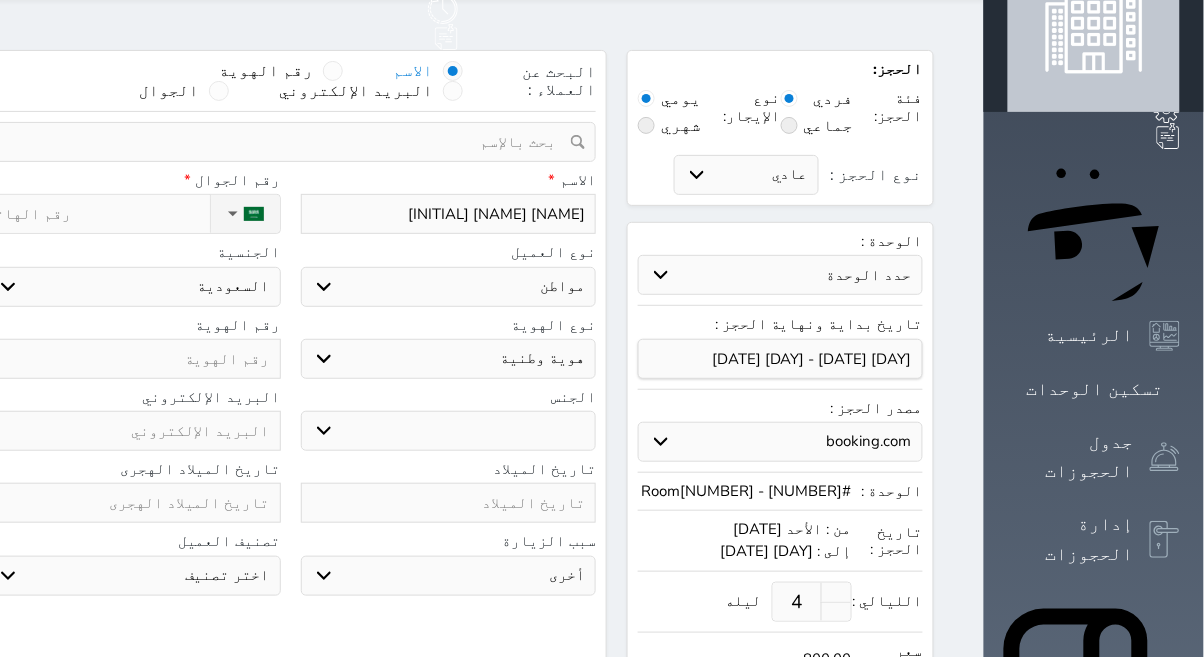 select 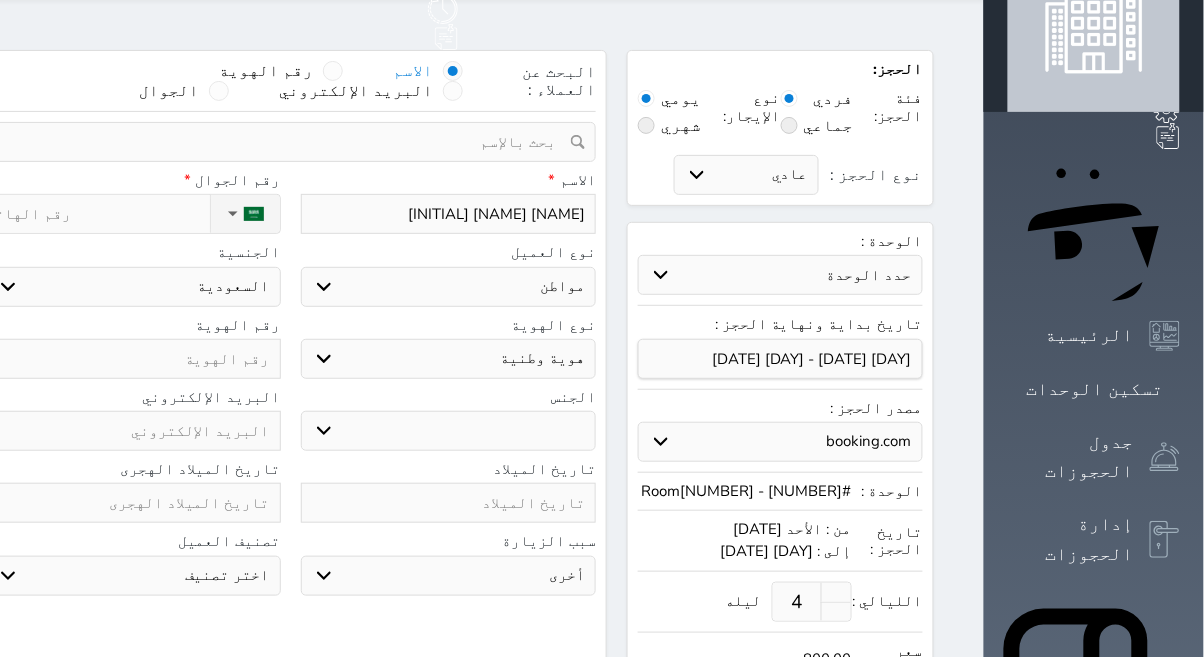 type on "[NAME] [NAME] [INITIAL]" 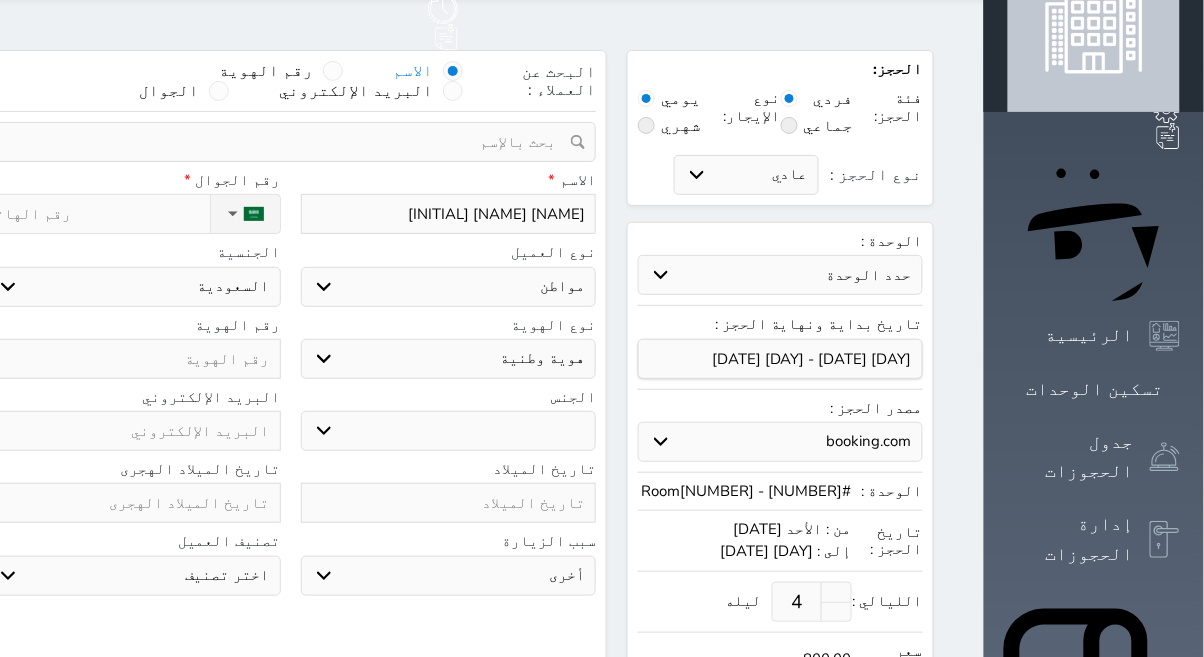 select 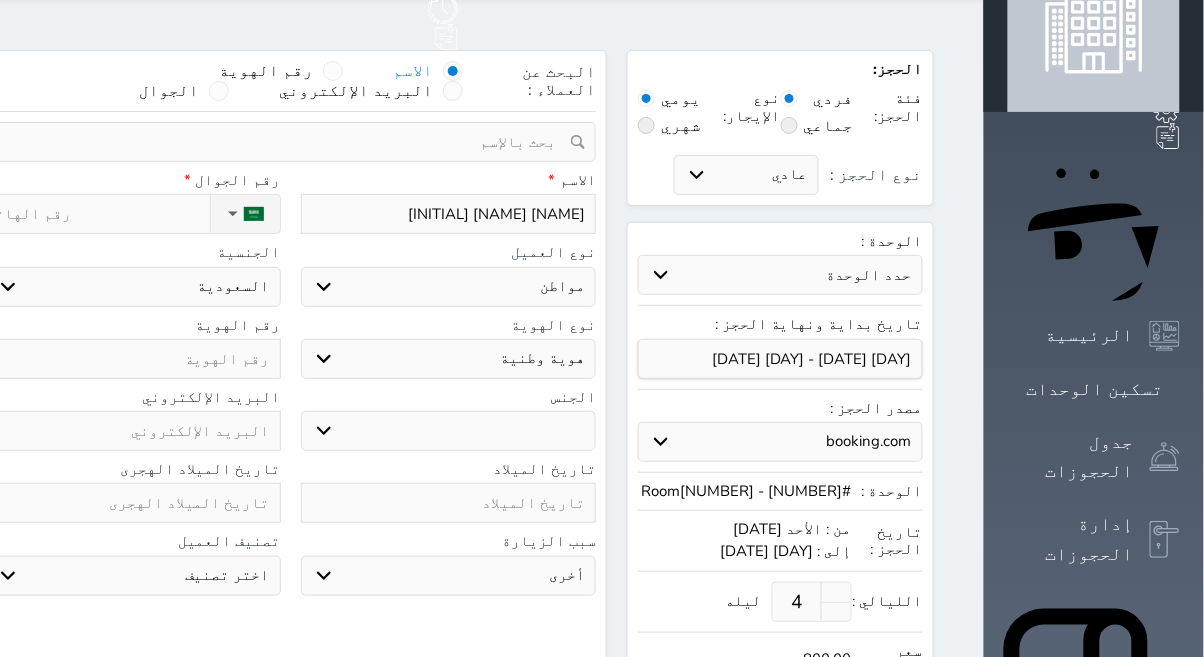 type on "[NAME] [NAME] [INITIAL]" 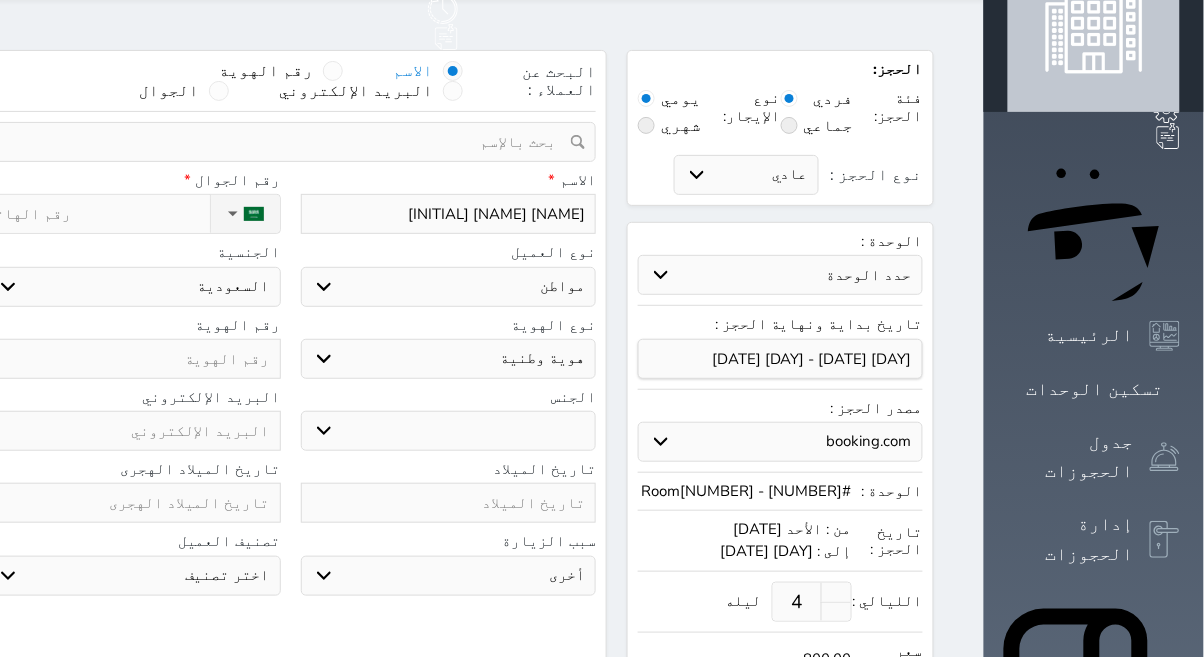 select 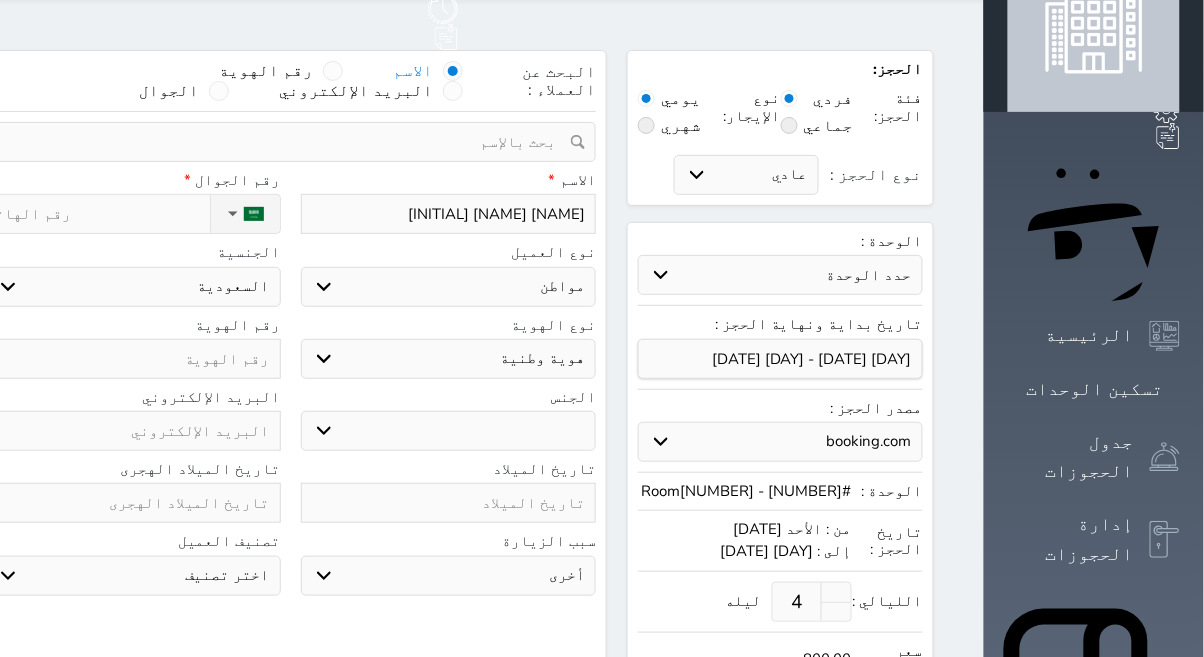 type on "[NAME] [NAME] [INITIAL]" 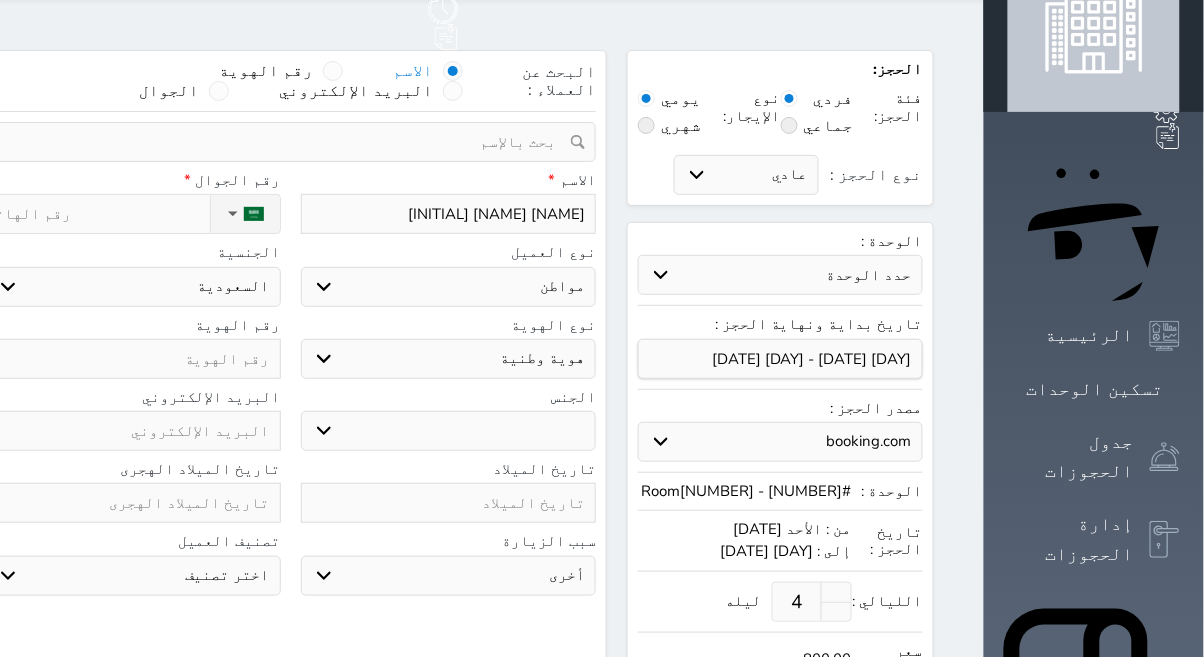 select 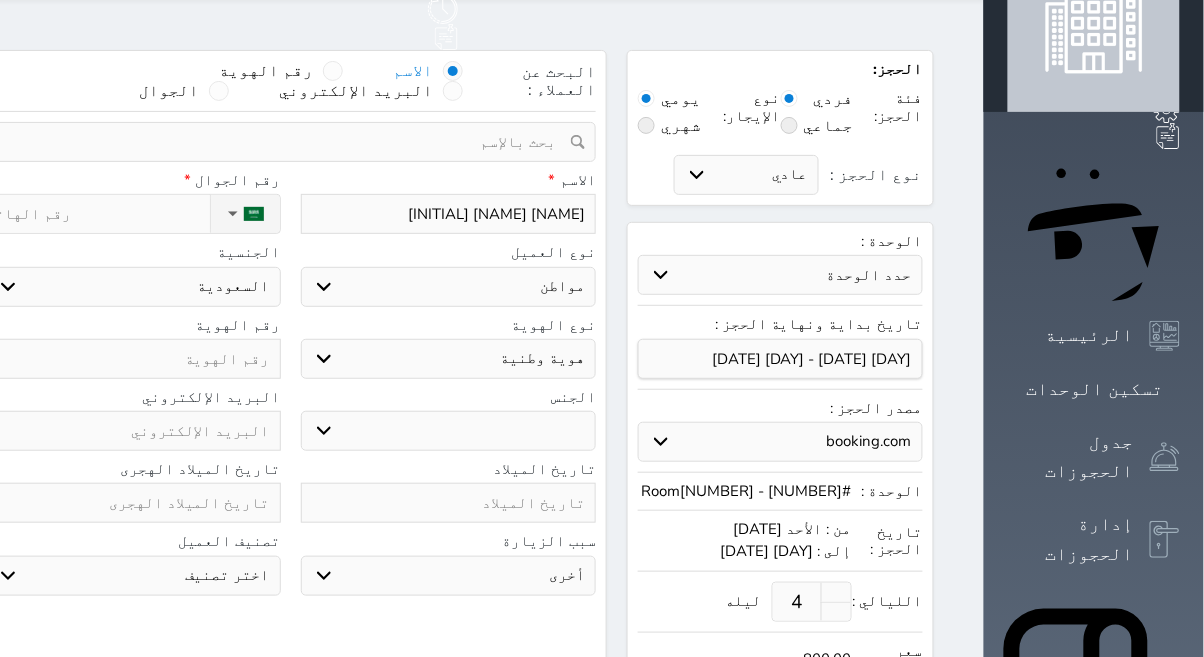 type on "[NAME] [NAME] [INITIAL]" 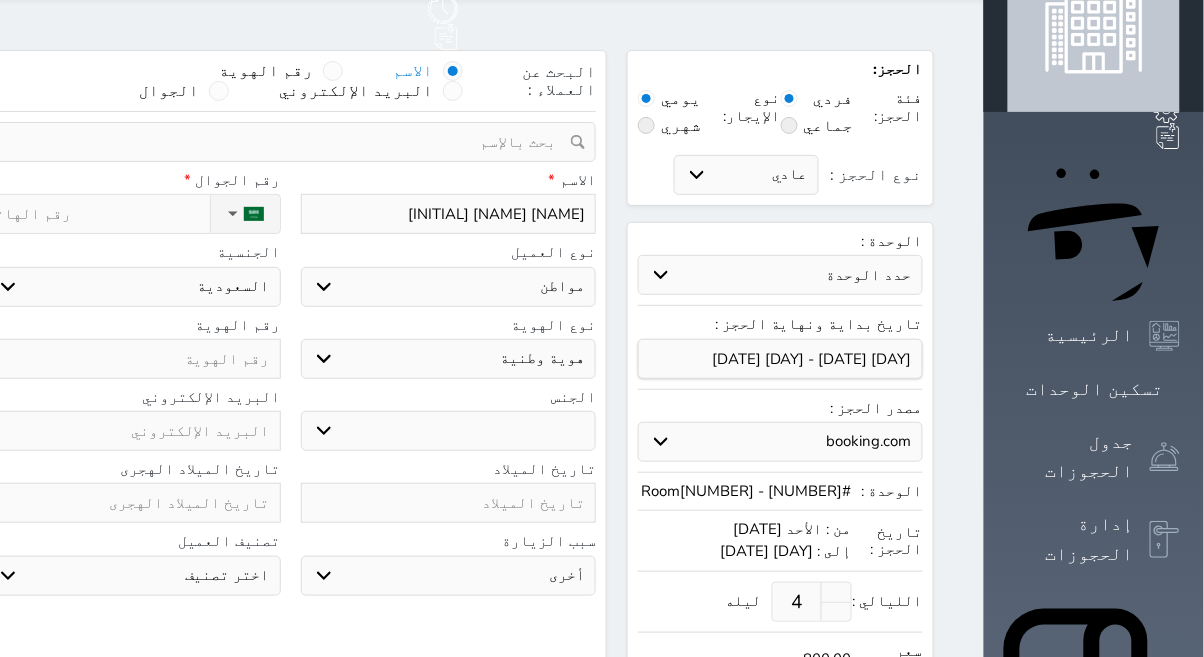 select 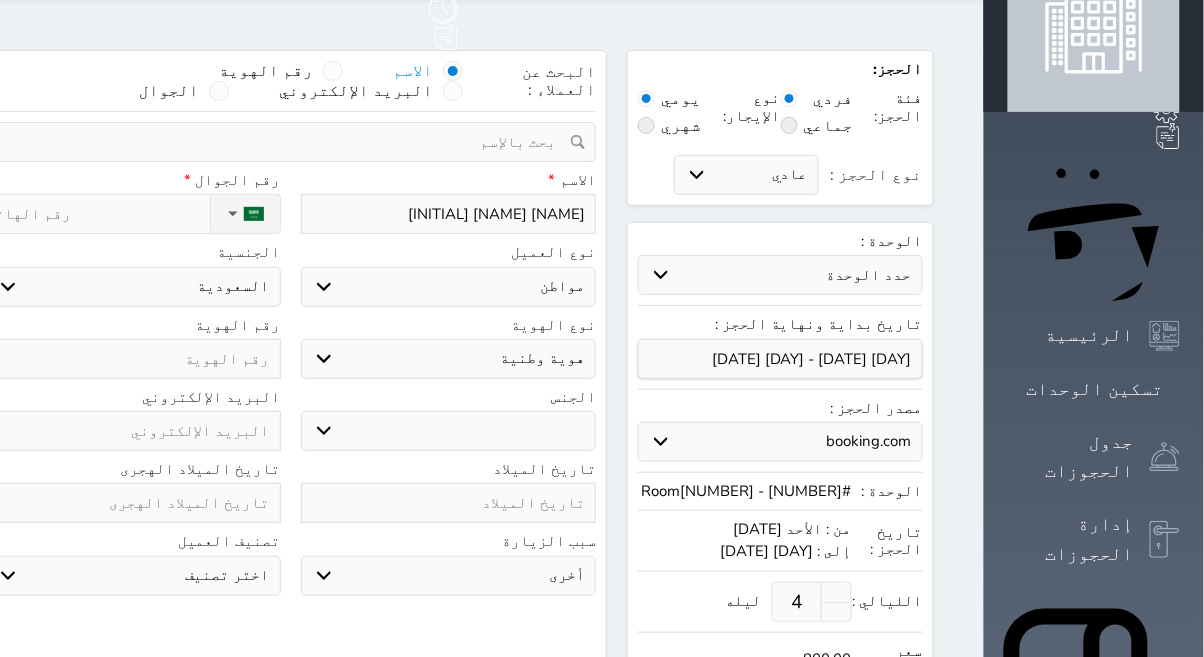 type on "[NAME] [NAME] [INITIAL]" 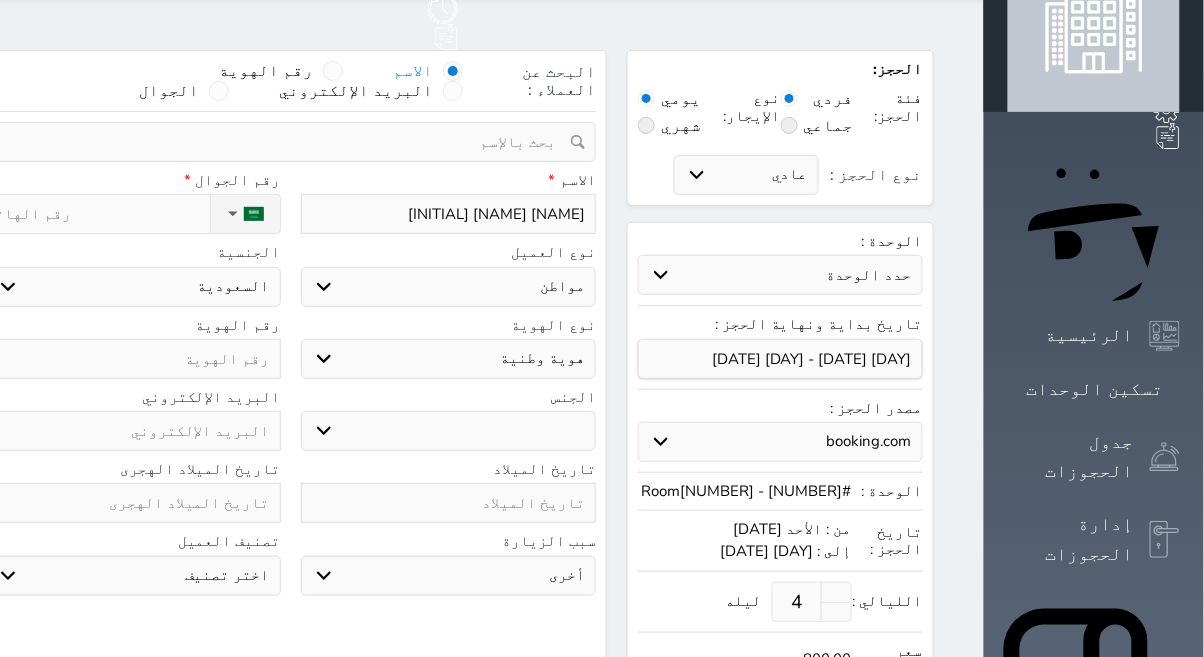 select 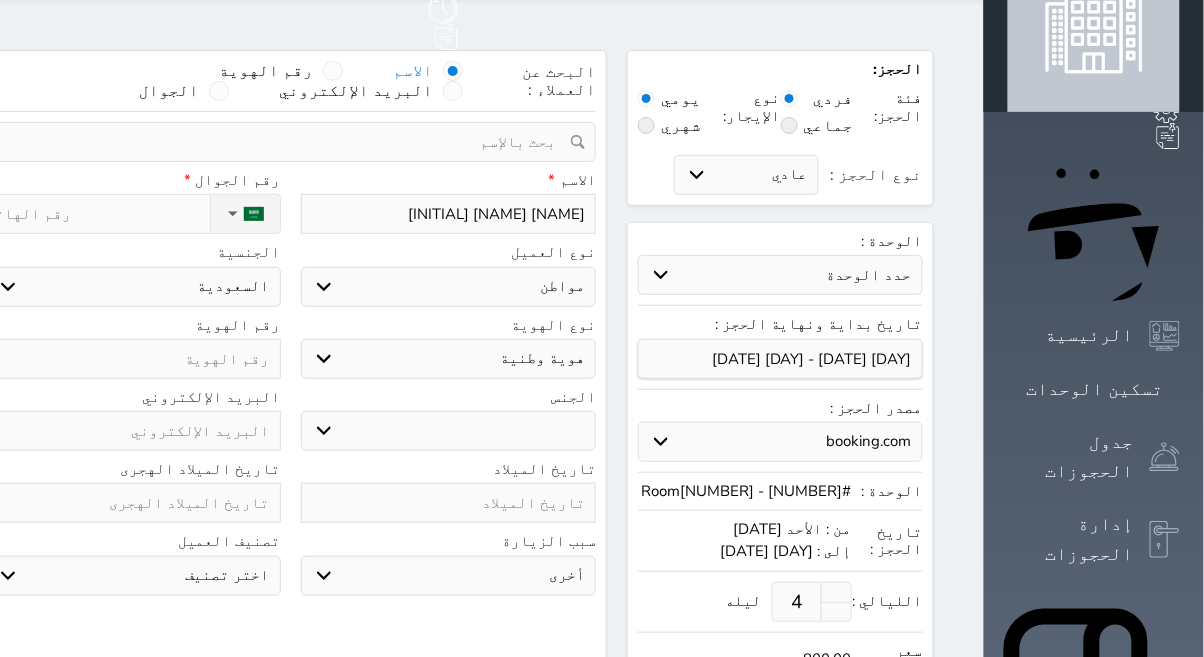 type on "[NAME] [NAME]" 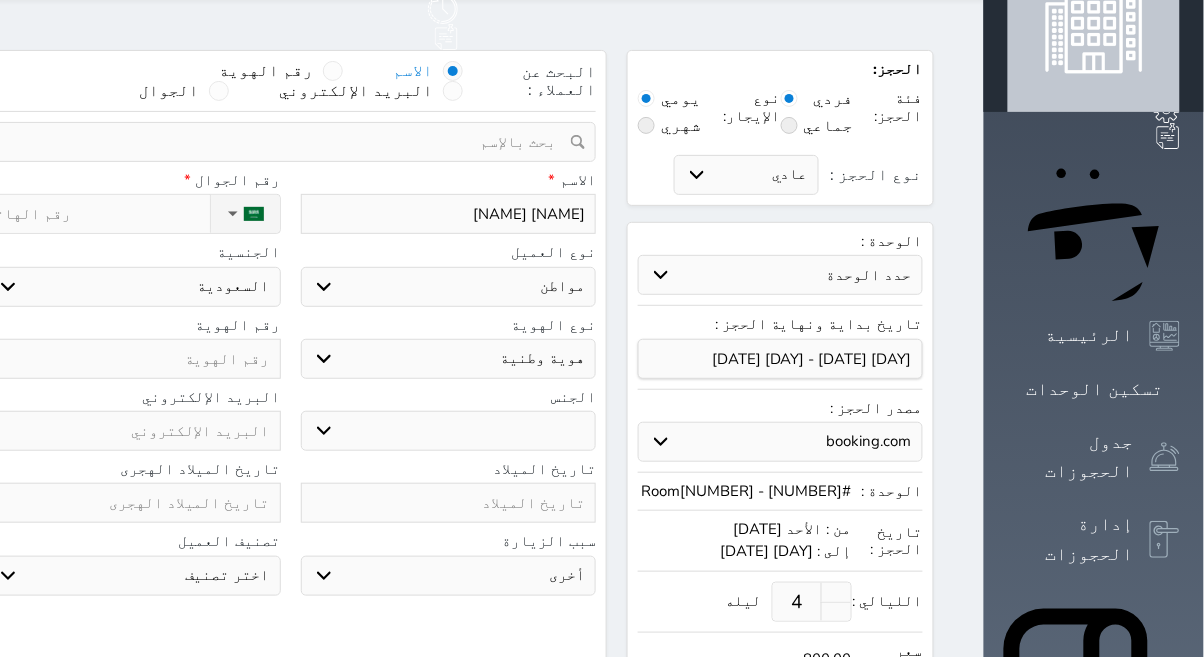 select 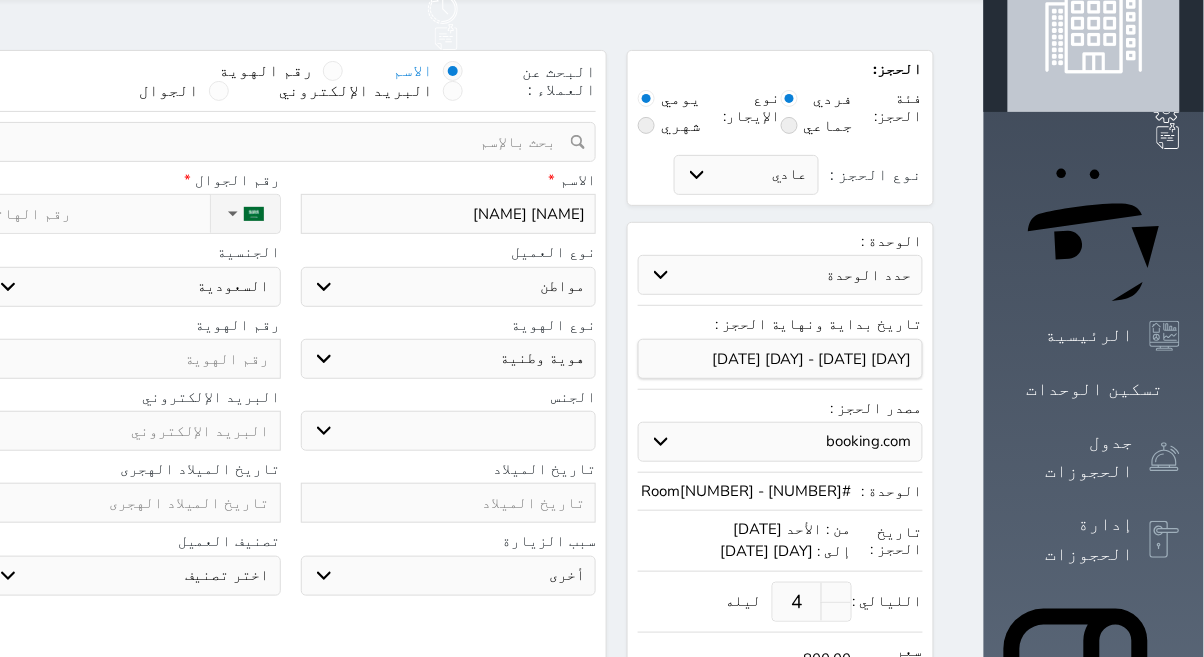 type on "[NAME] [NAME]" 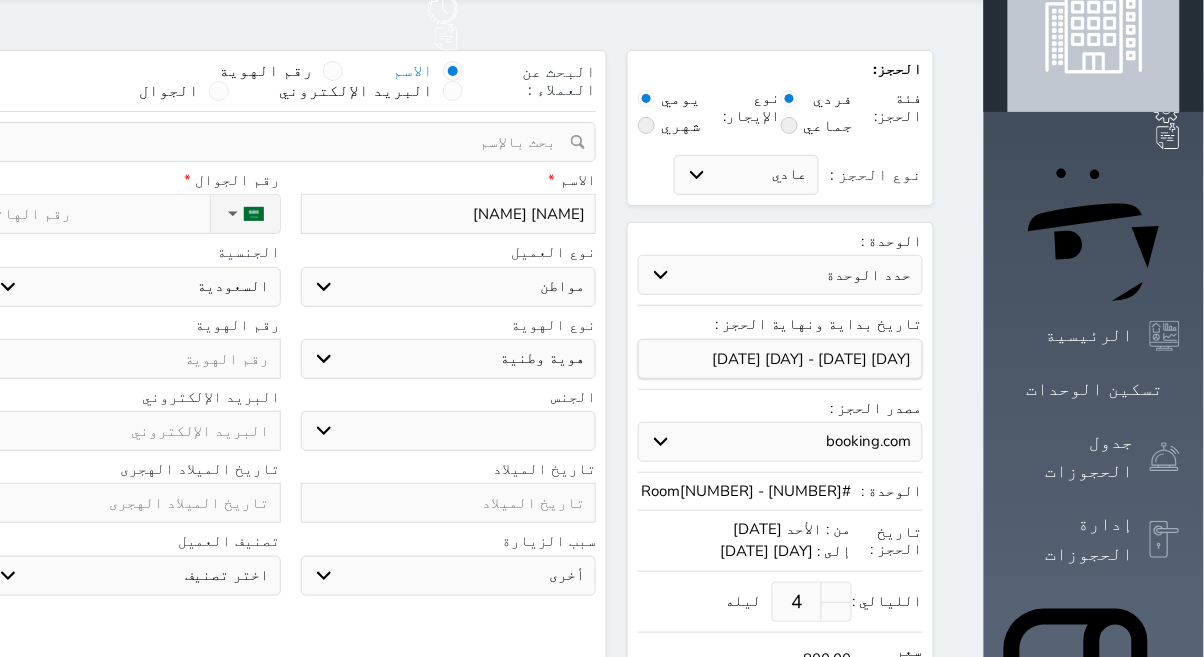 select 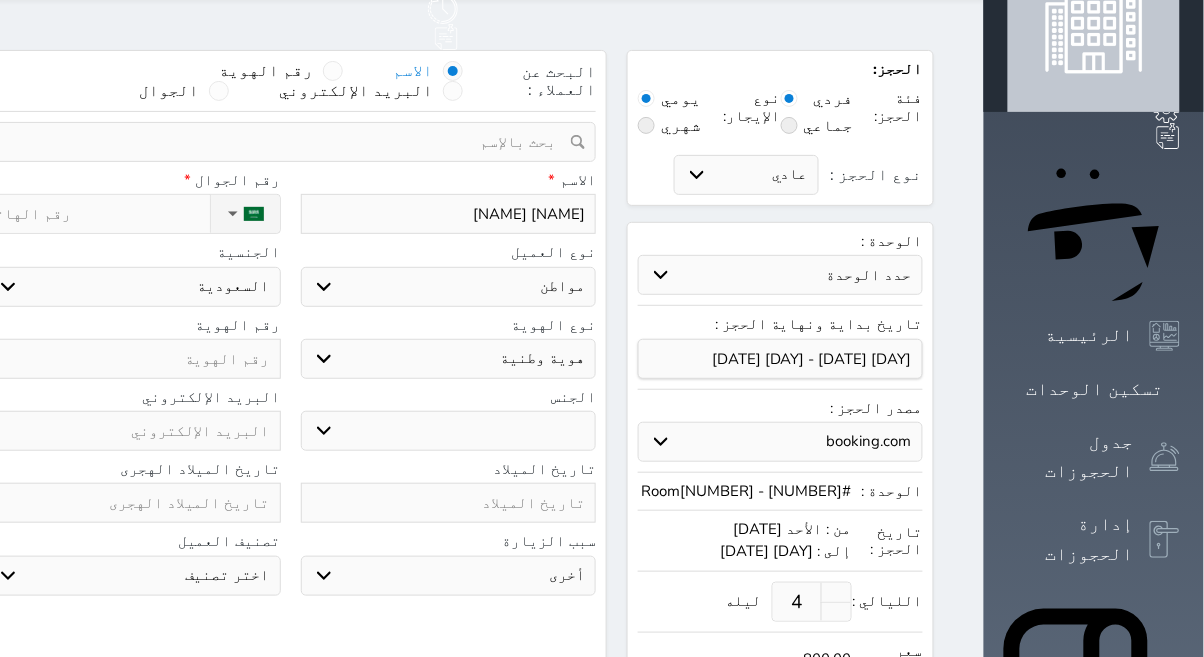 type on "[NAME] [NAME] [INITIAL]" 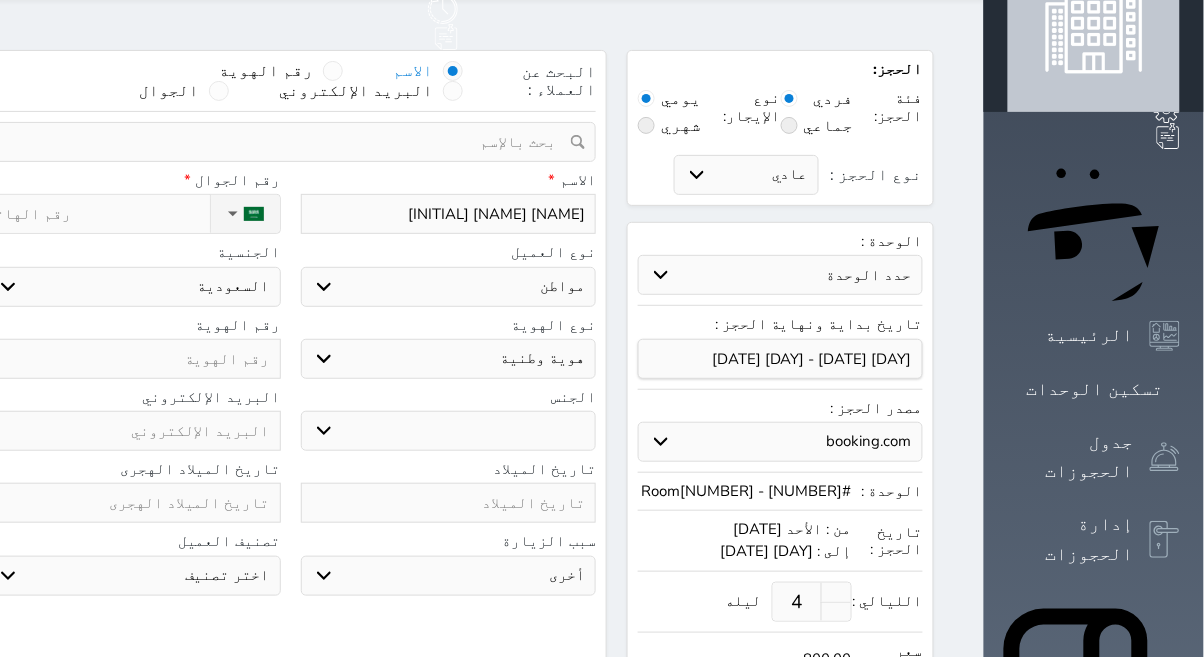 select 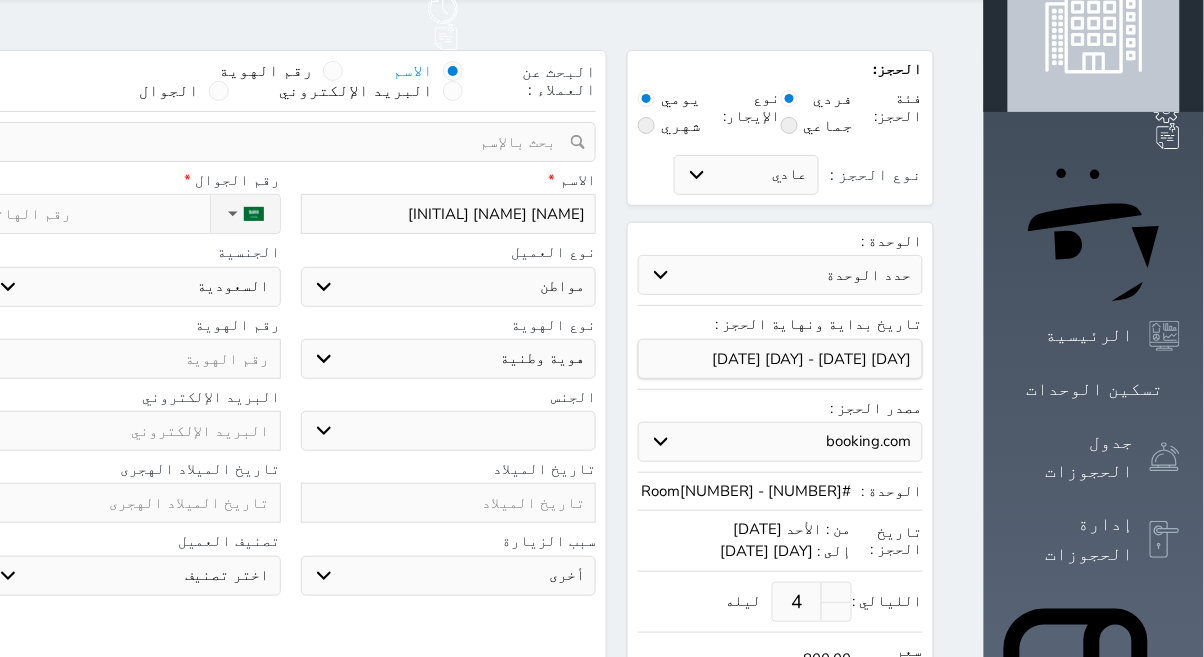 type on "[NAME] [NAME] [INITIAL]" 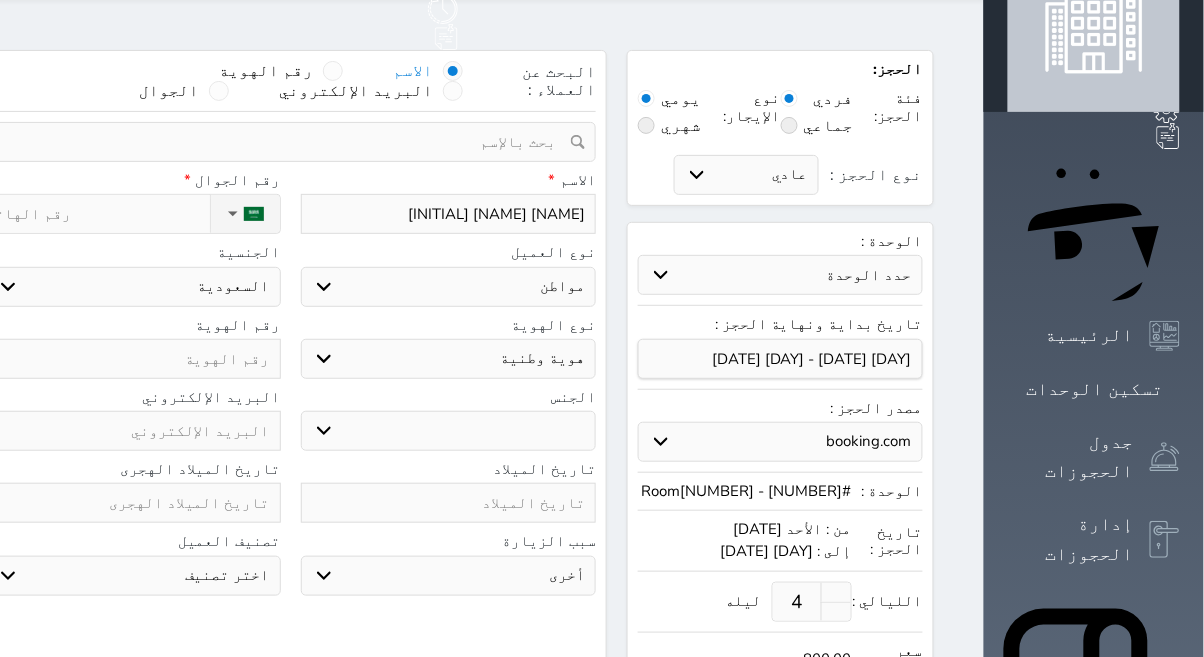 select 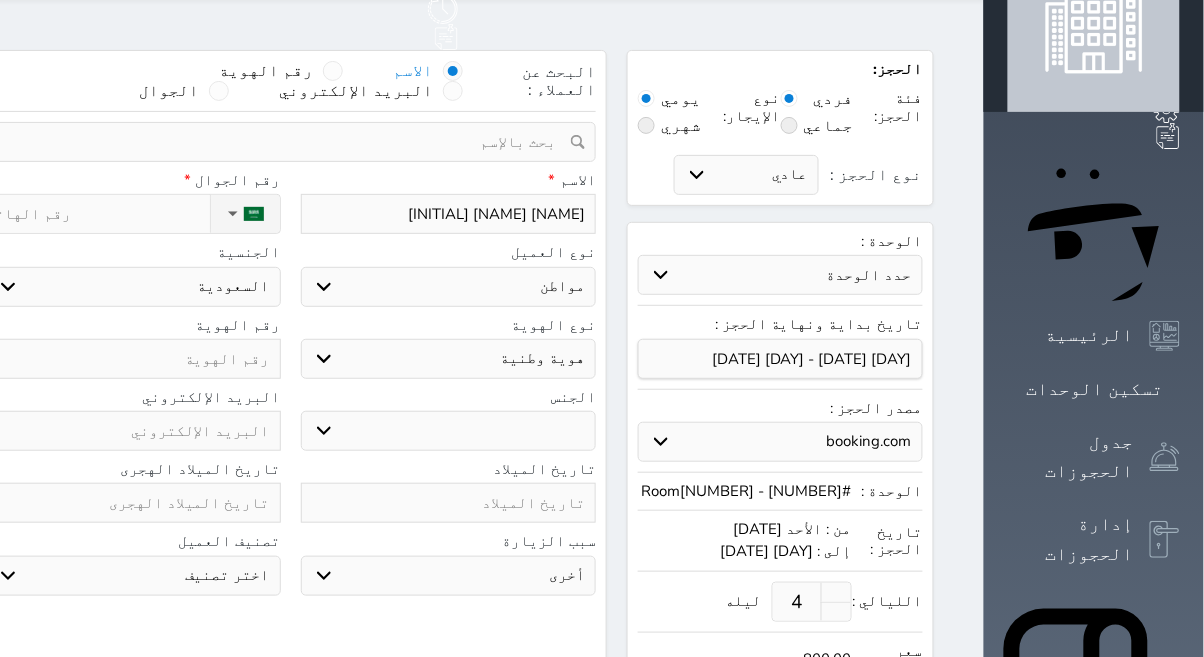 type on "[NAME] [NAME] [INITIAL]" 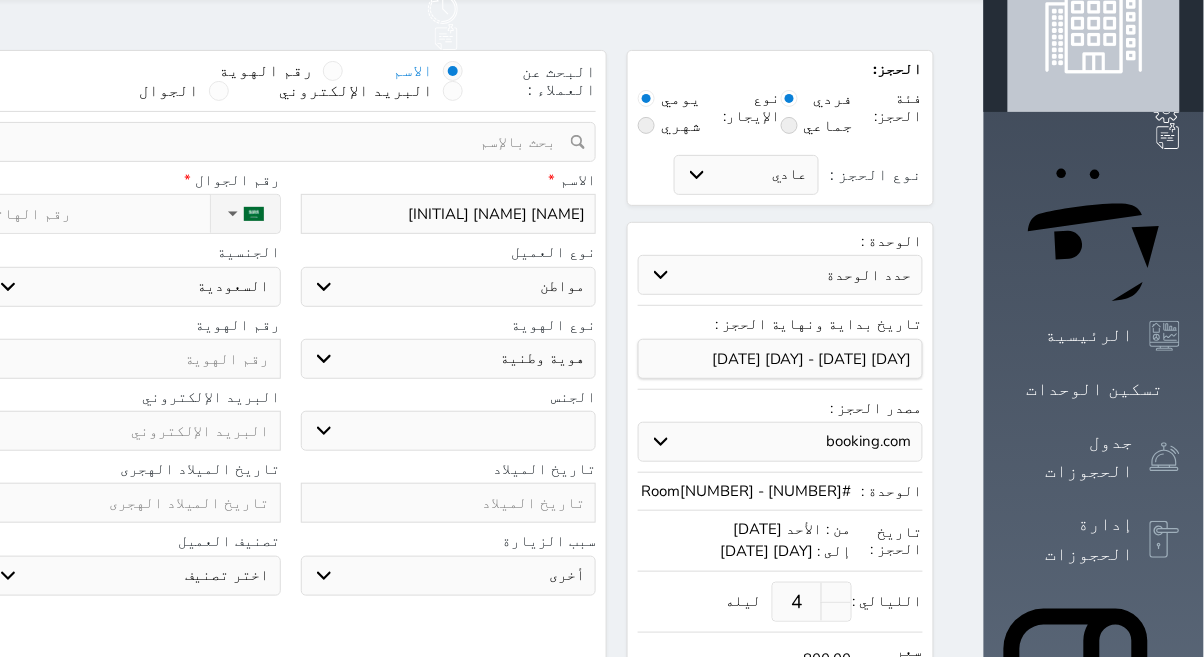 select 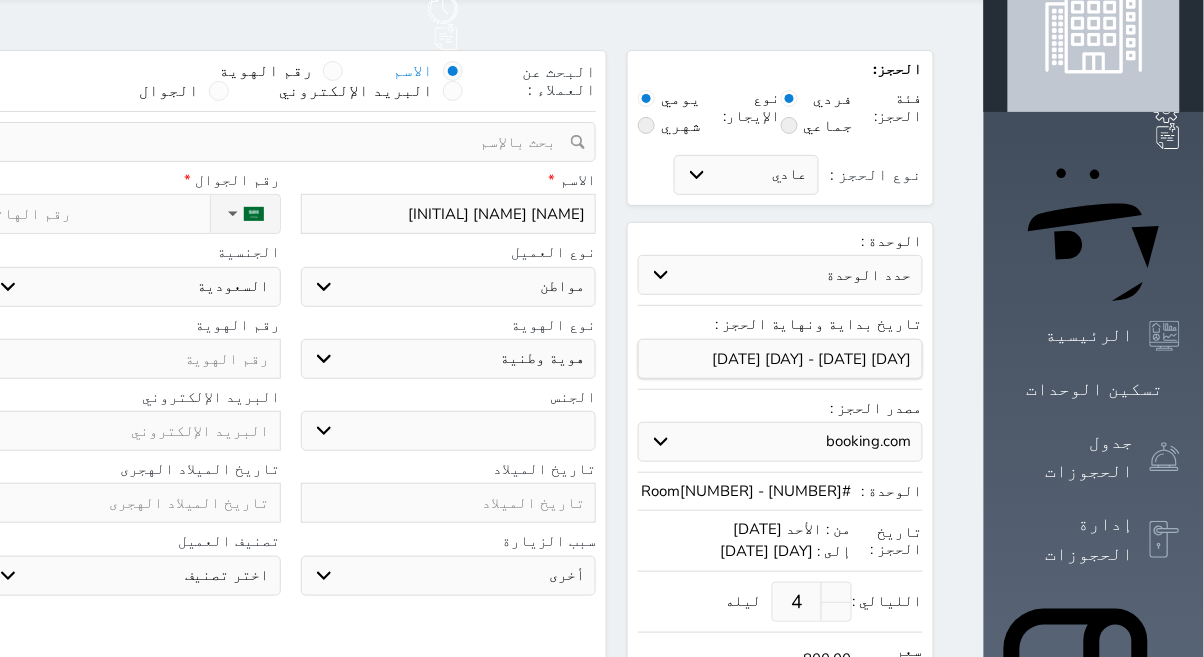 type on "[NAME] [NAME] [INITIAL]" 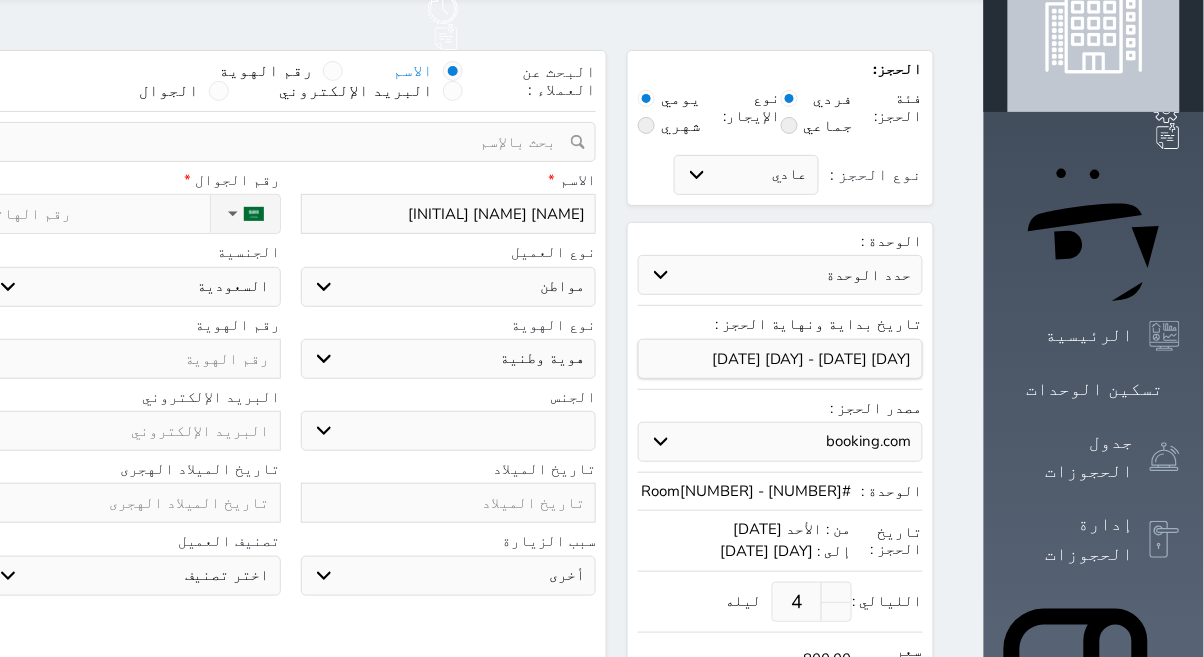 select 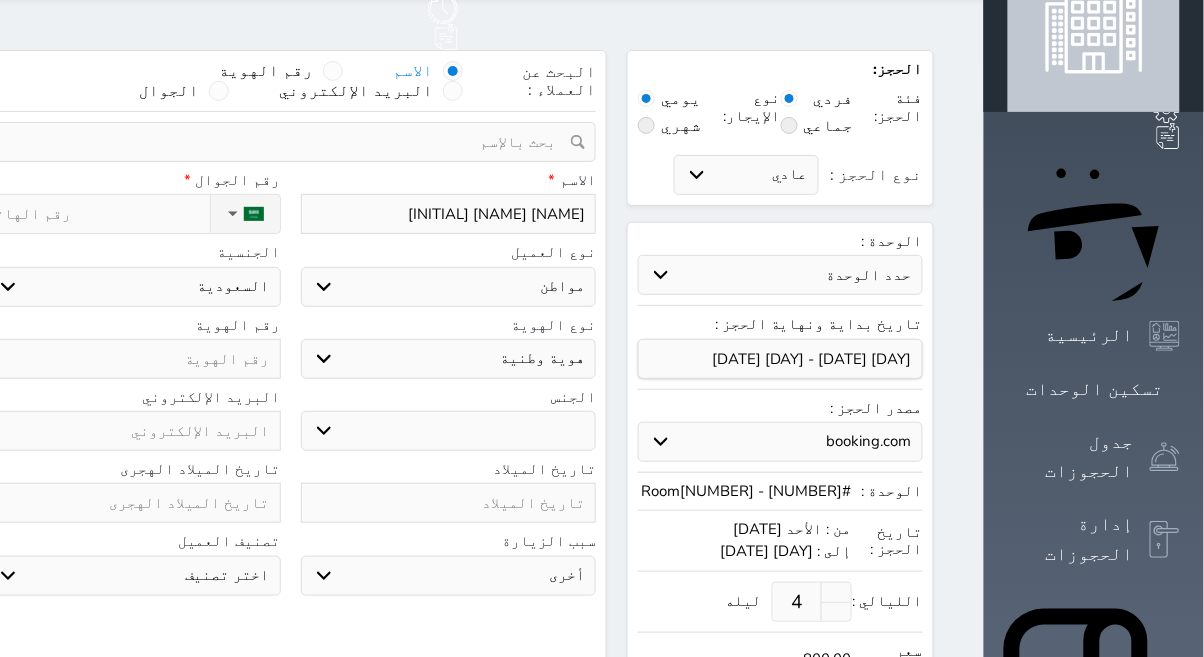 type on "[NAME] [NAME] [INITIAL]" 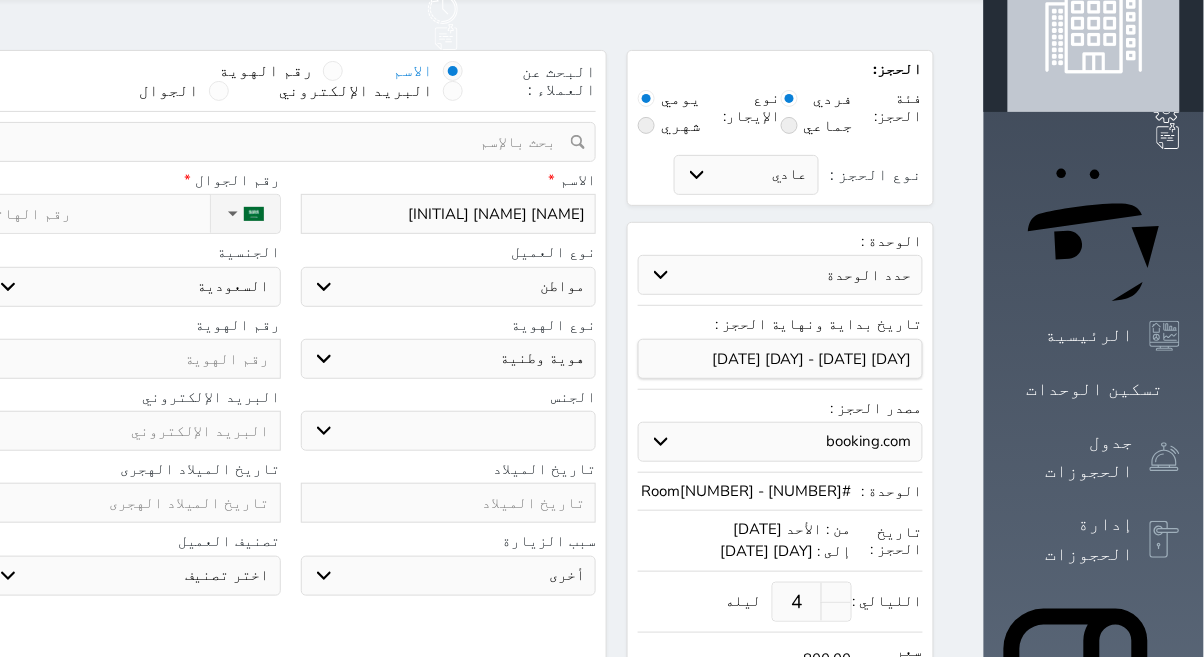 select 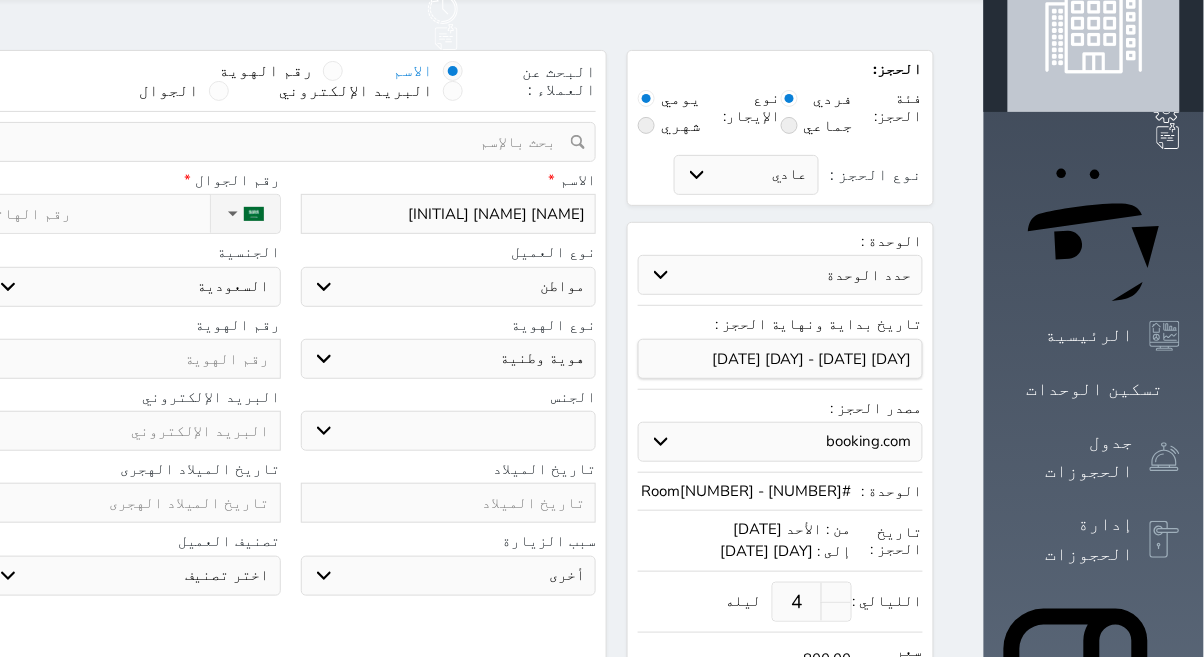 type on "[NAME] [NAME] [INITIAL]" 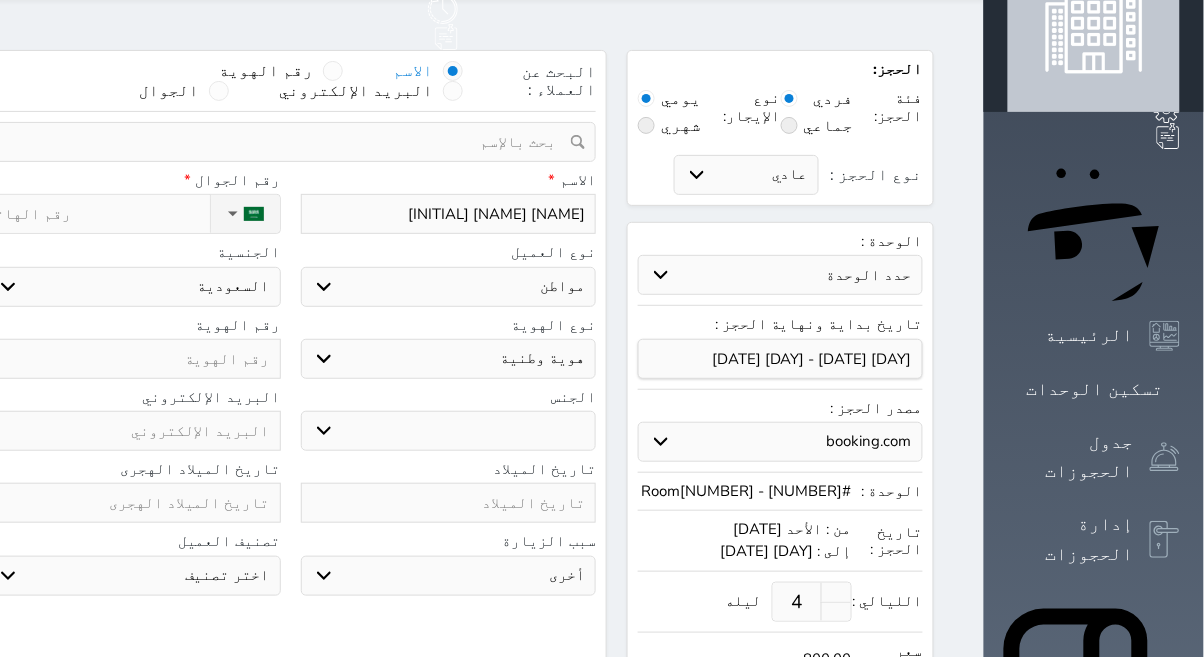 select 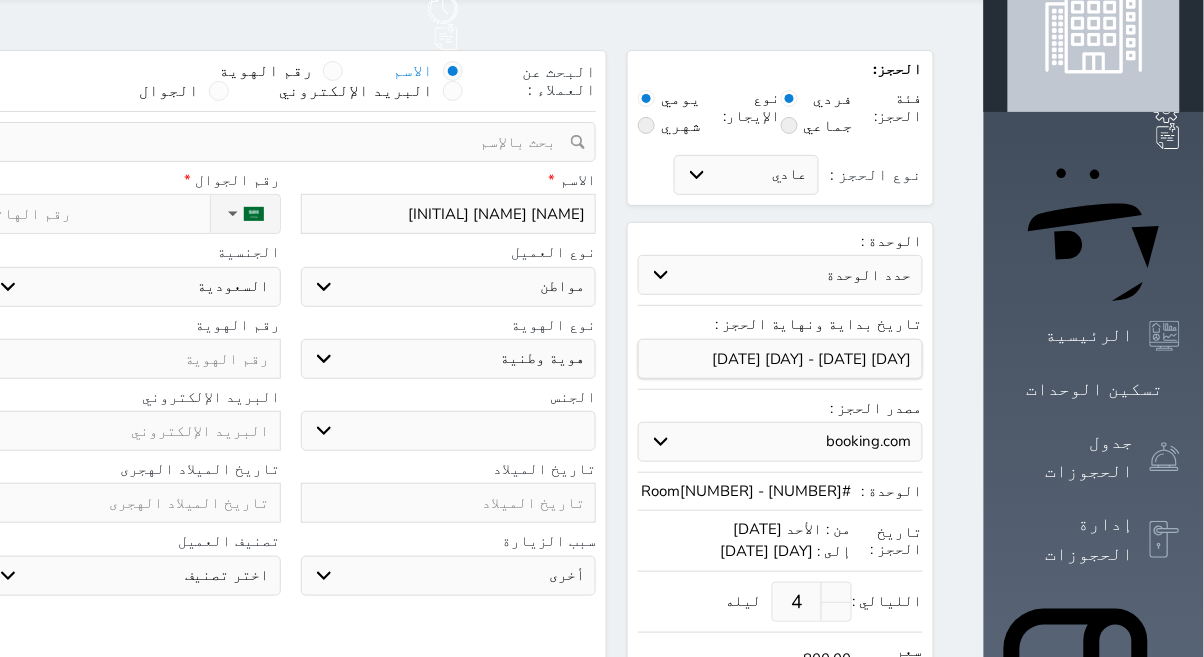 type on "[NAME] [NAME] [INITIAL]" 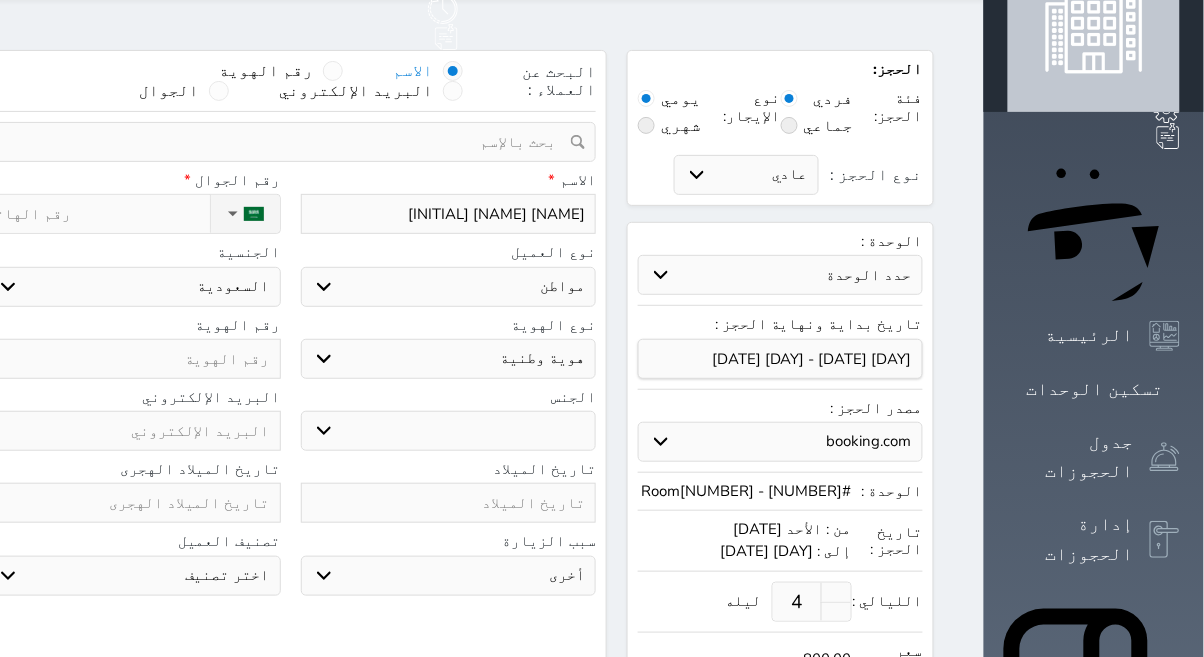 select 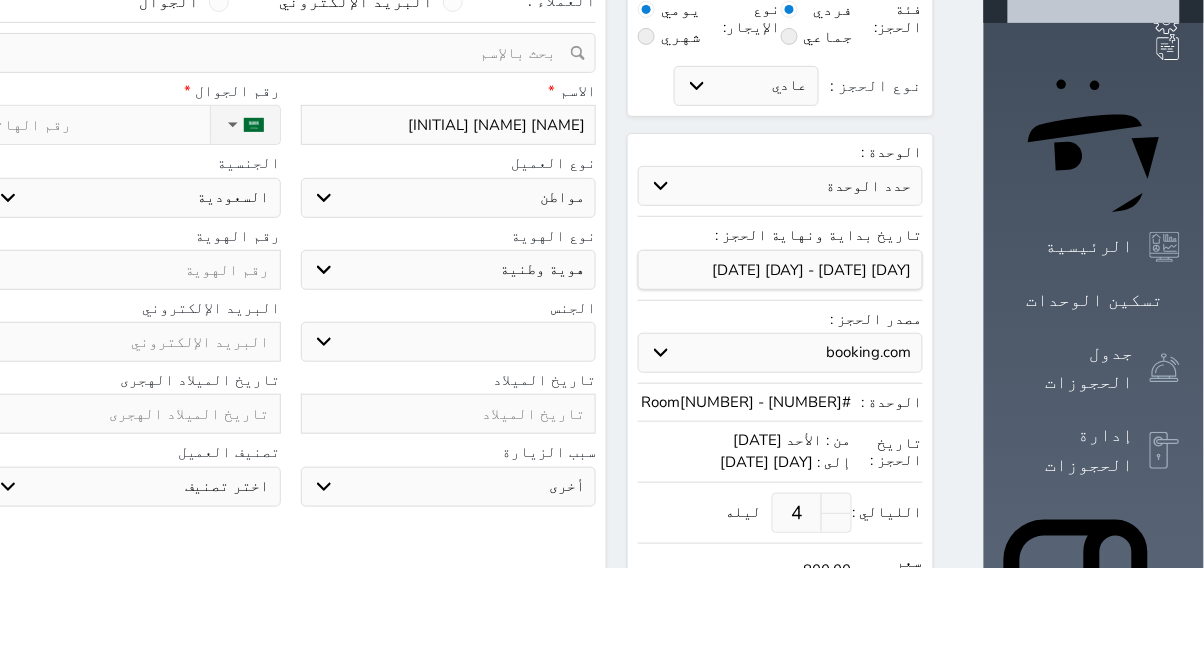 scroll, scrollTop: 60, scrollLeft: 0, axis: vertical 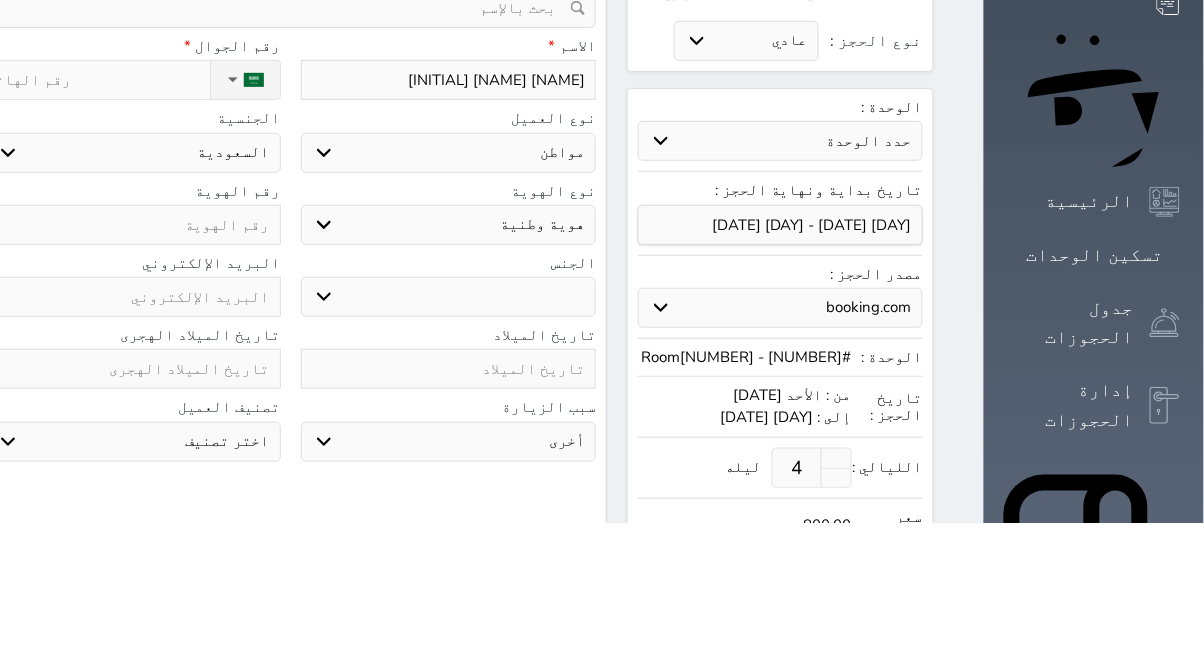 type on "[NAME] [NAME] [INITIAL]" 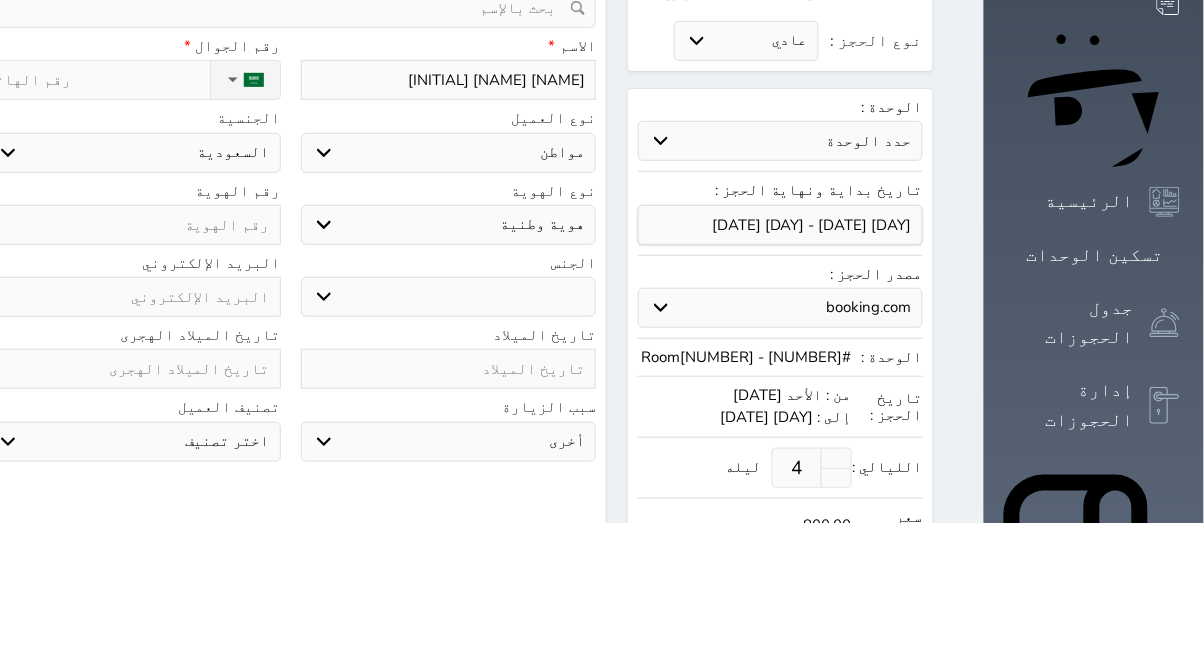 type on "2" 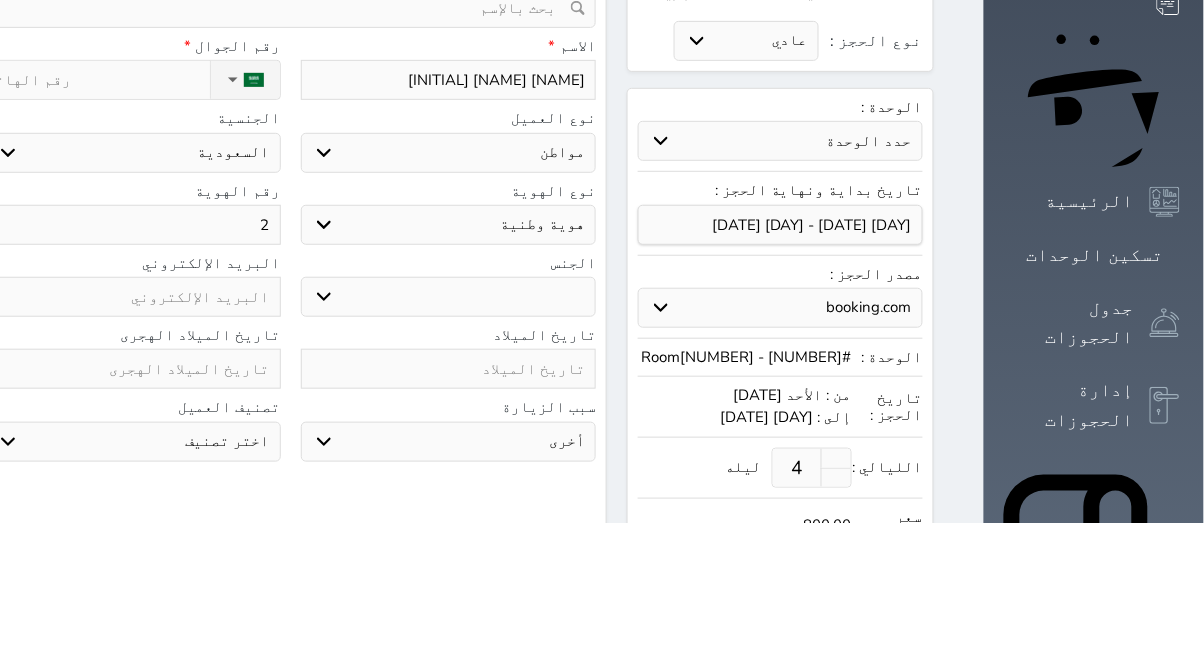 select 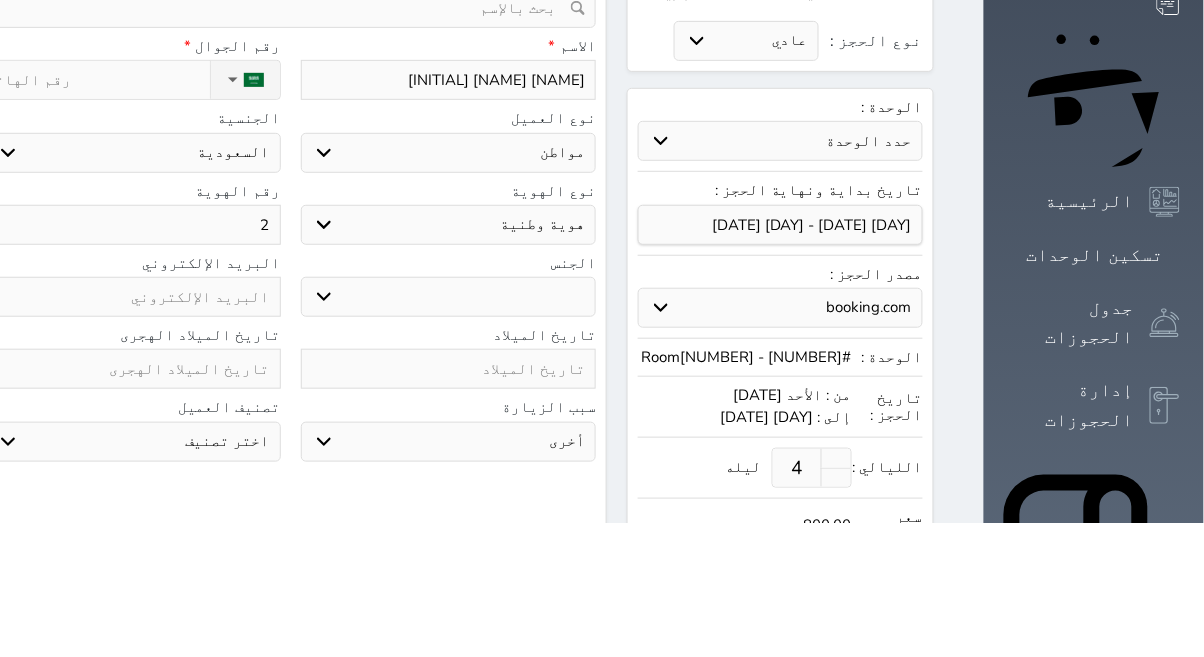 type on "25" 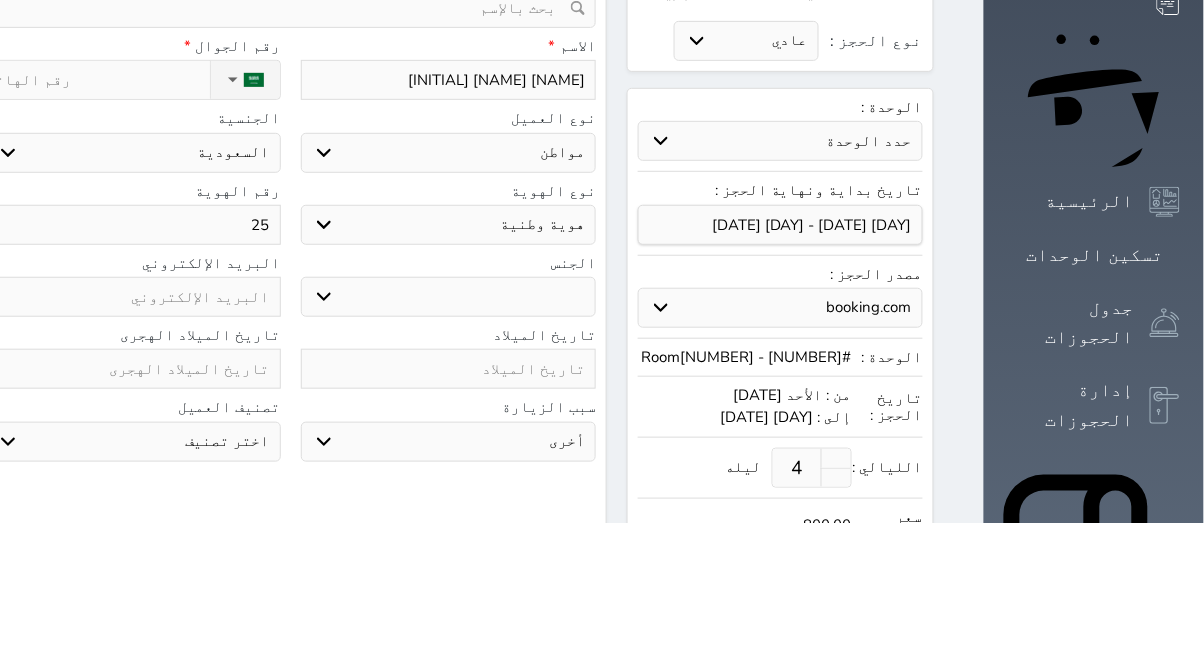 select 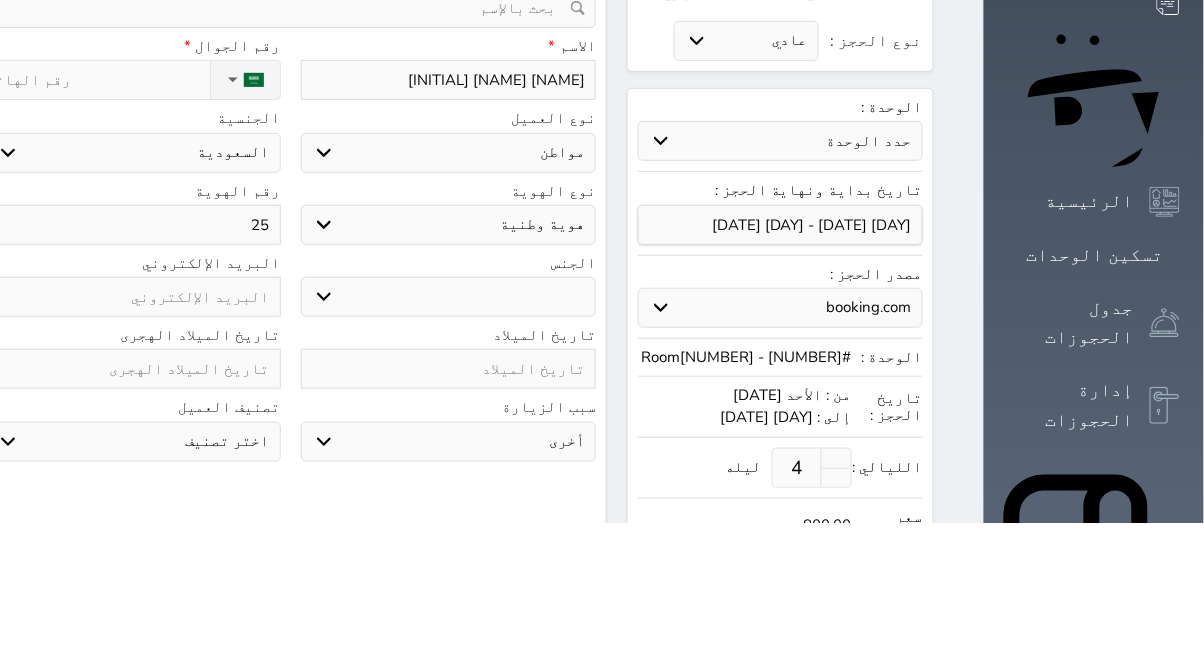 type on "[NUMBER]" 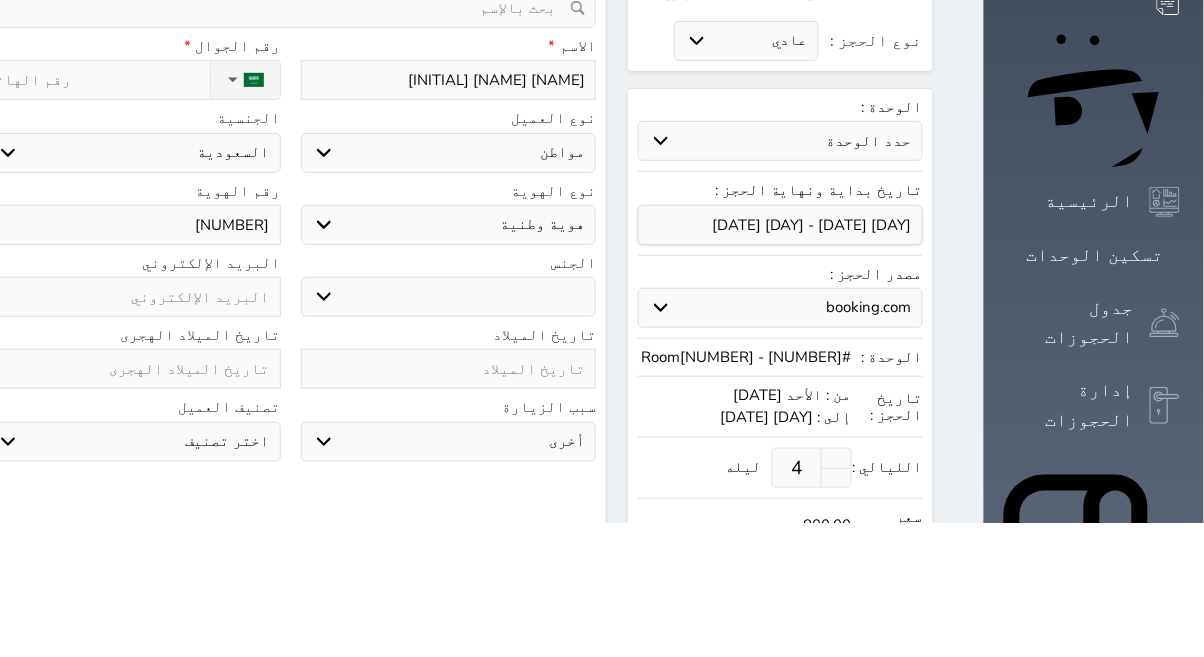 select 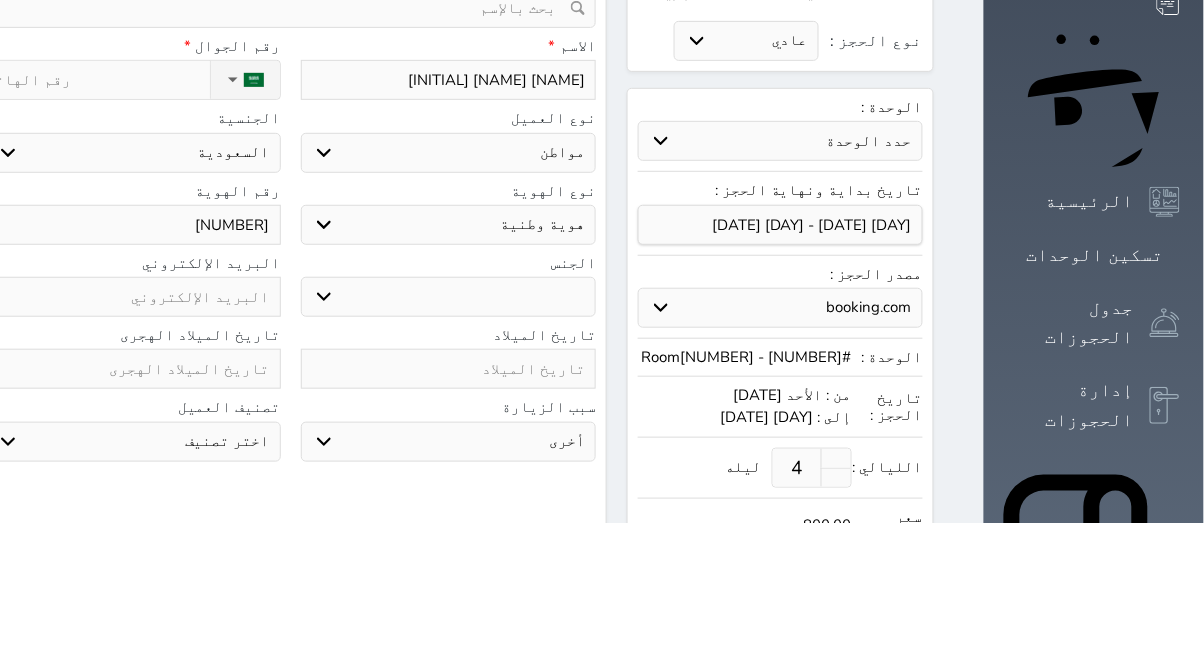 type on "[NUMBER]" 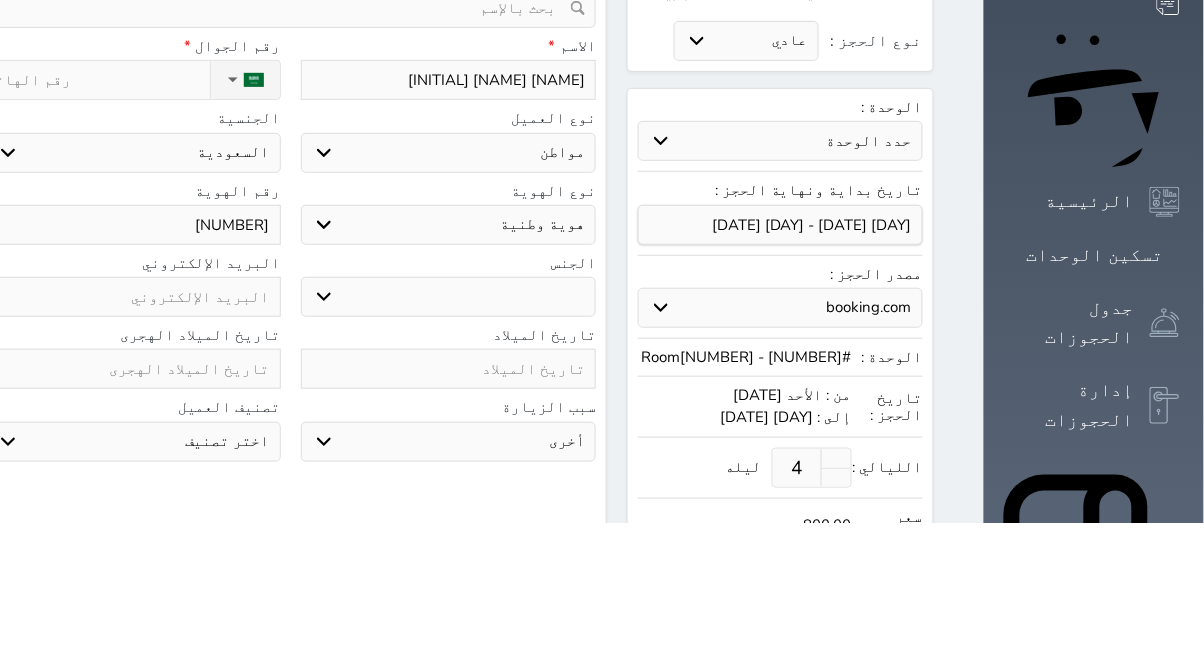 select 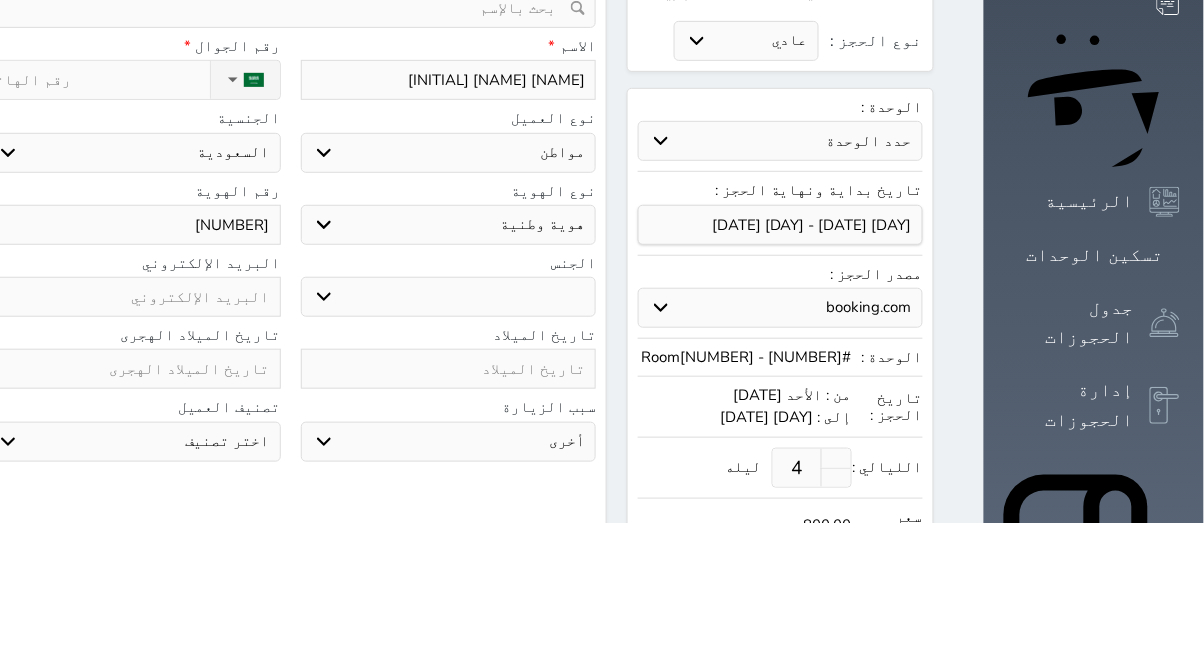 type on "25427" 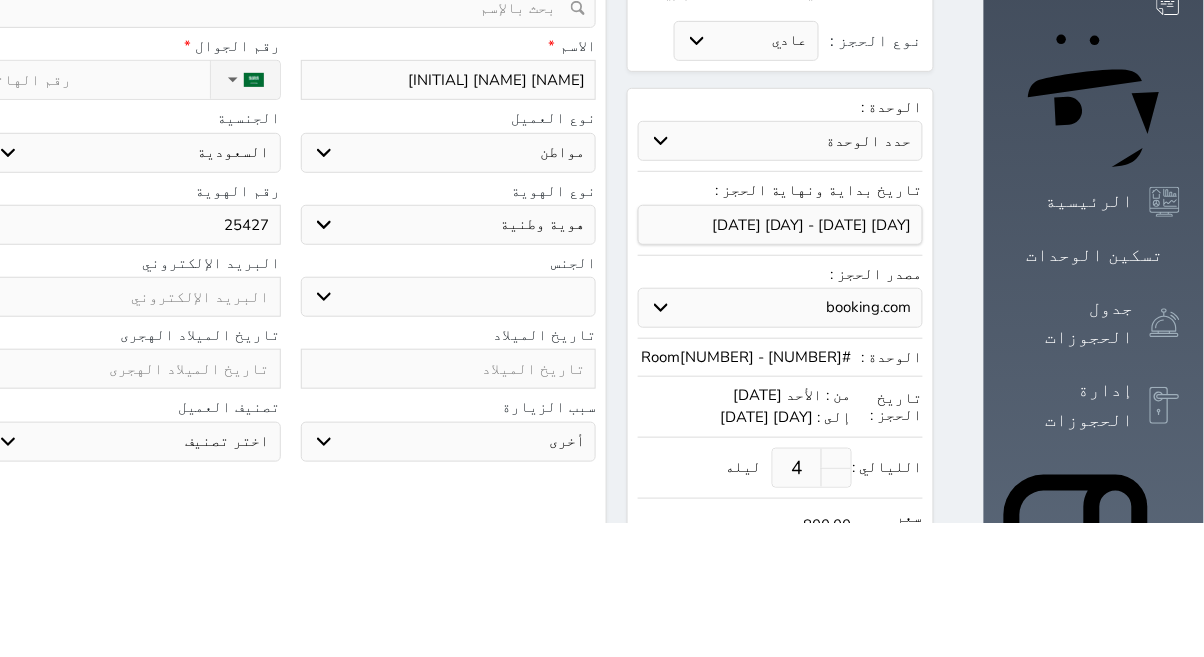 select 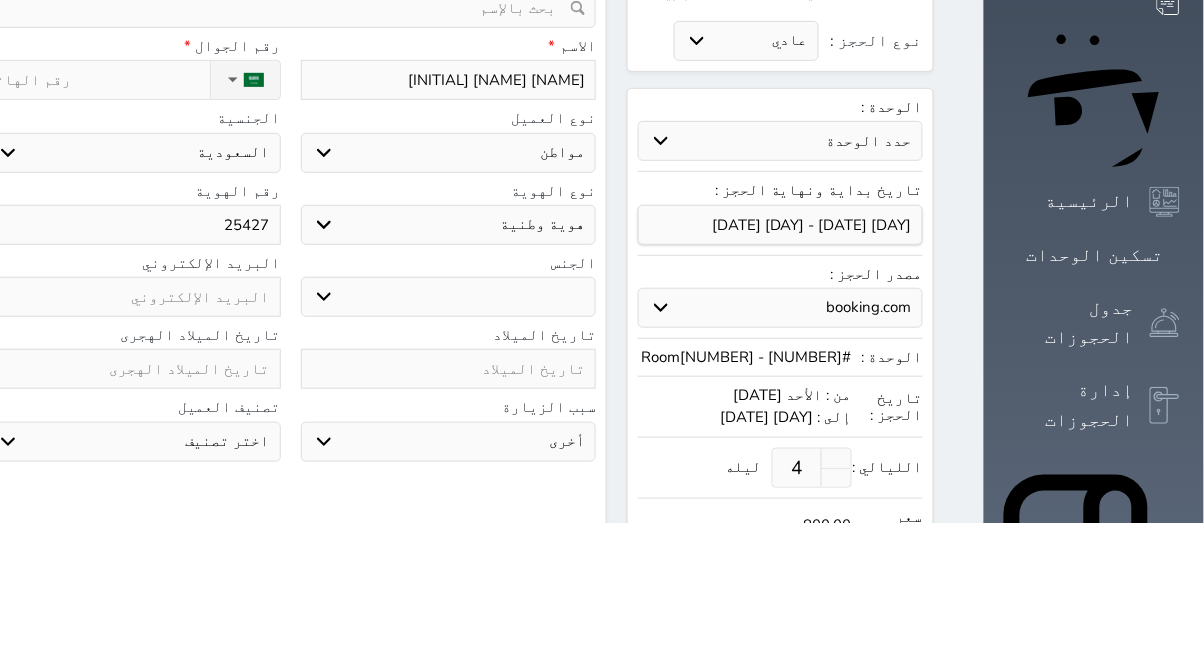 type on "[NUMBER]" 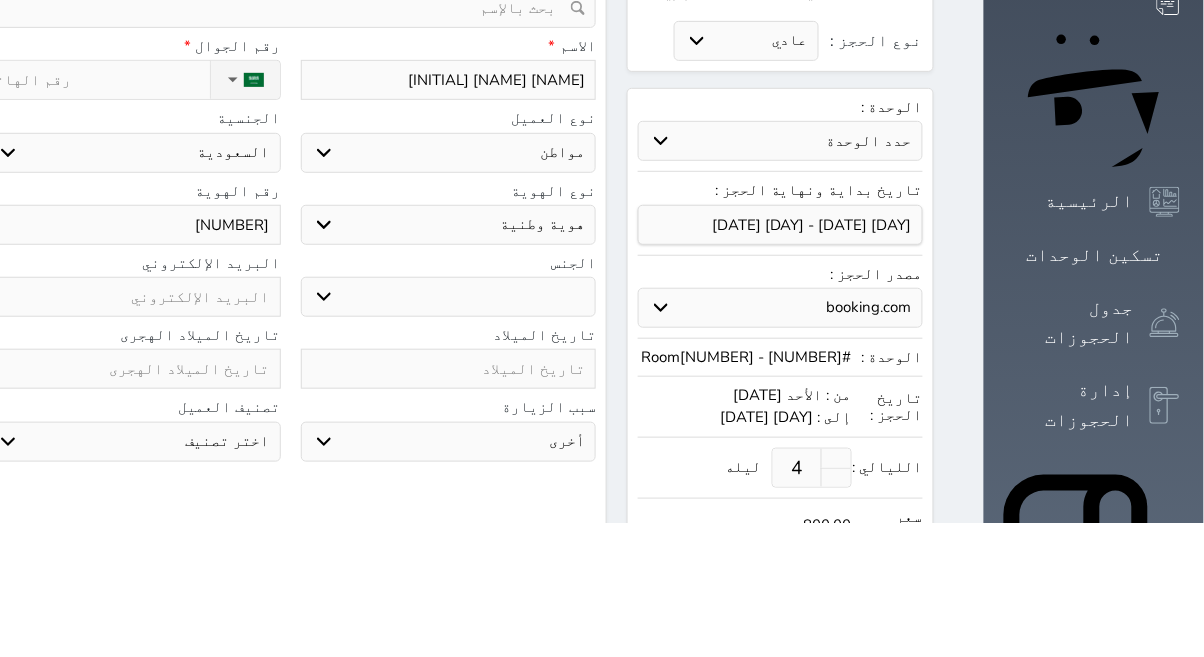 select 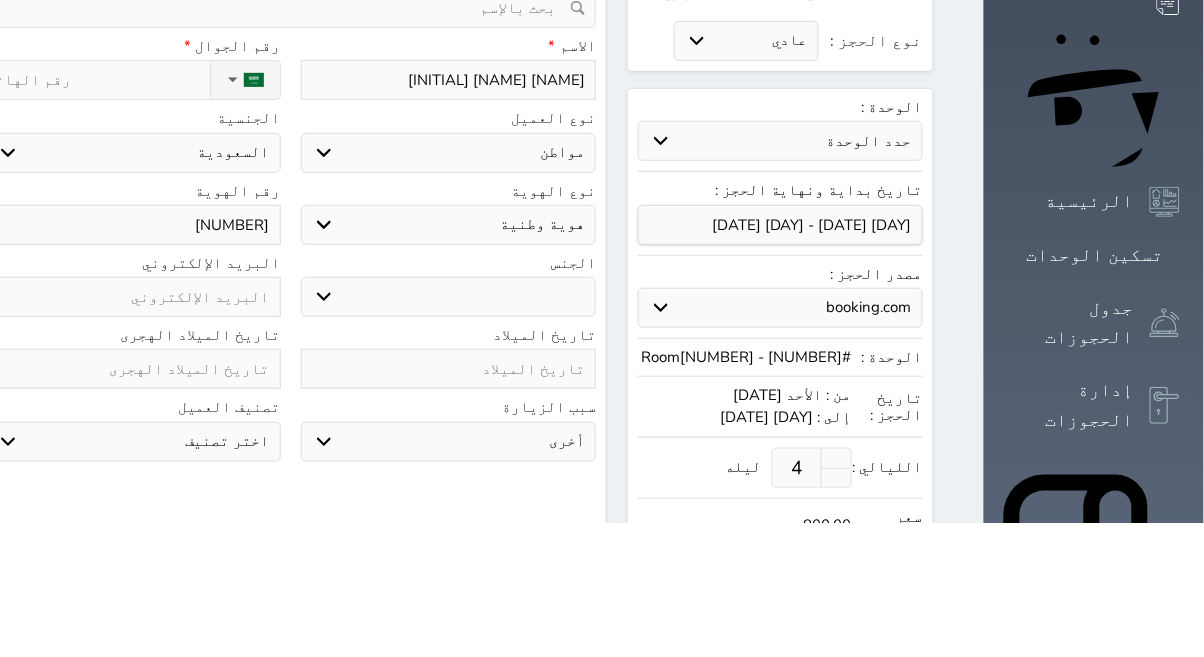 type on "[NUMBER]" 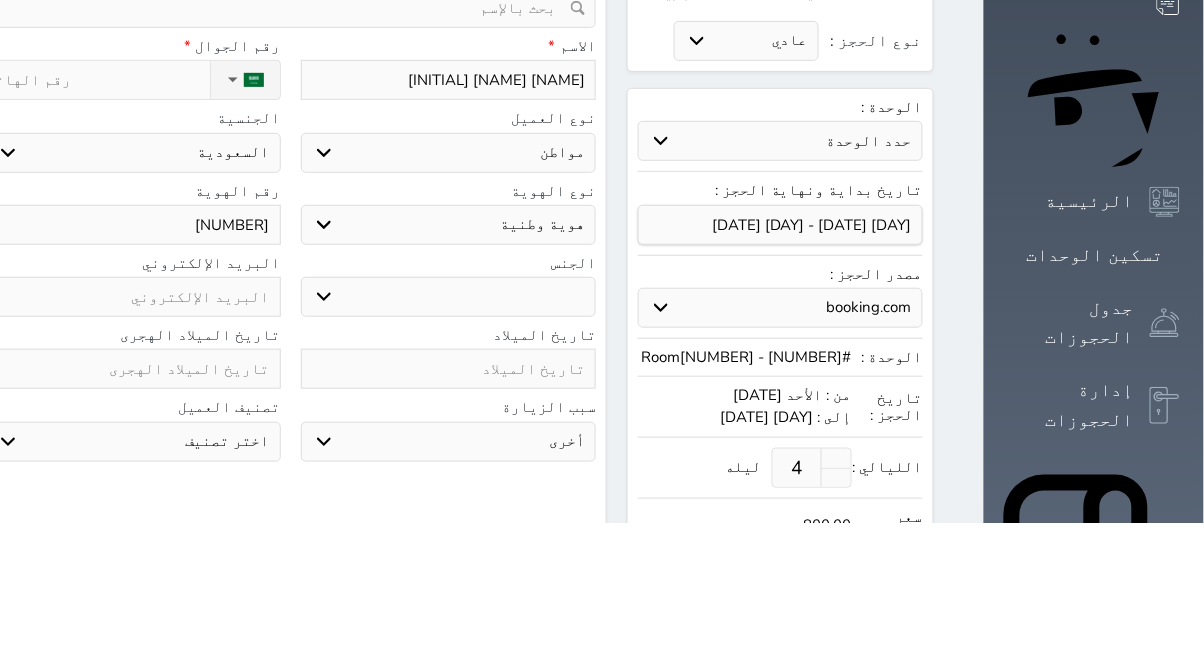 select 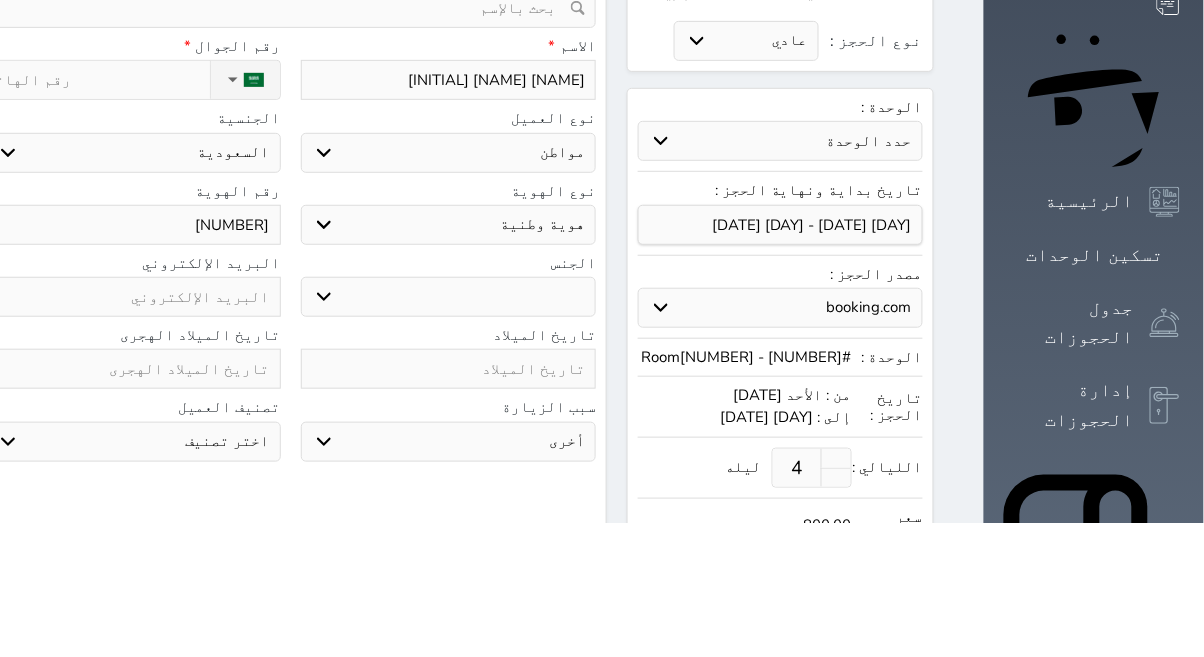 type on "[NUMBER]" 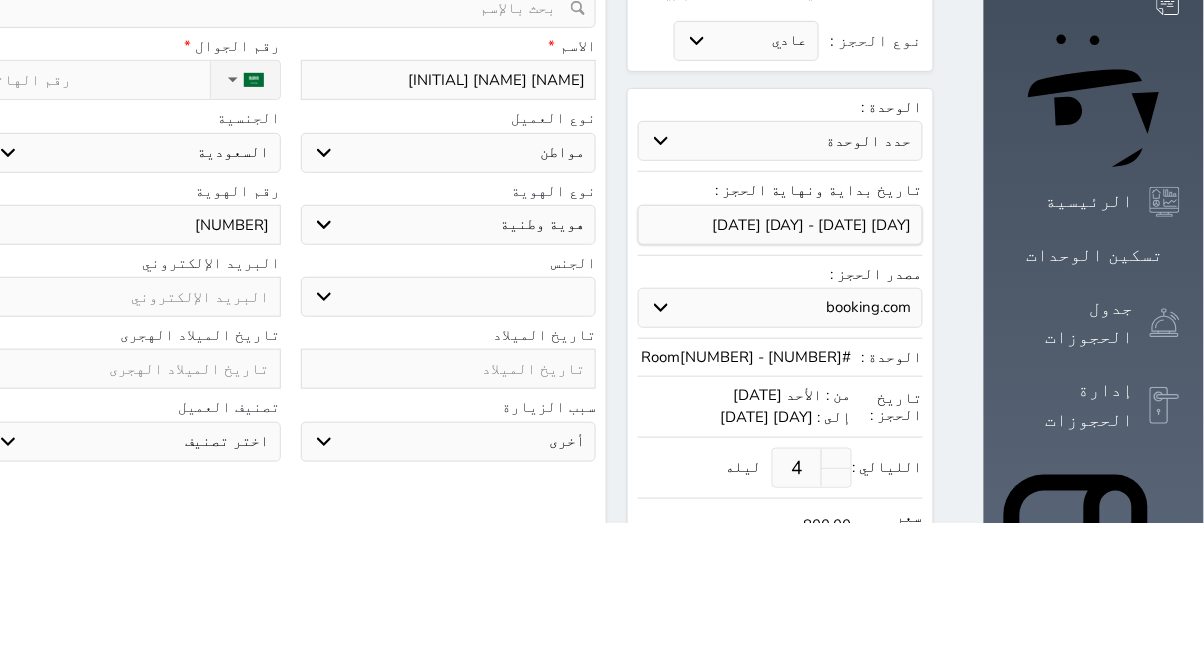 select 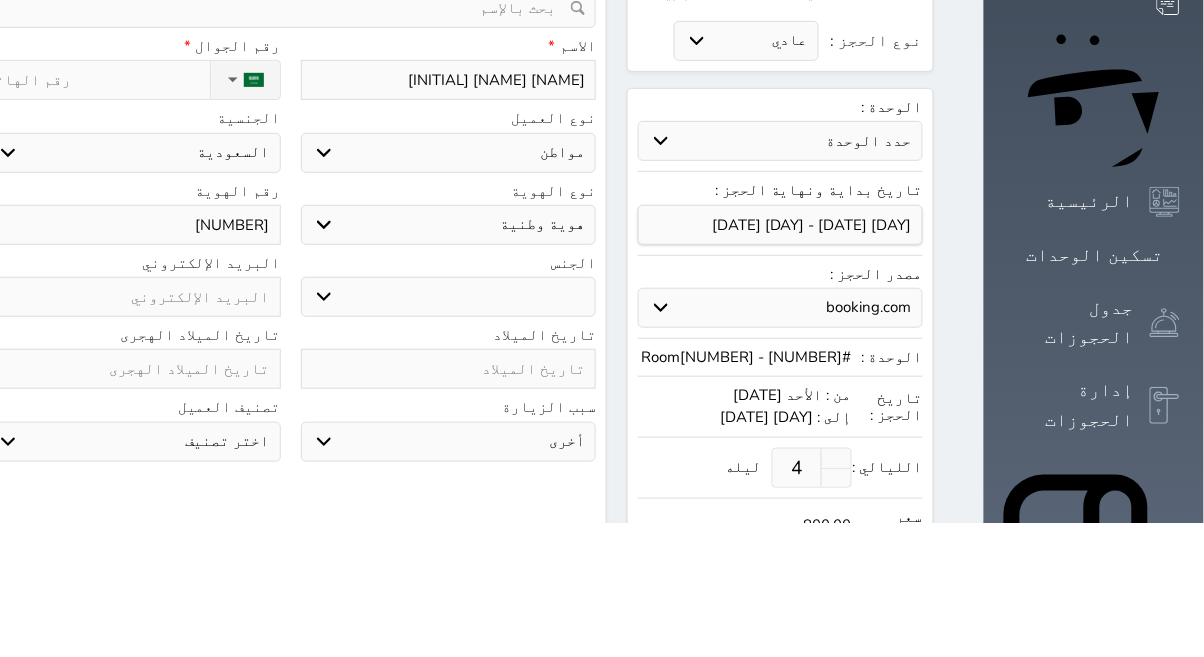 type on "[NUMBER]" 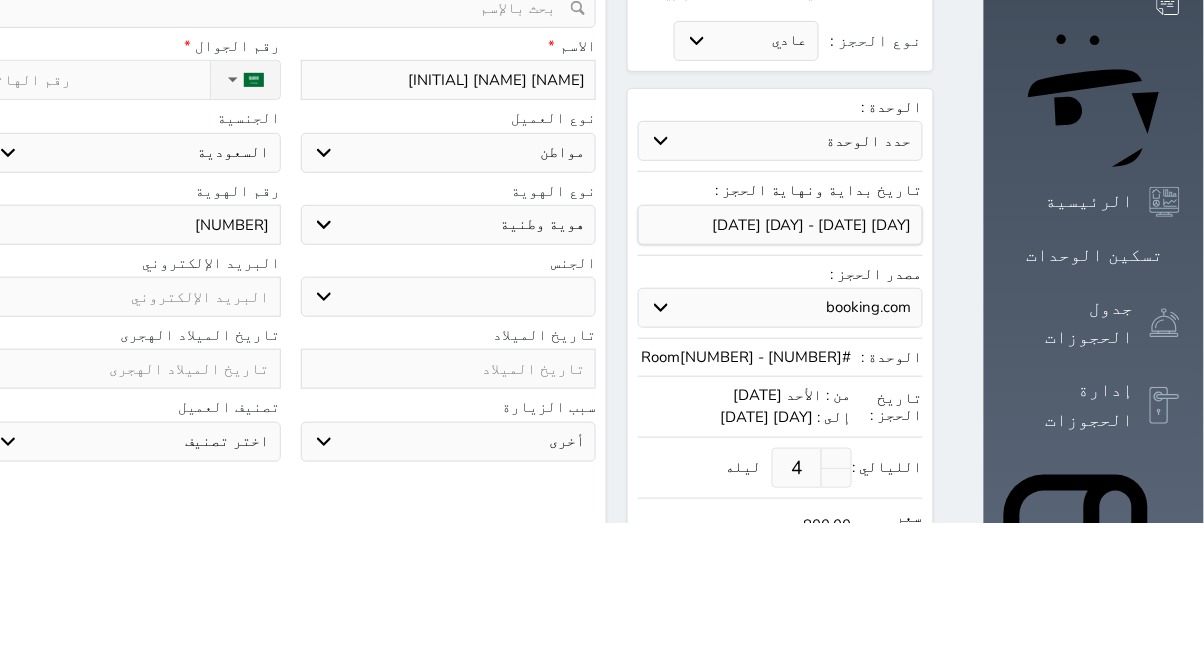 select 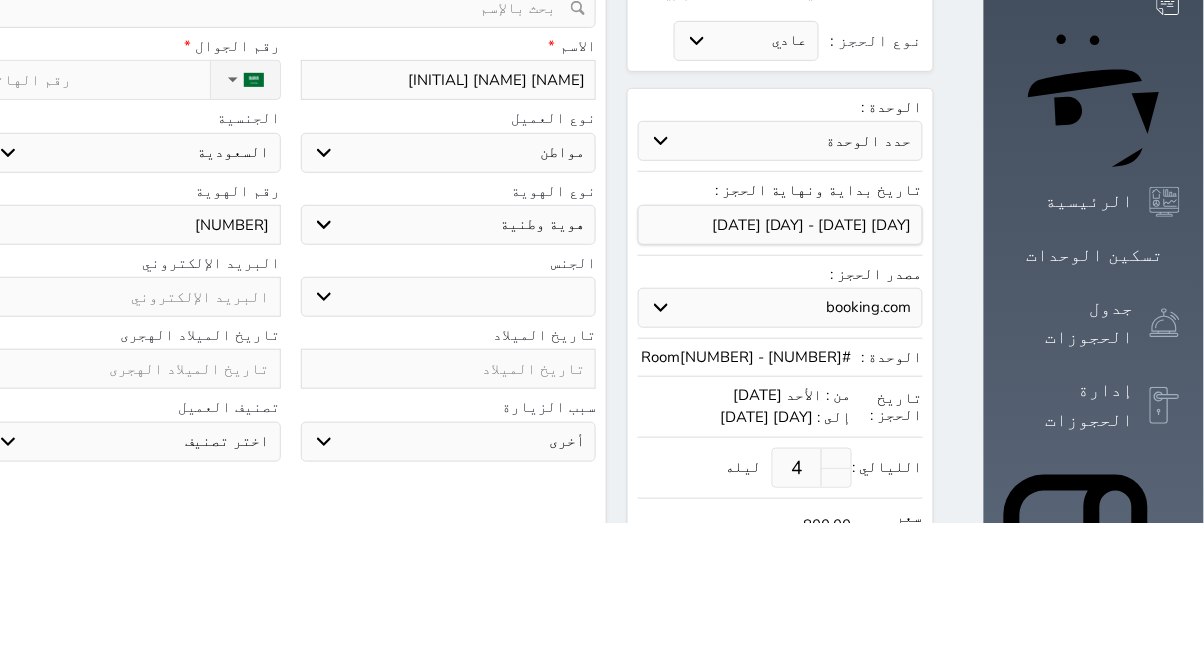 type on "[NUMBER]" 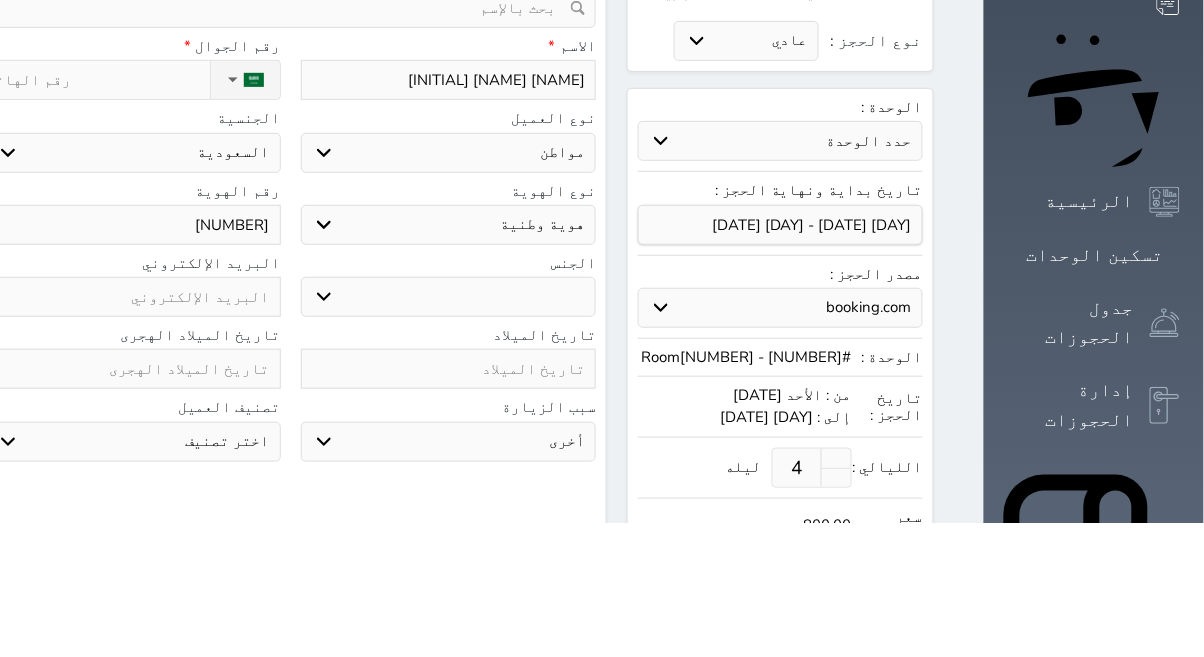select 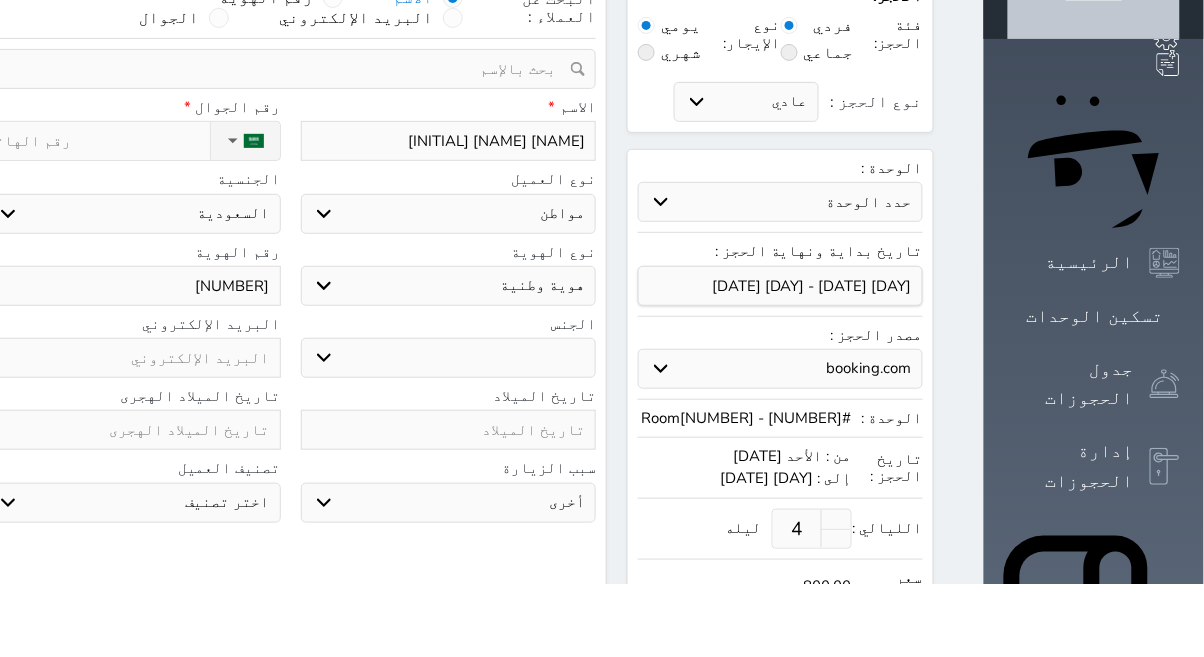 type on "[NUMBER]" 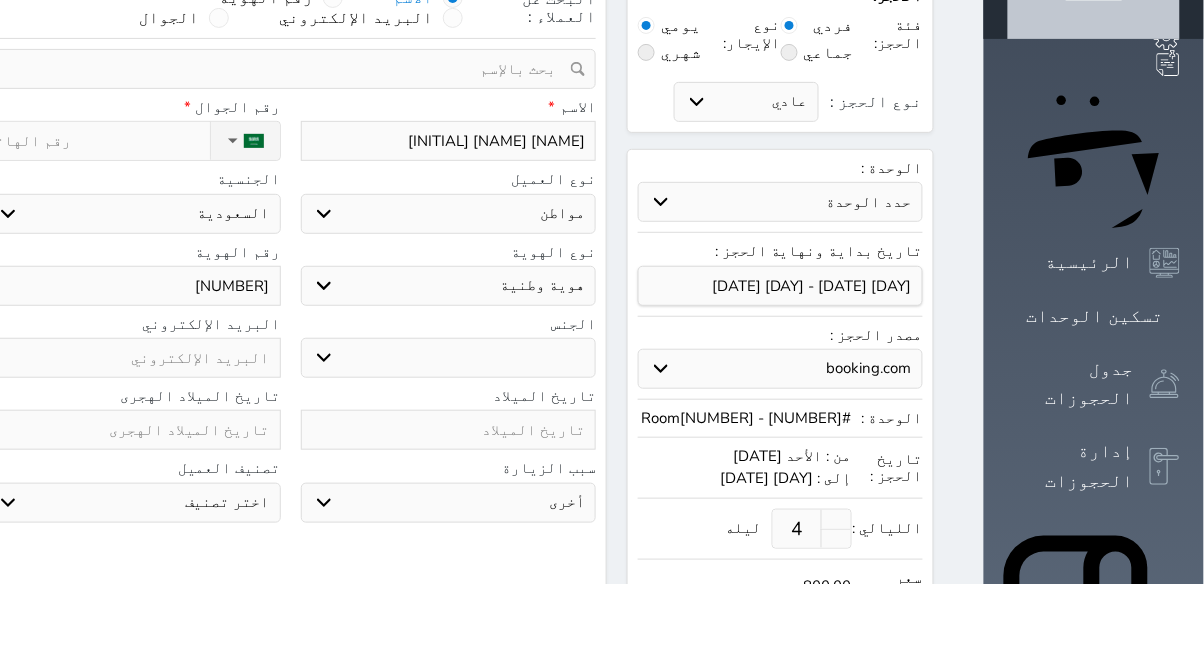 type on "0" 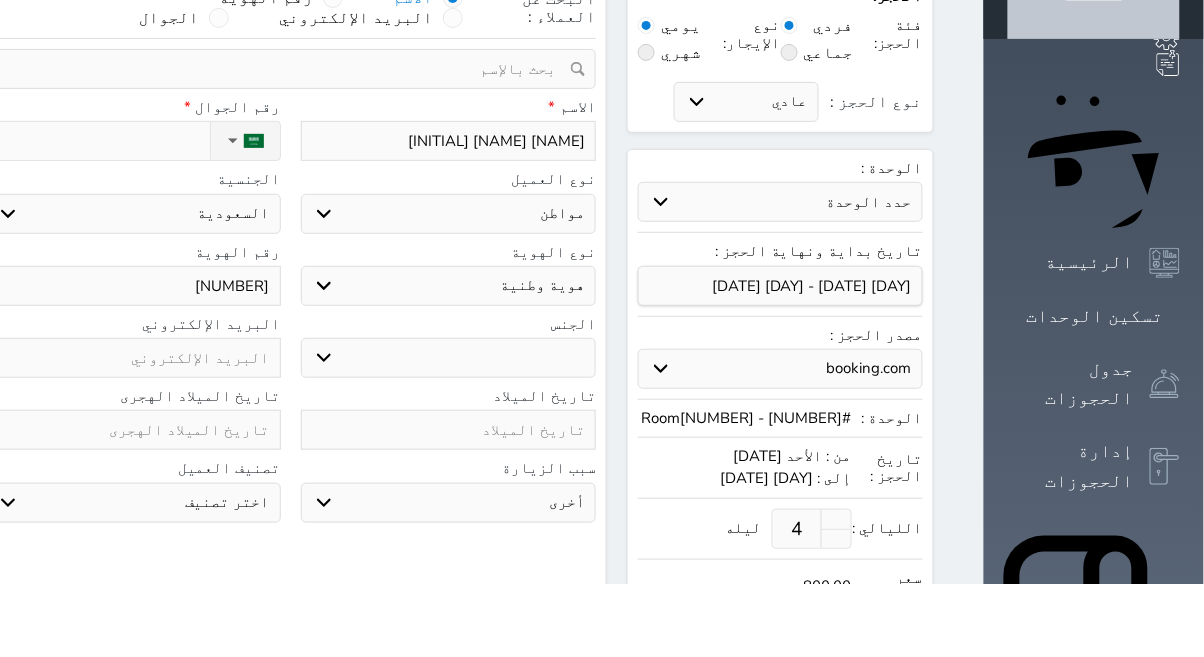 select 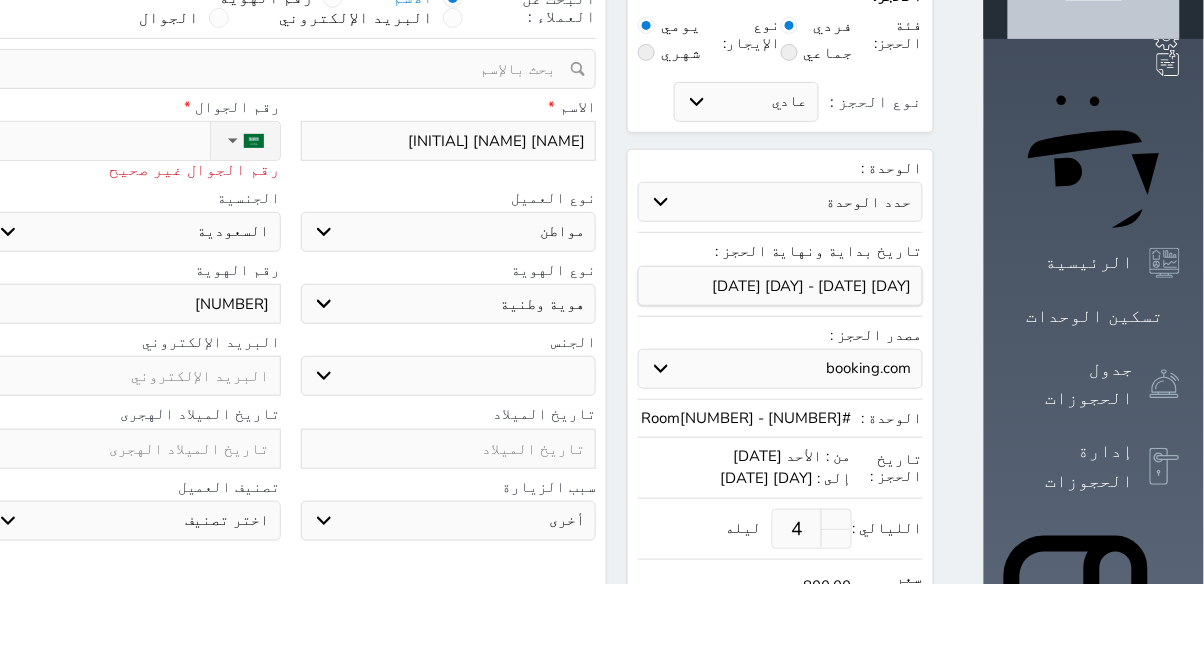 type on "05" 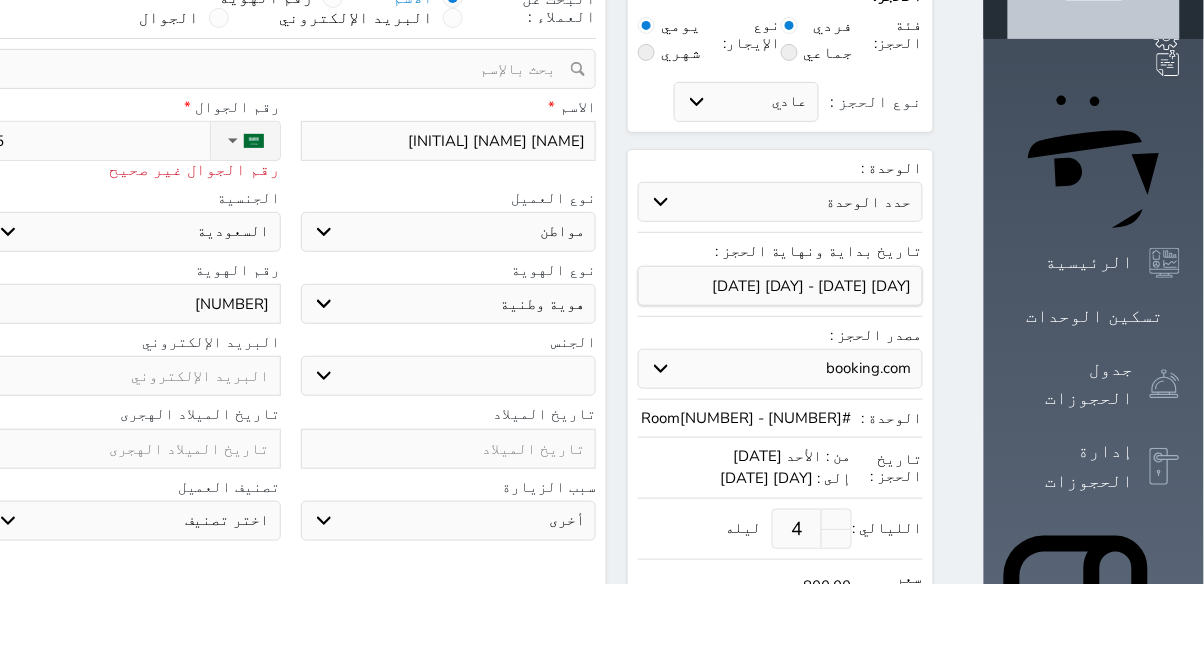 select 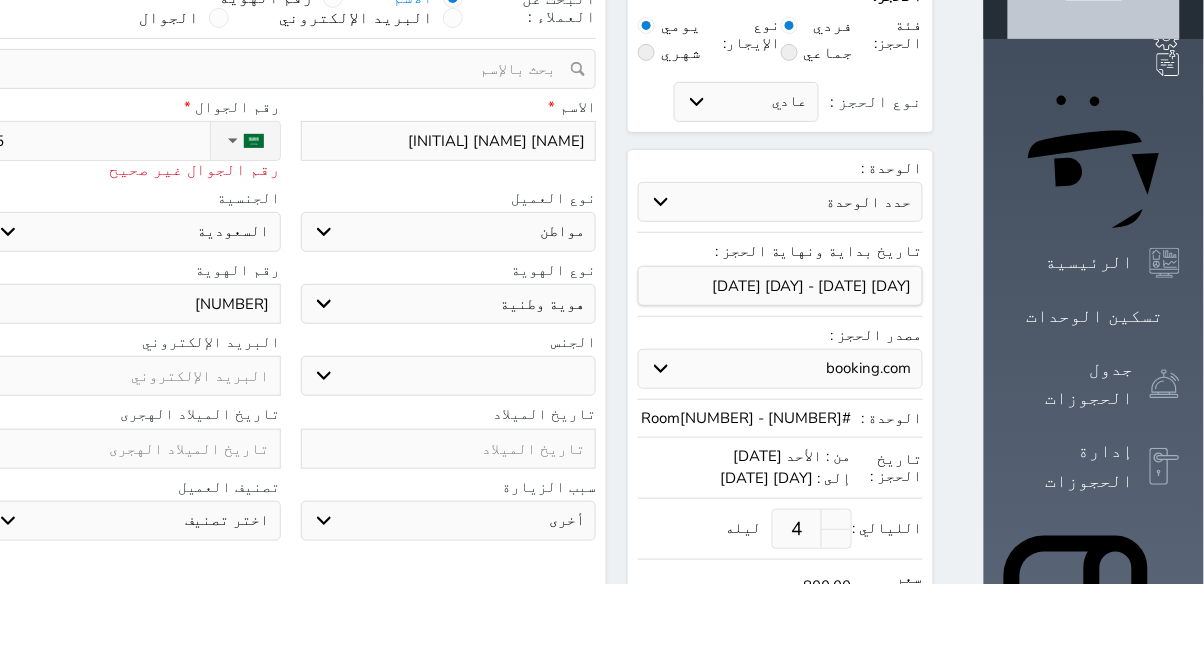 type on "056" 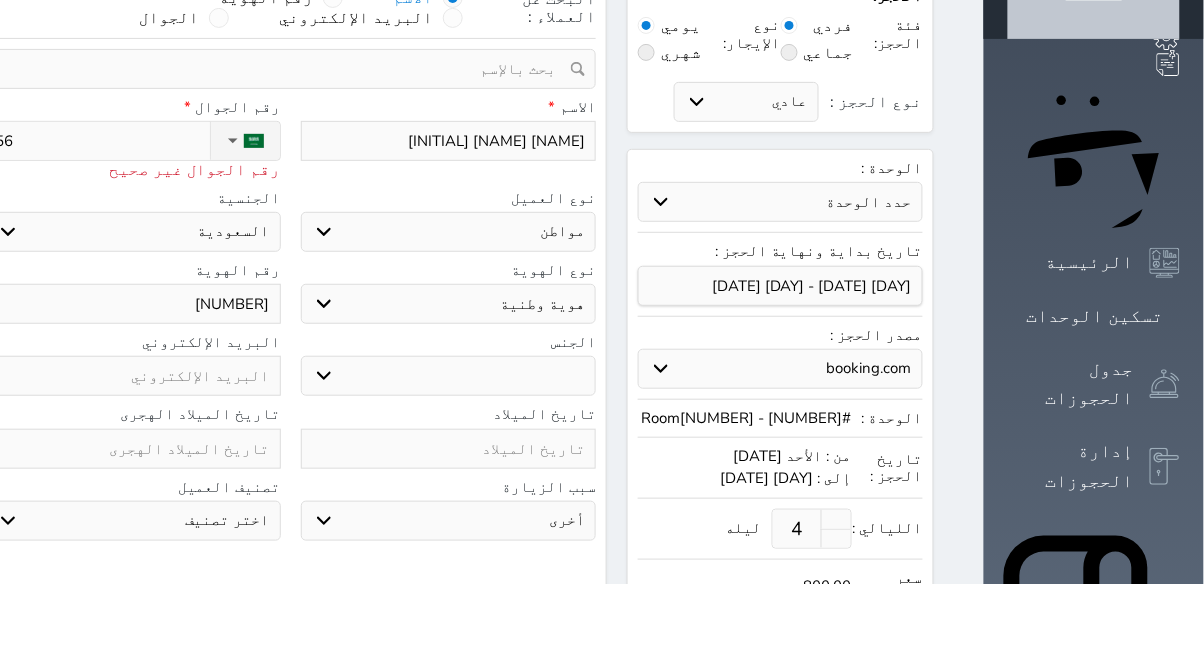 select 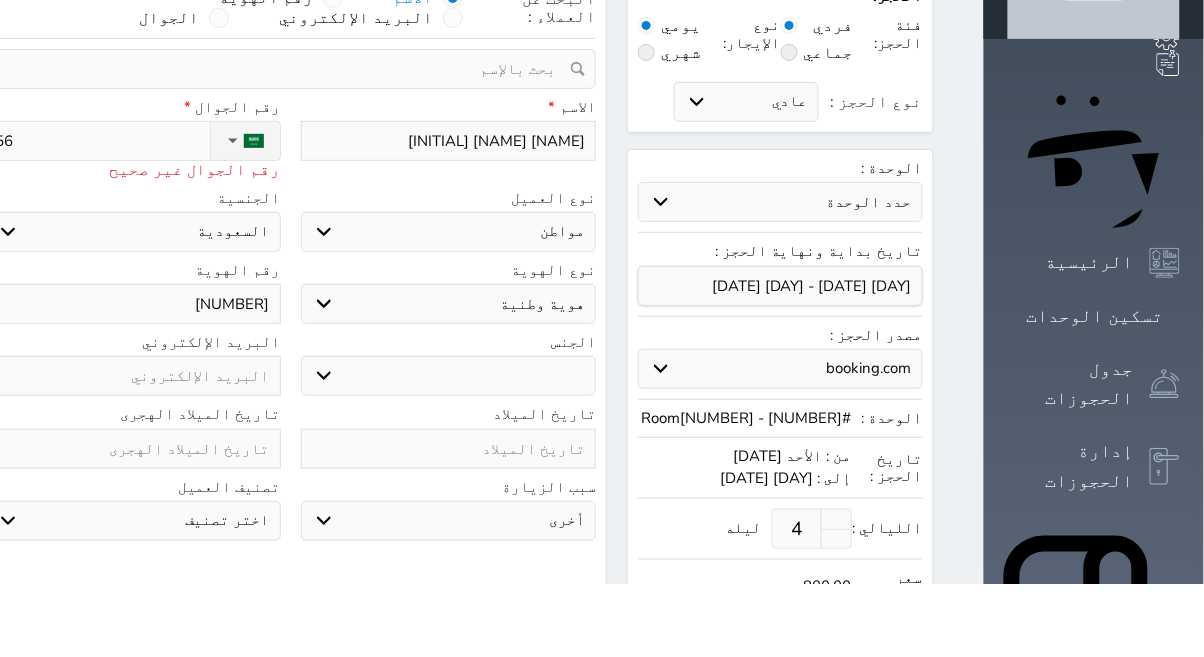 type on "0566" 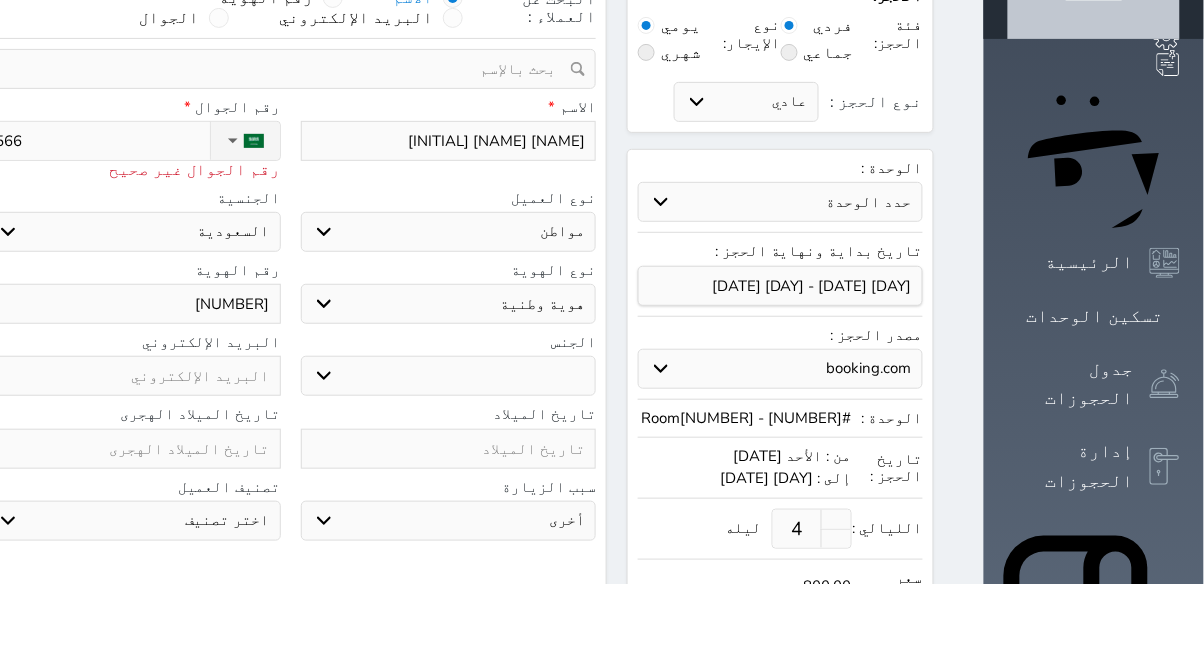 select 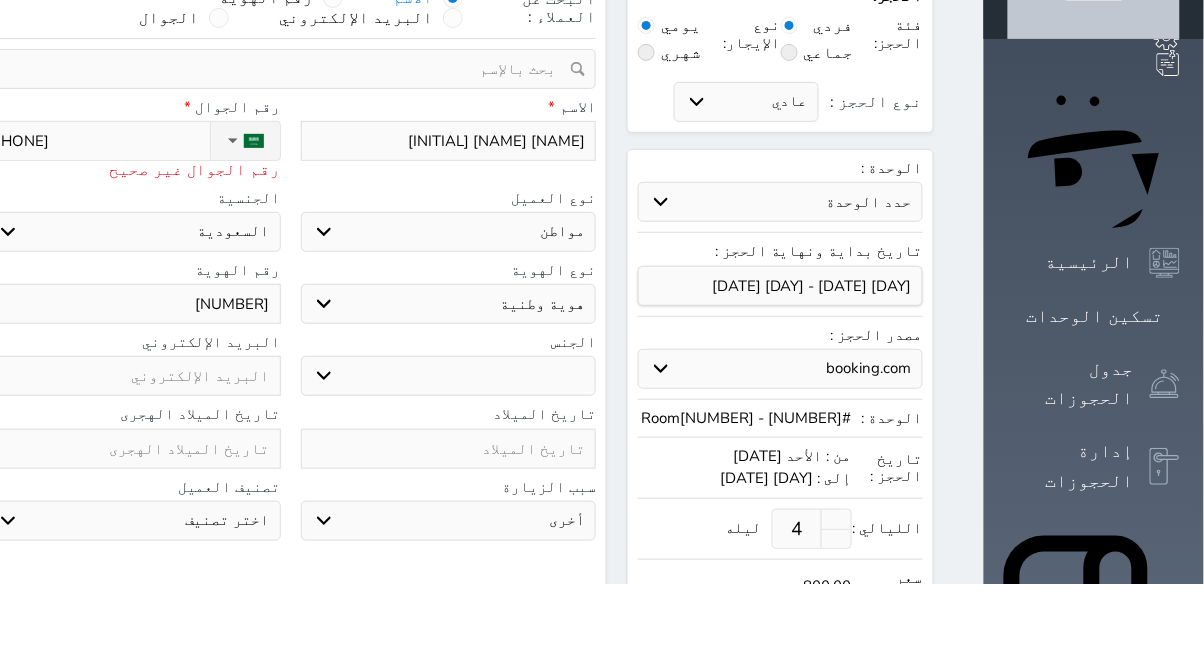 select 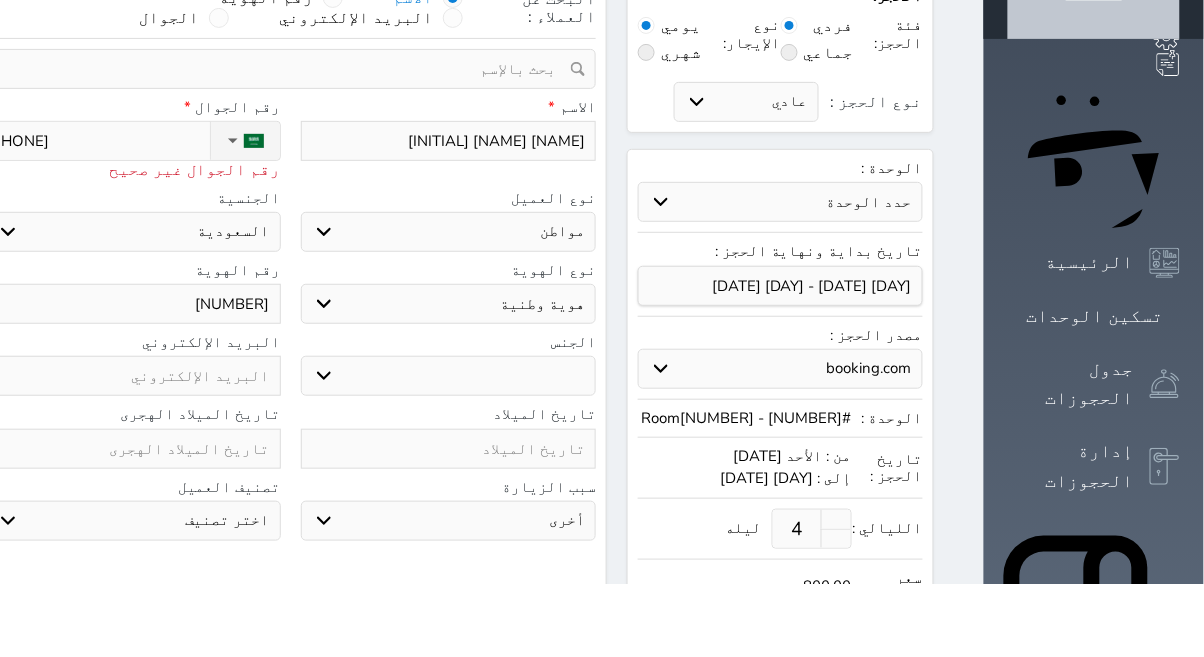 type on "[PHONE]" 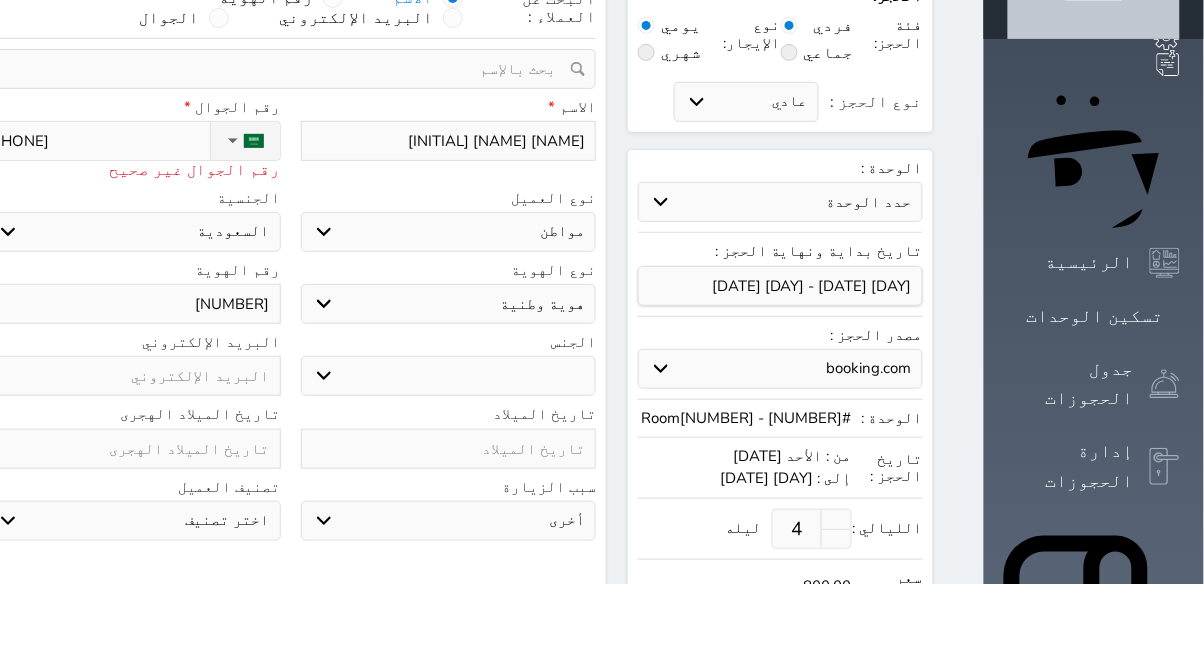 select 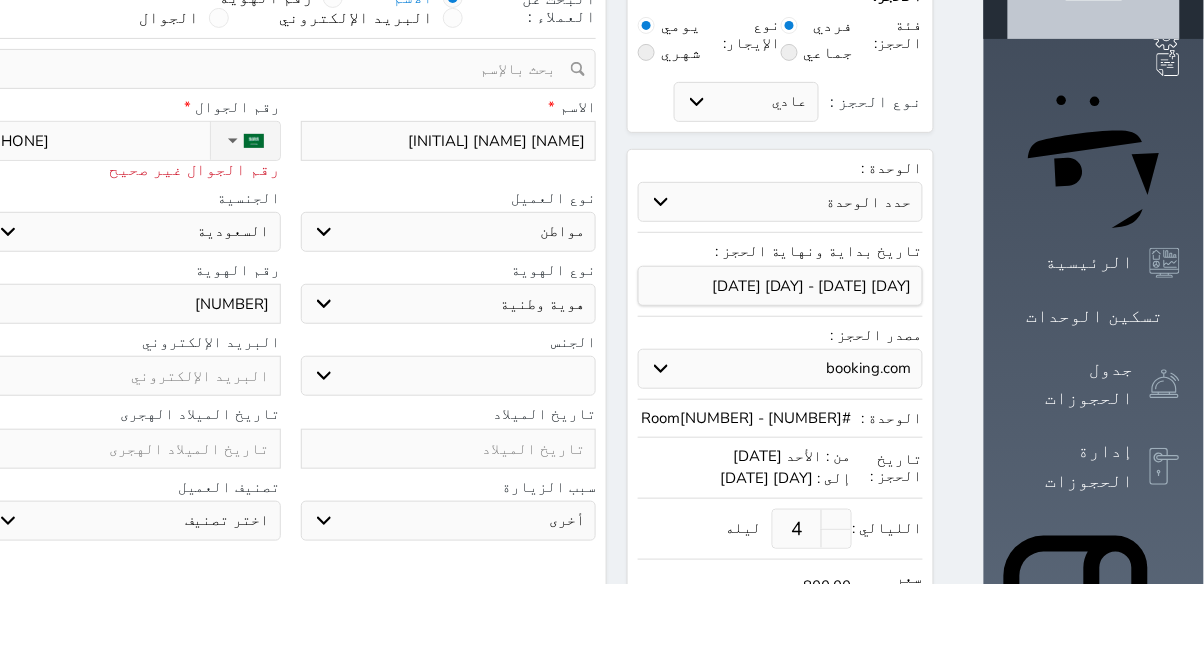 type on "[PHONE]" 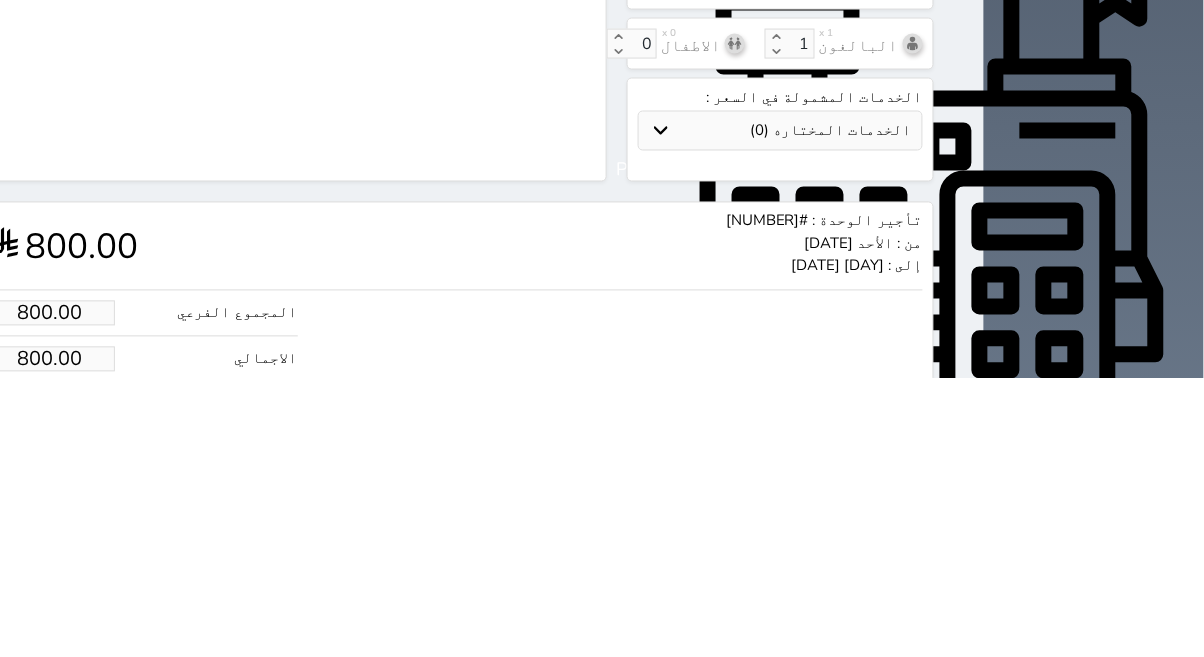 scroll, scrollTop: 459, scrollLeft: 0, axis: vertical 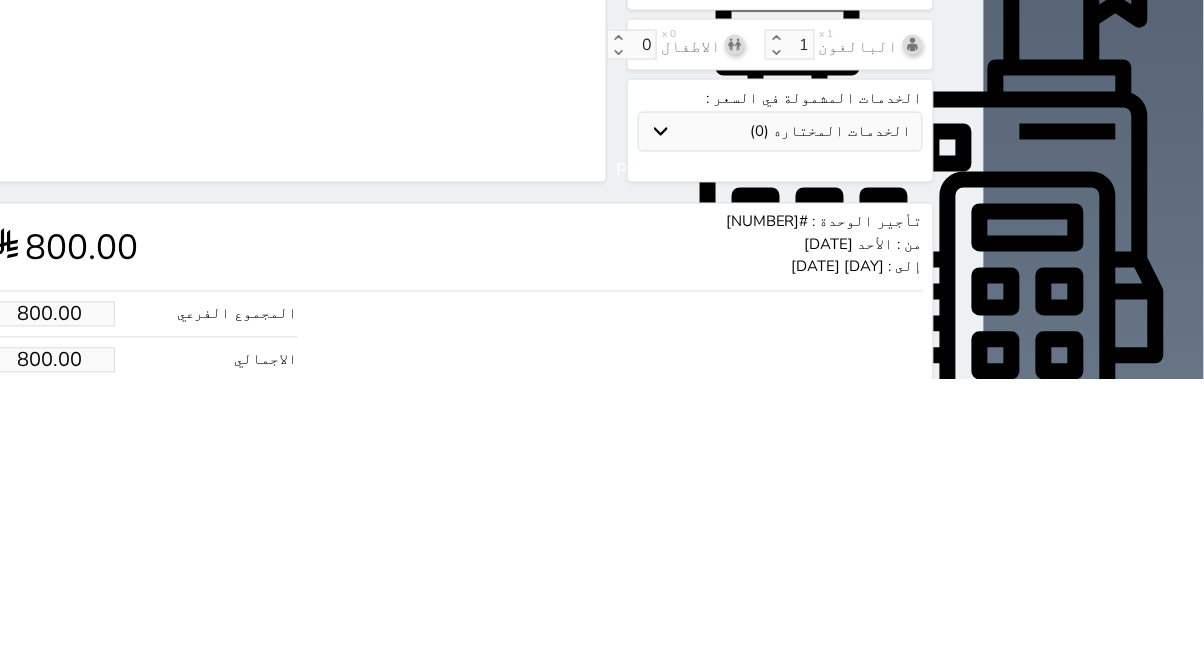 type on "[PHONE]" 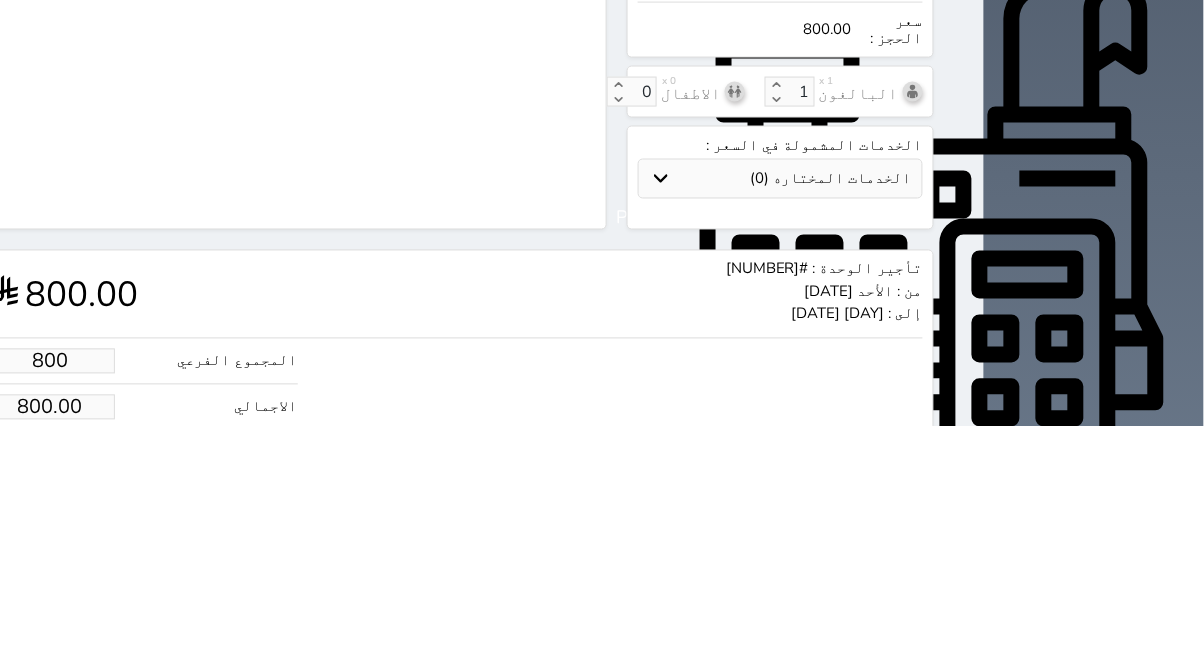 scroll, scrollTop: 511, scrollLeft: 0, axis: vertical 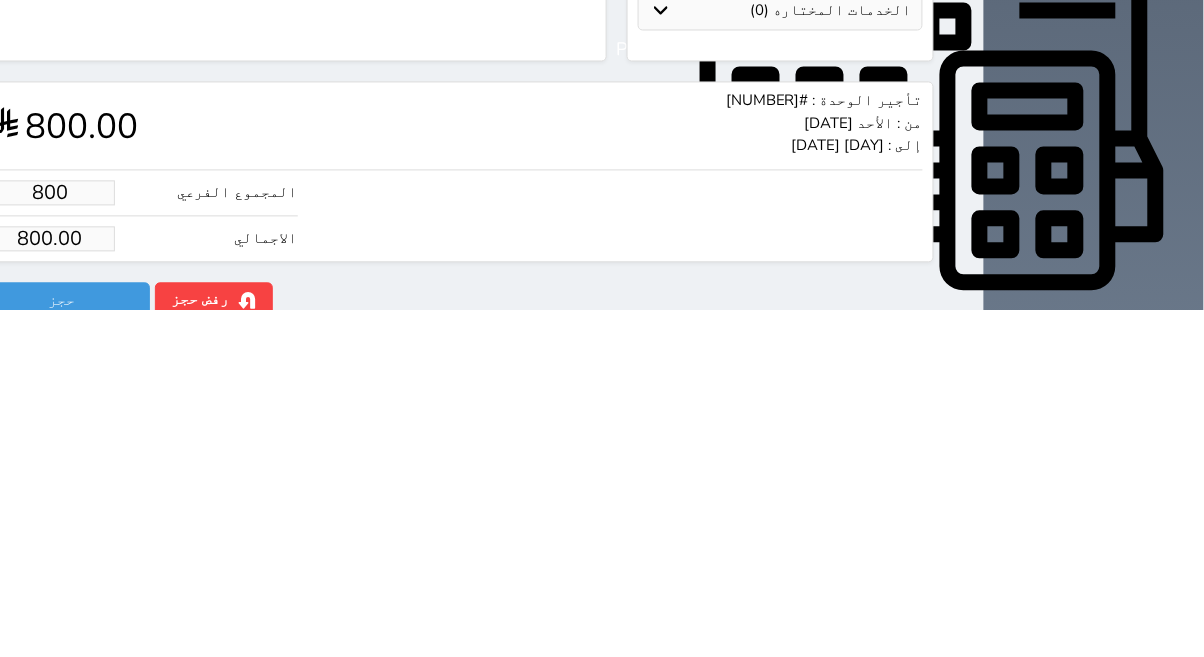 type on "1" 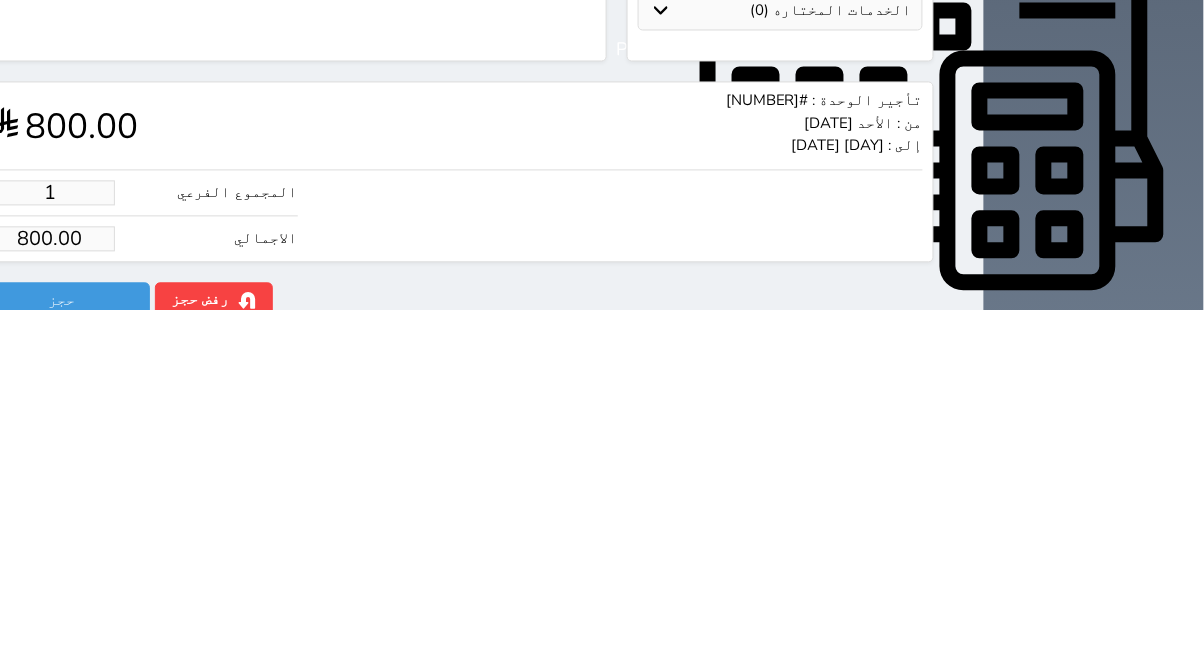 type on "1.00" 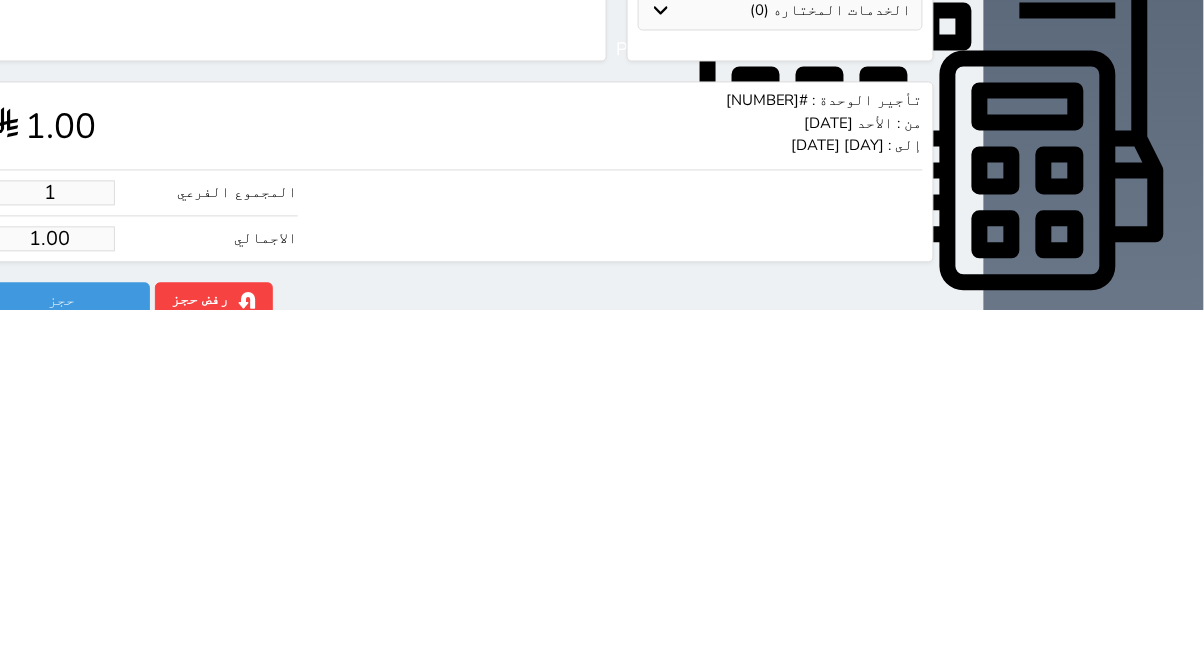 click on "1" at bounding box center (50, 540) 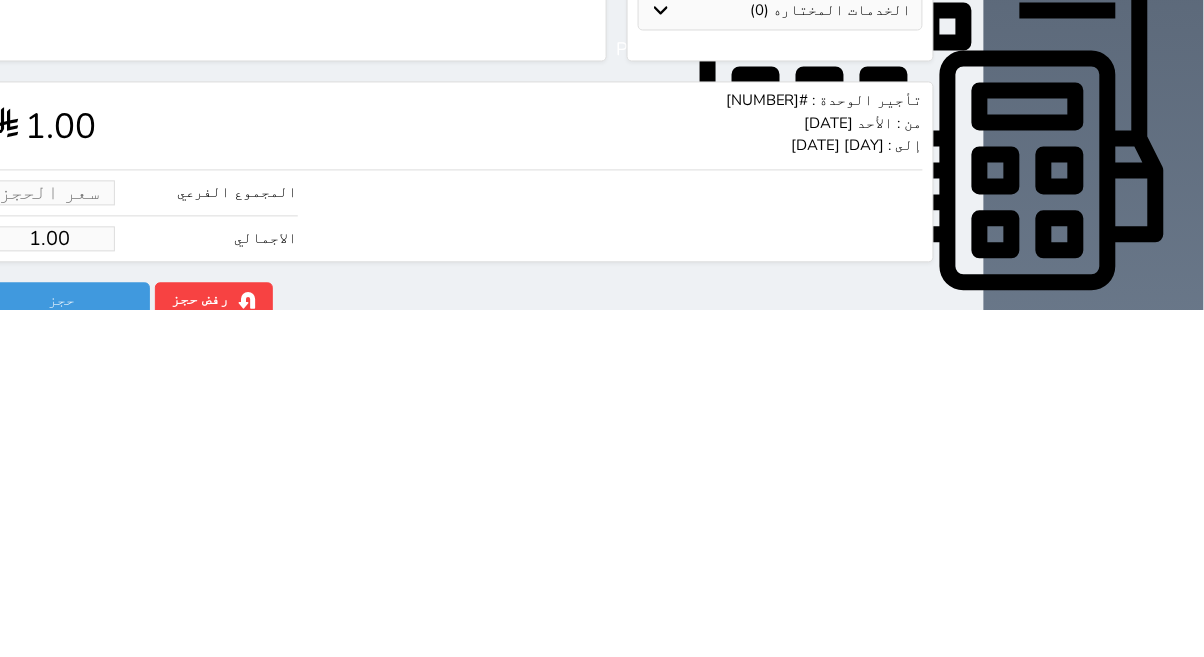 select 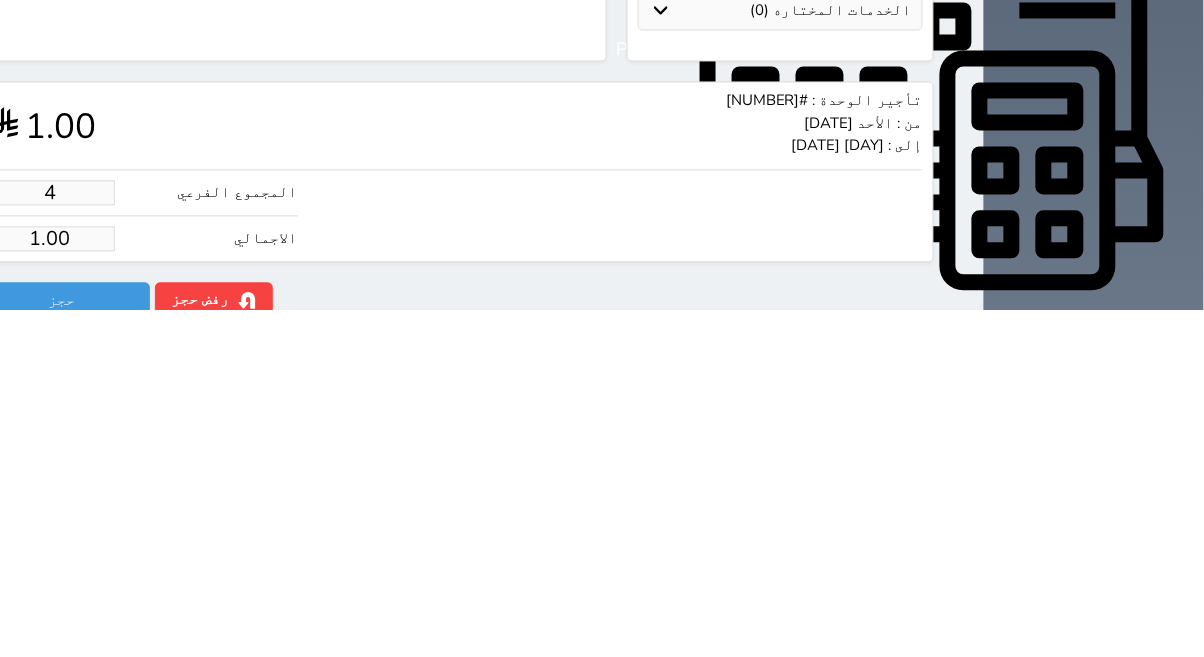 type on "4.00" 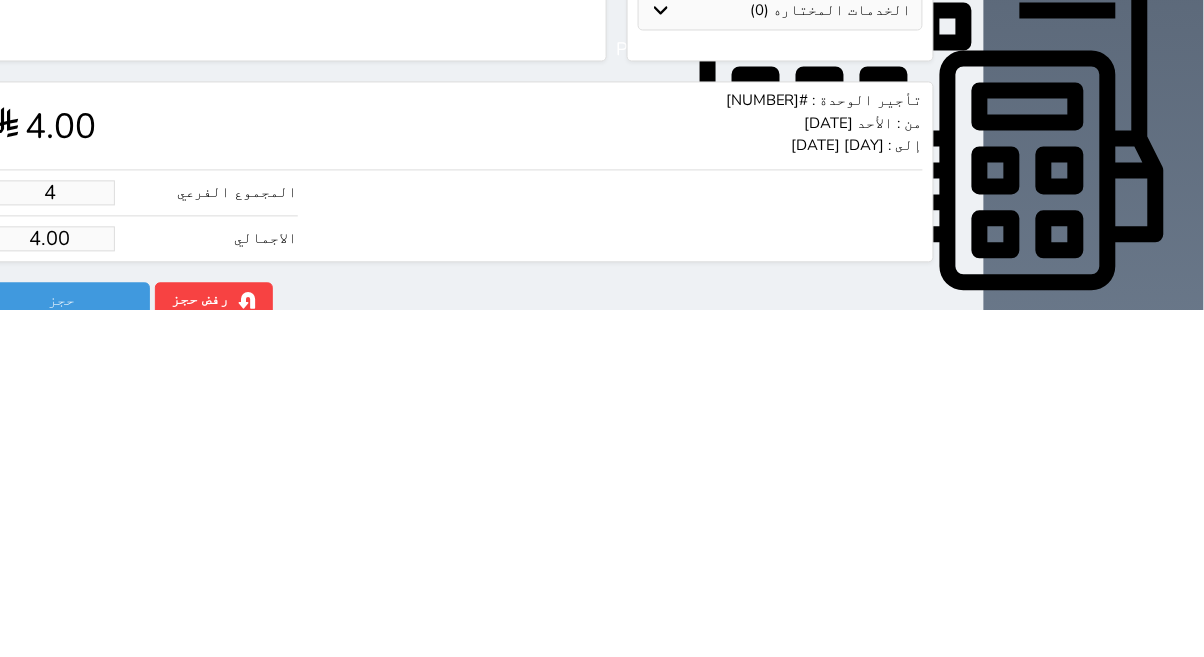 type on "48" 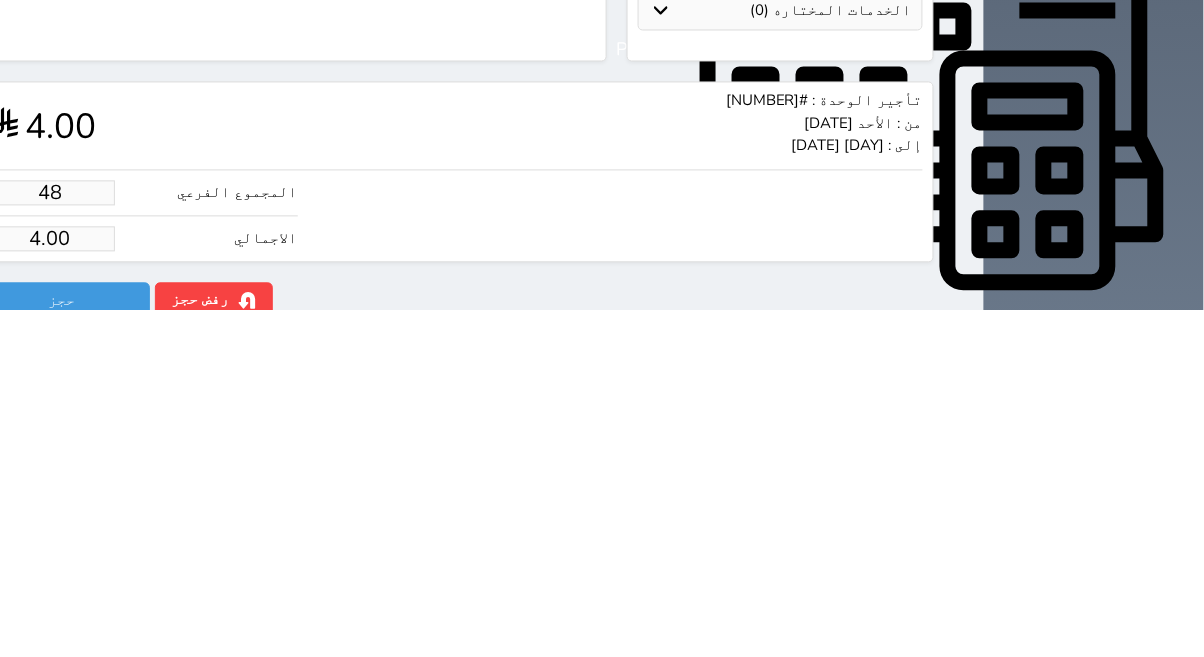 type on "48.00" 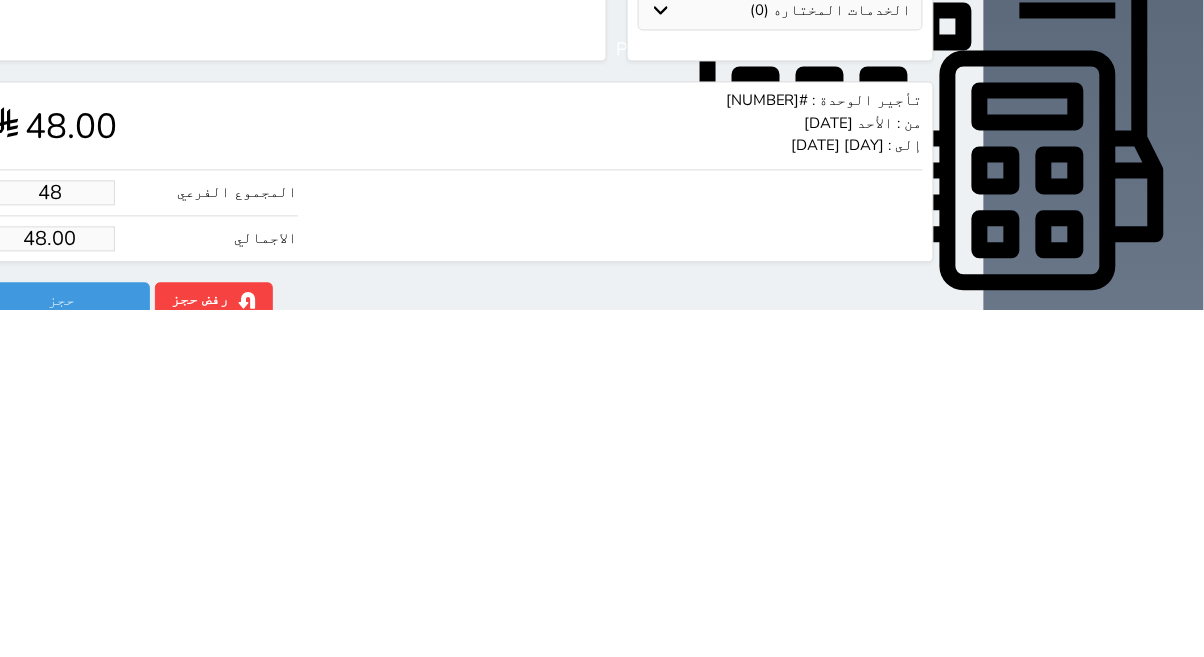 type on "480" 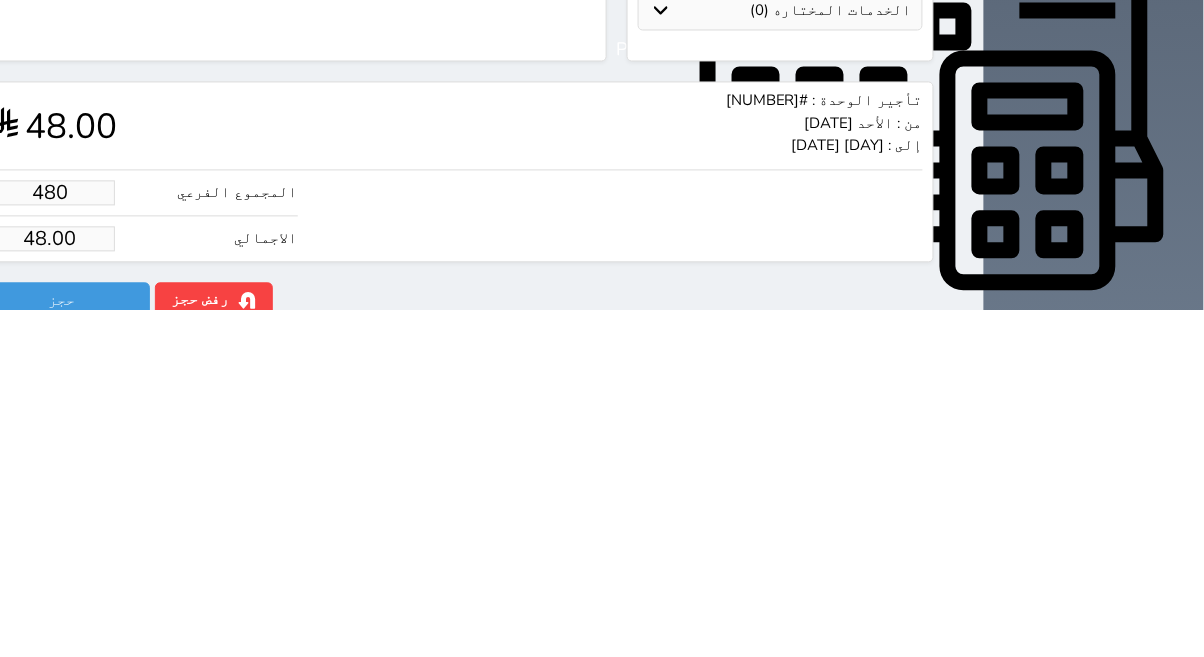 type on "480.00" 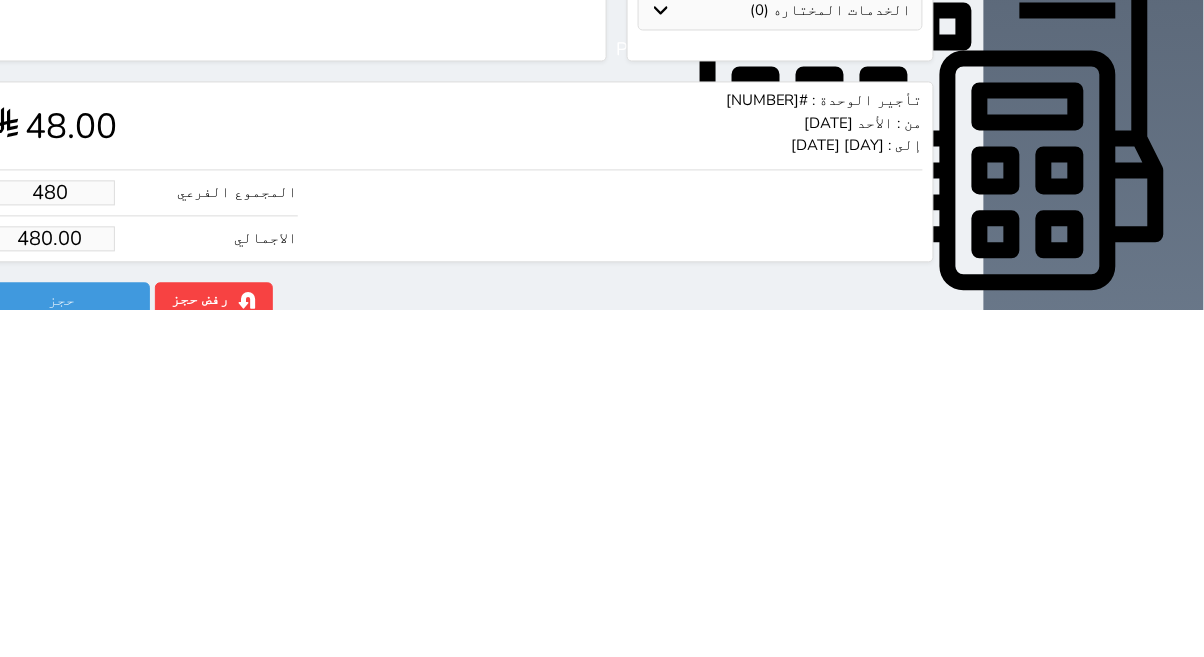 select 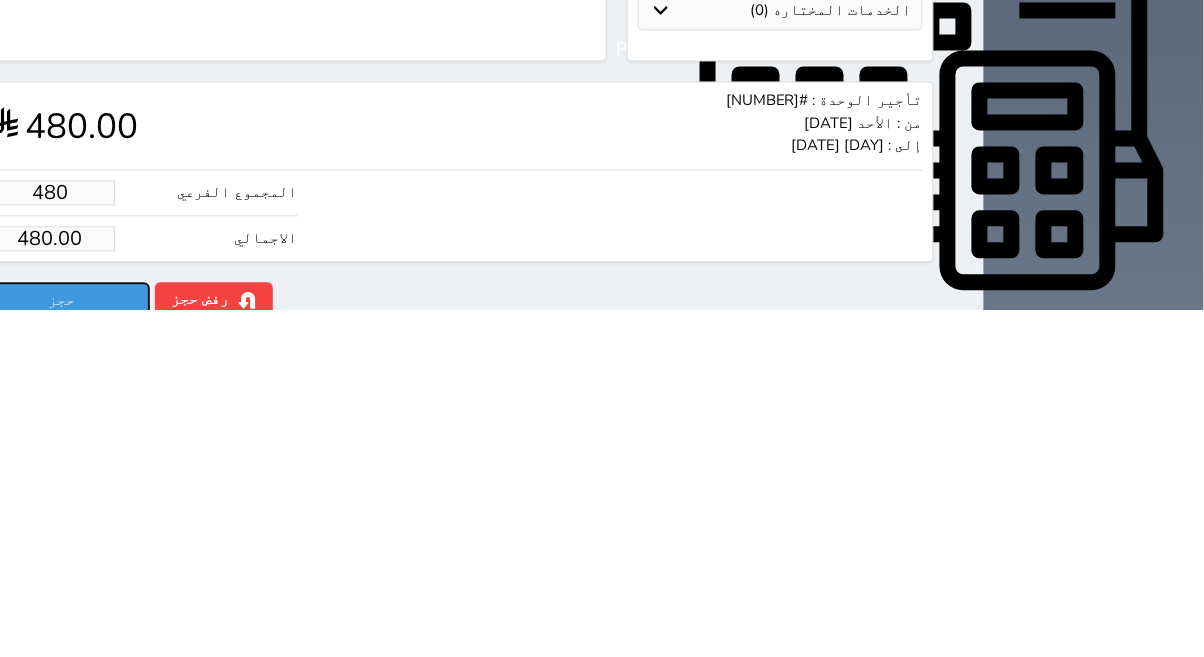 click on "حجز" at bounding box center (62, 647) 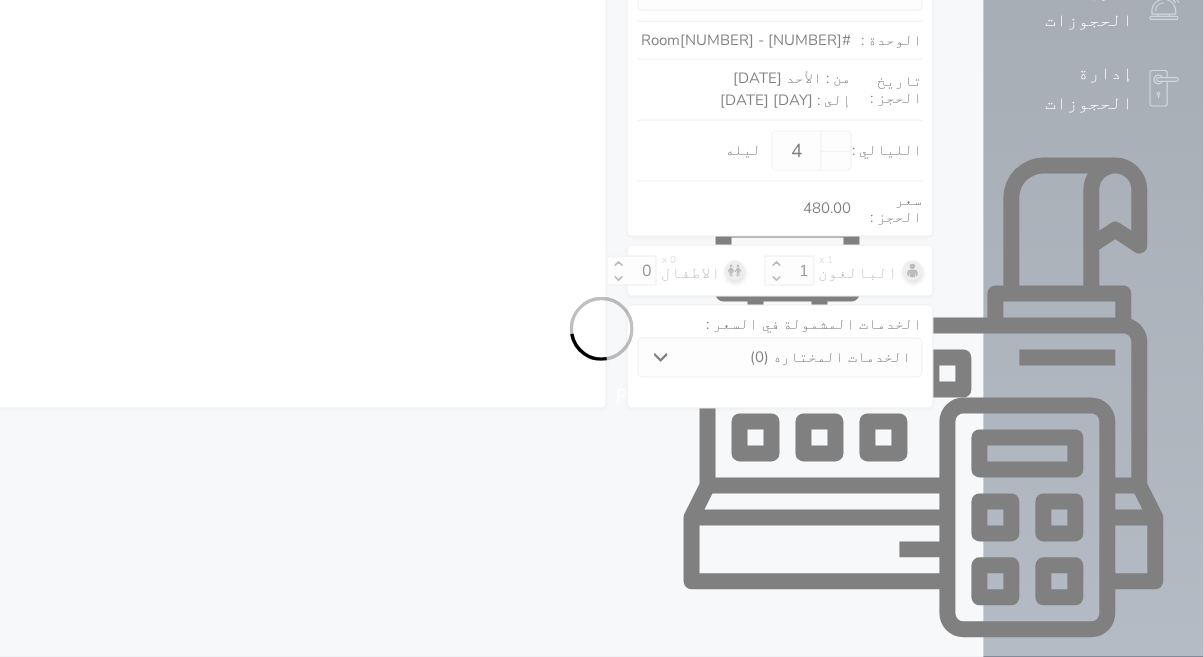 select on "1" 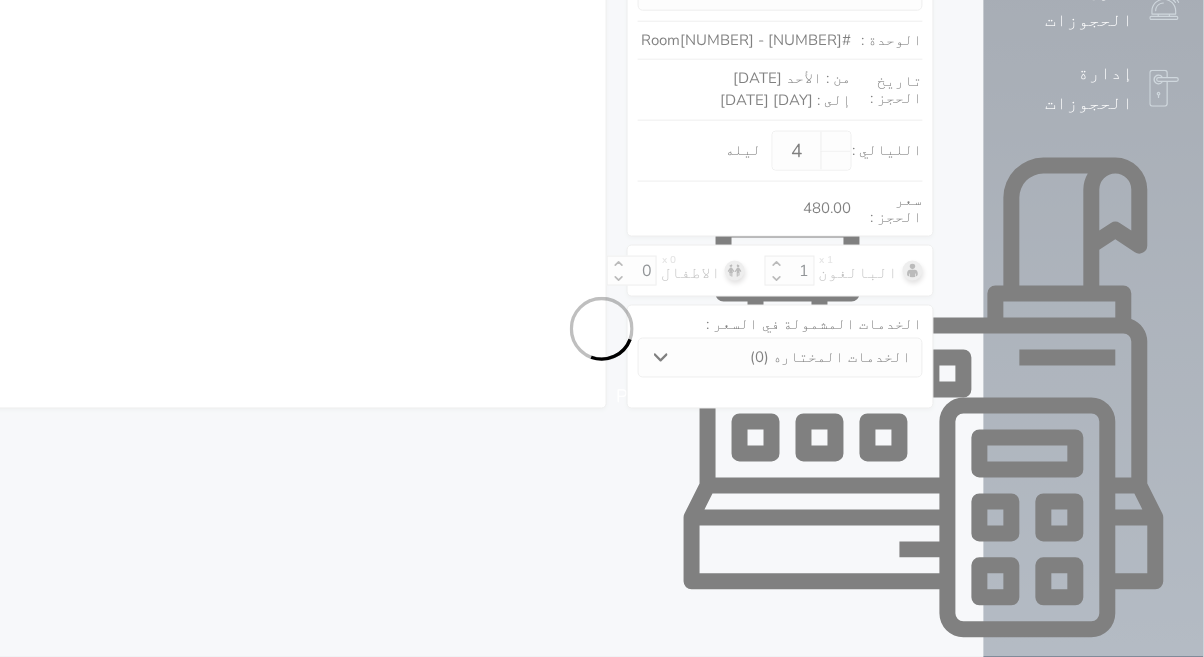 select on "113" 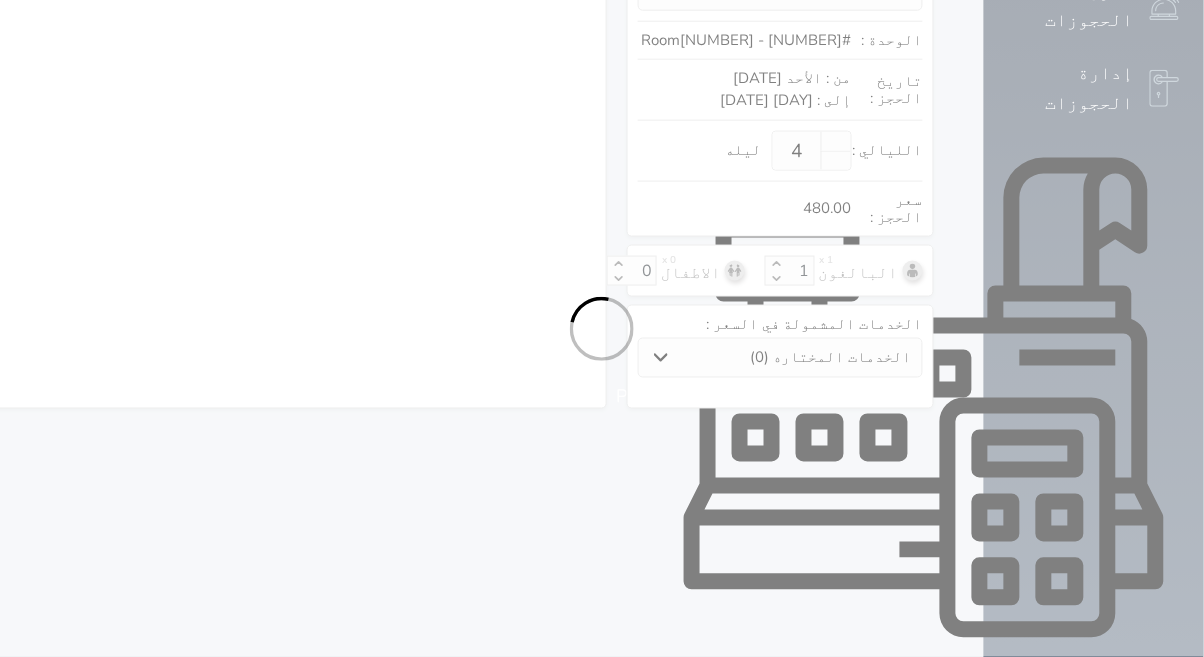 select on "1" 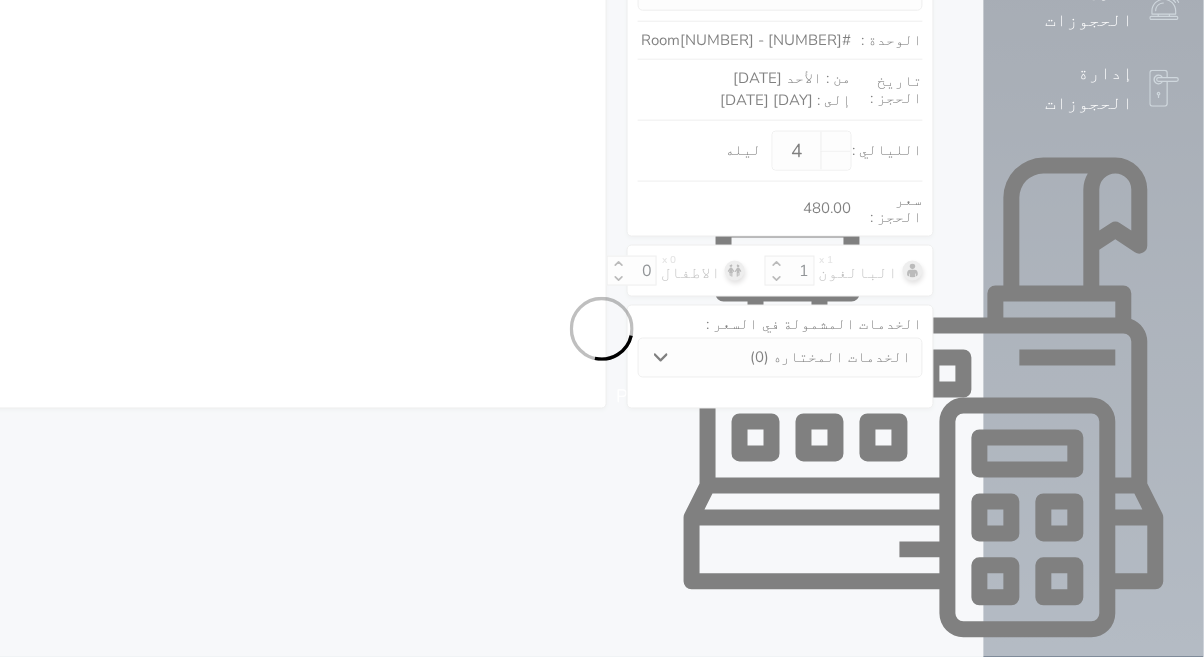 select 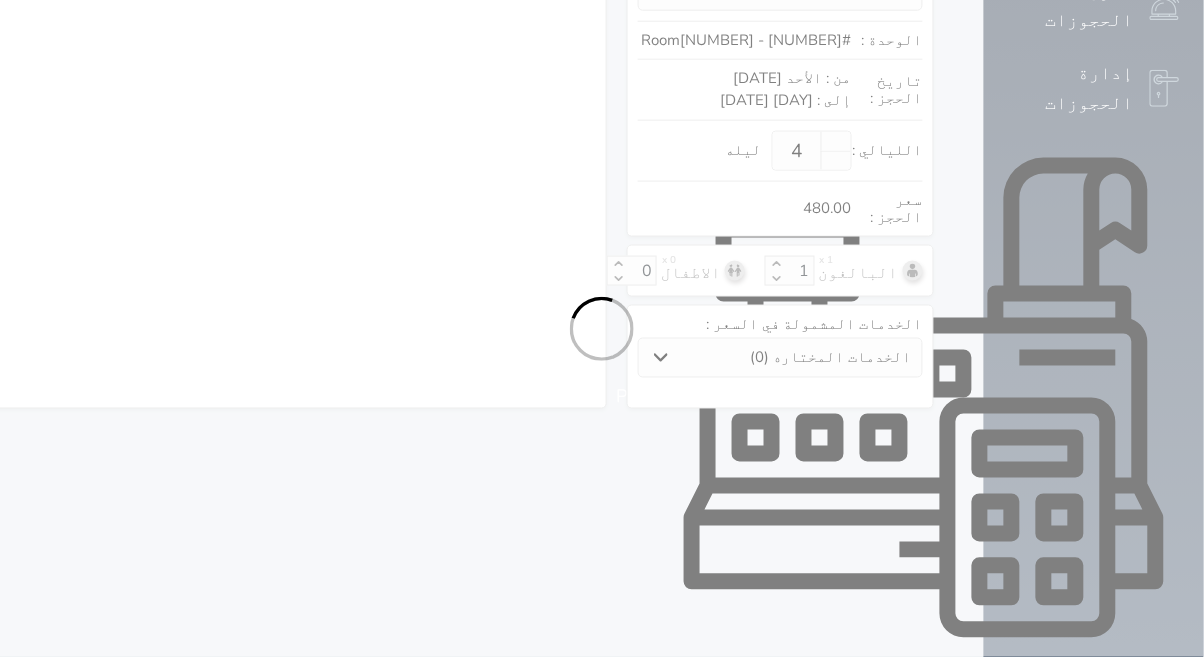select on "7" 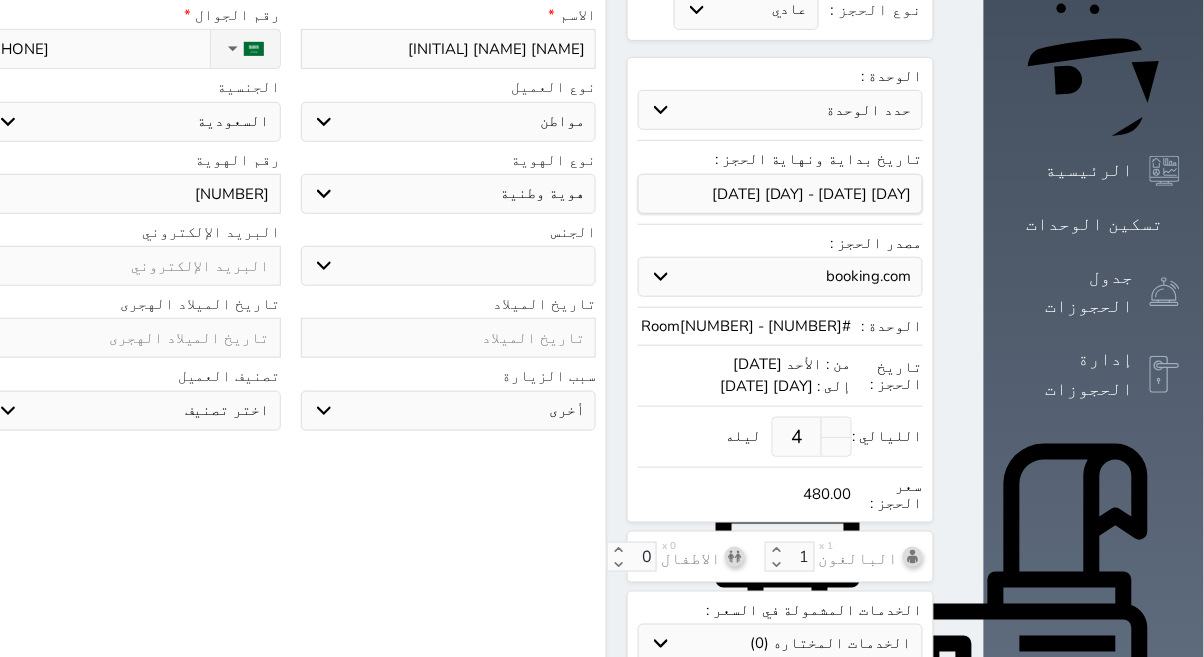 scroll, scrollTop: 573, scrollLeft: 0, axis: vertical 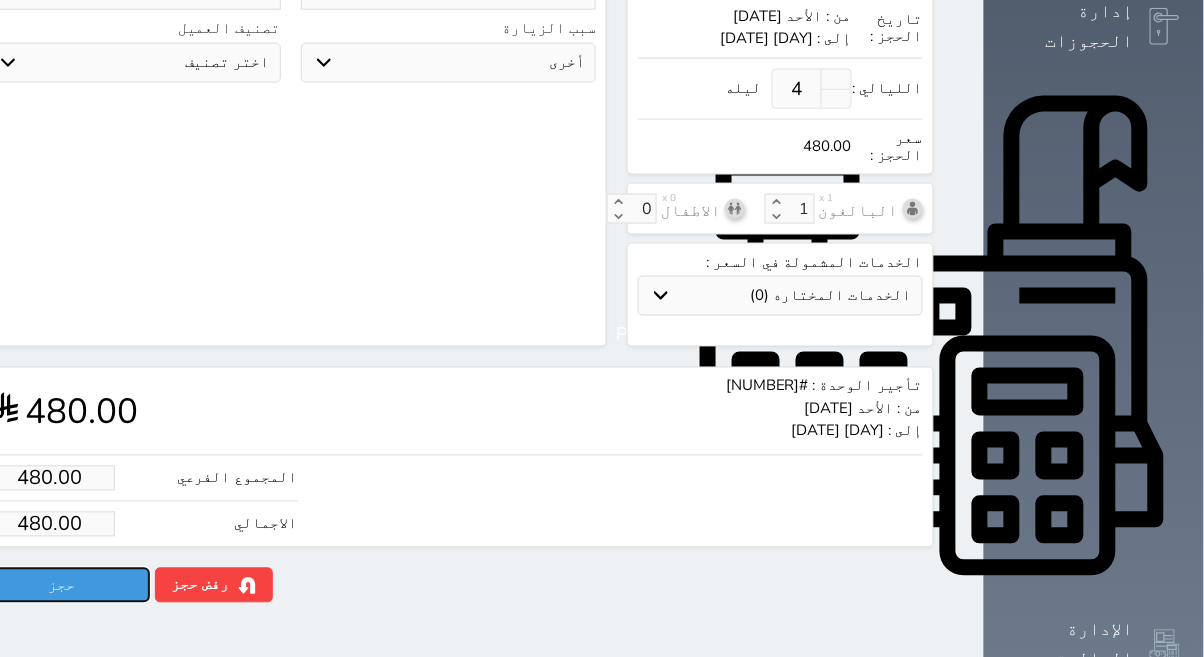 click on "حجز" at bounding box center (62, 585) 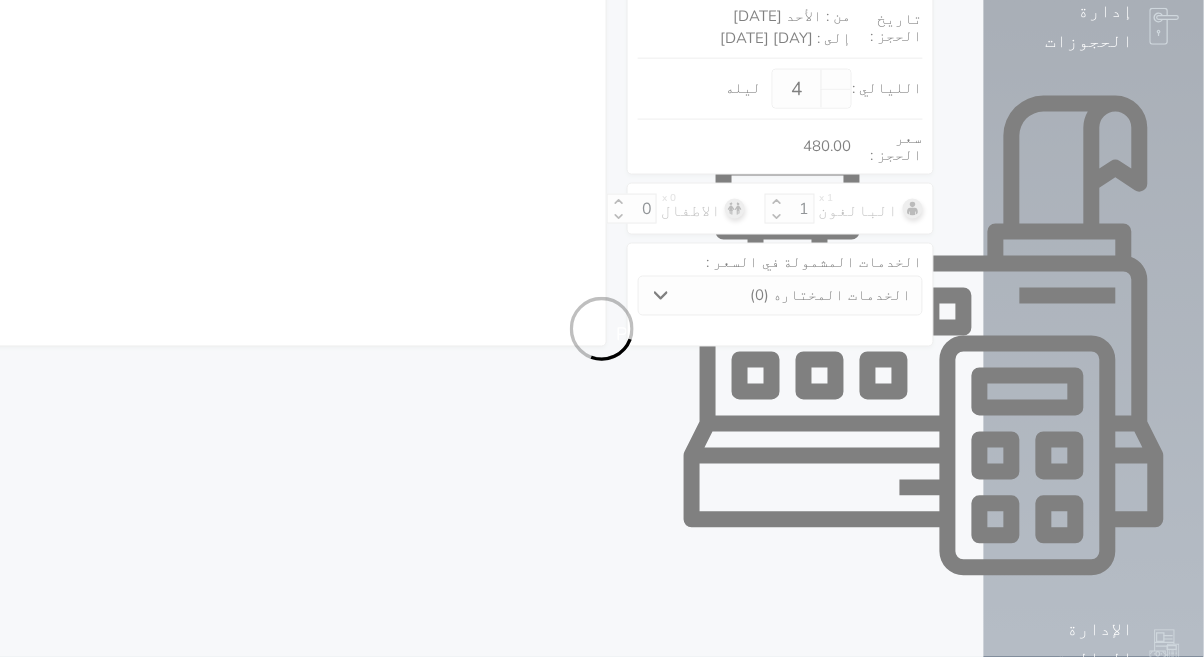 select on "1" 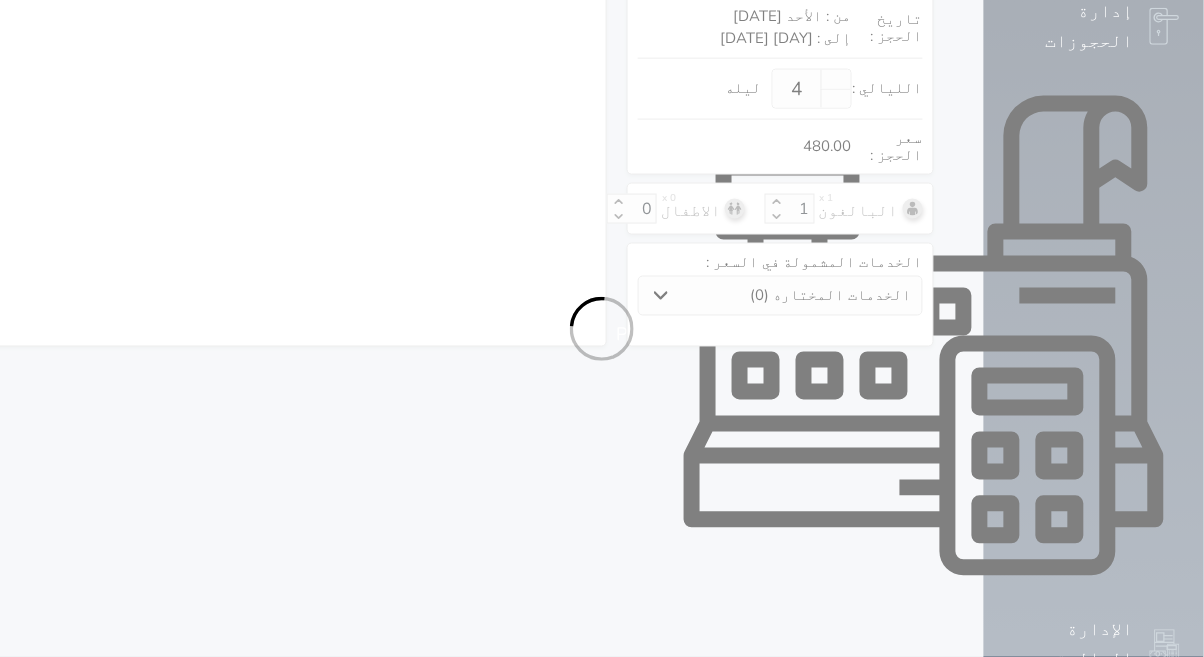 select on "113" 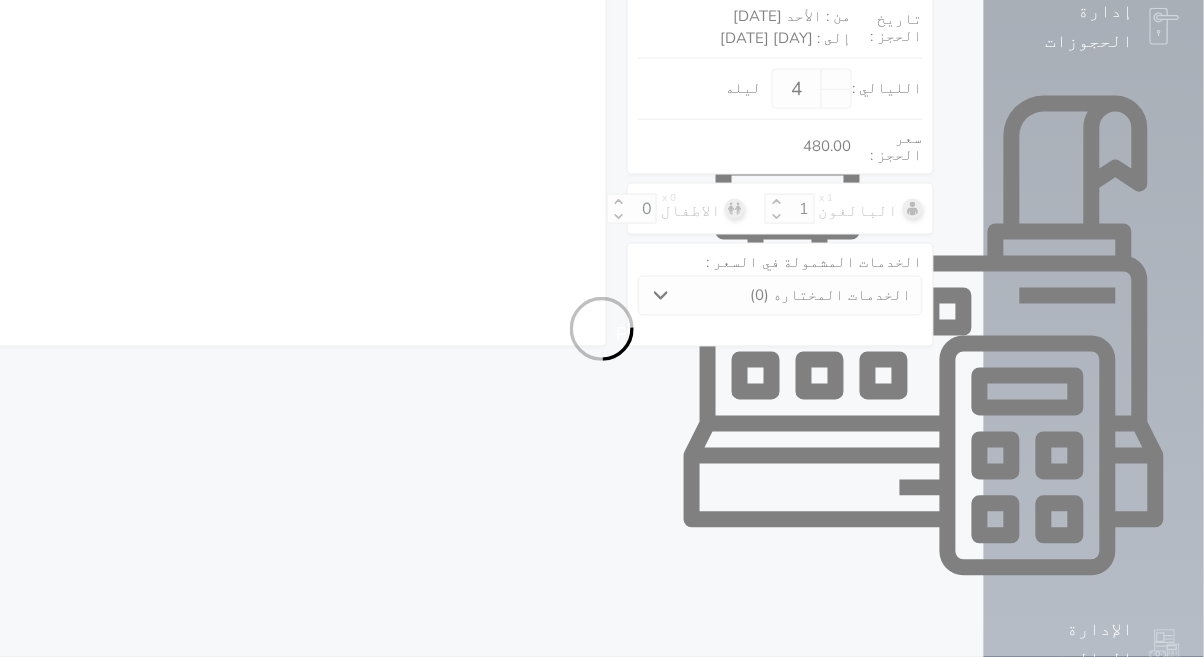 select on "1" 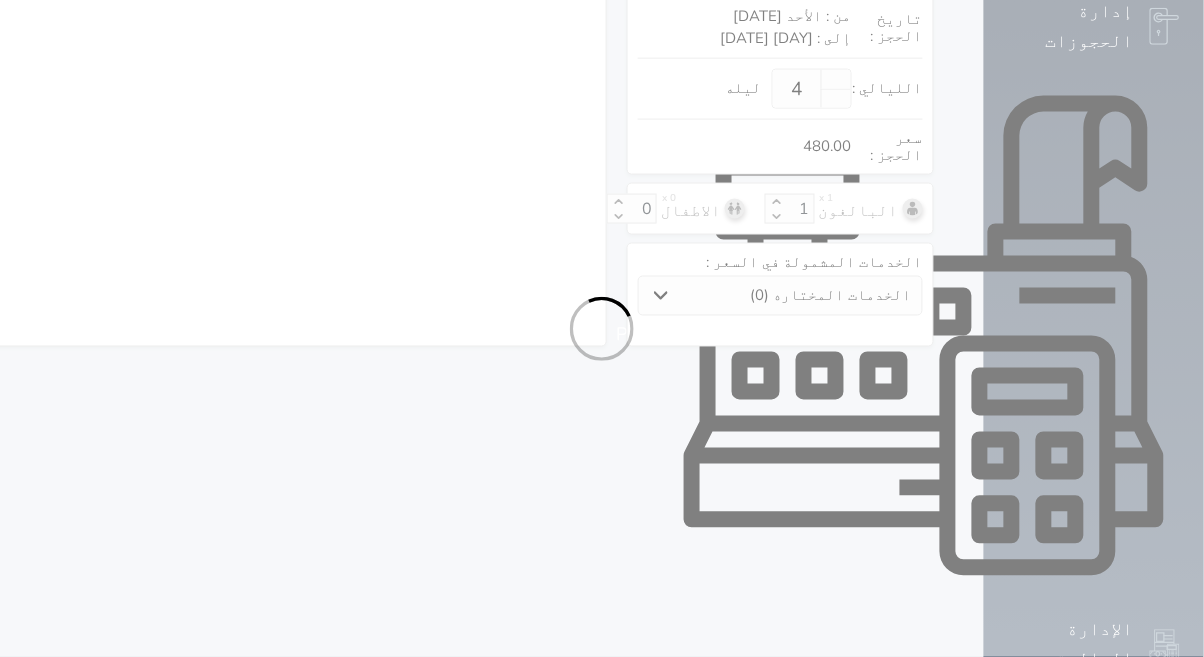 select 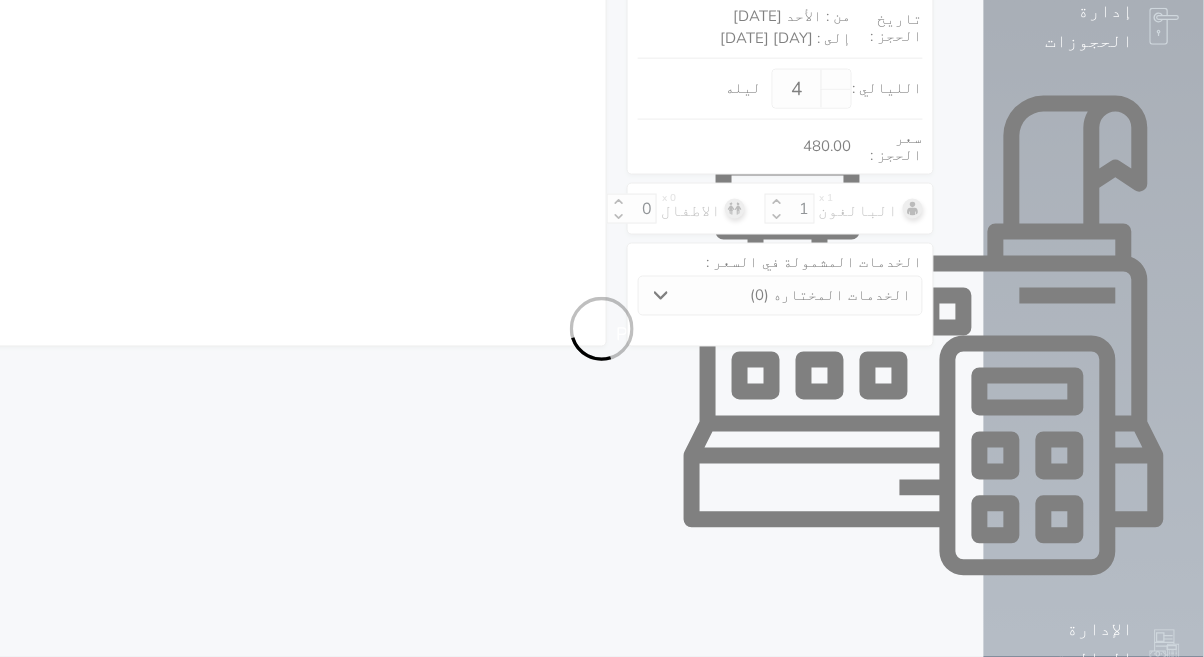 select on "7" 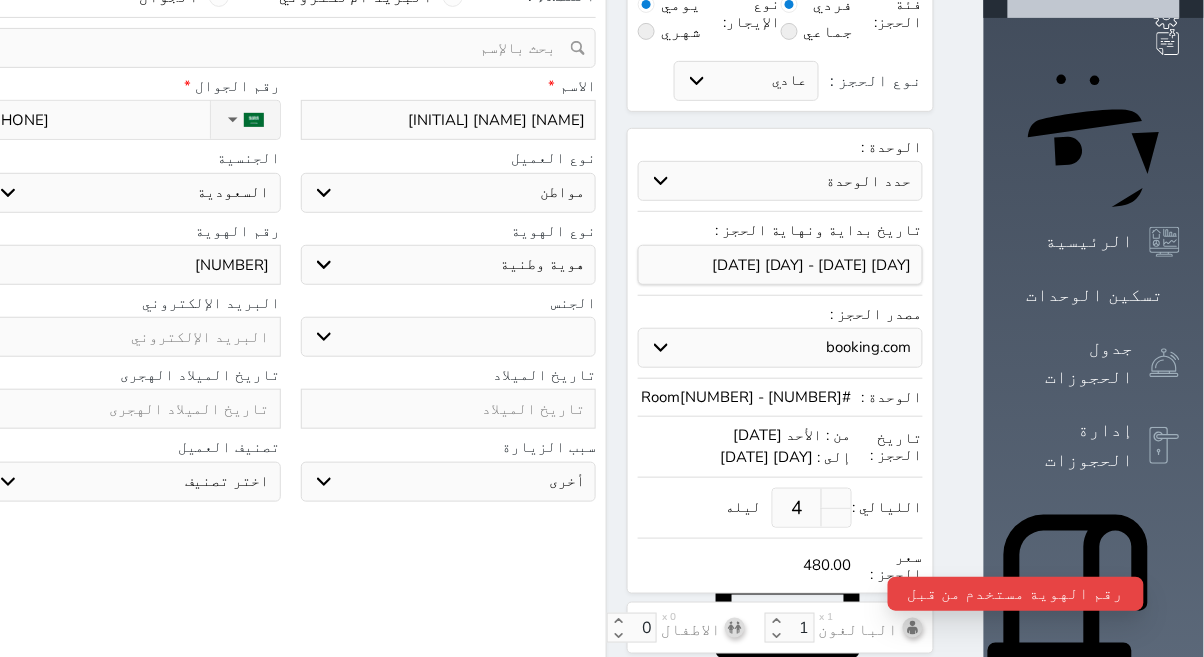 scroll, scrollTop: 0, scrollLeft: 0, axis: both 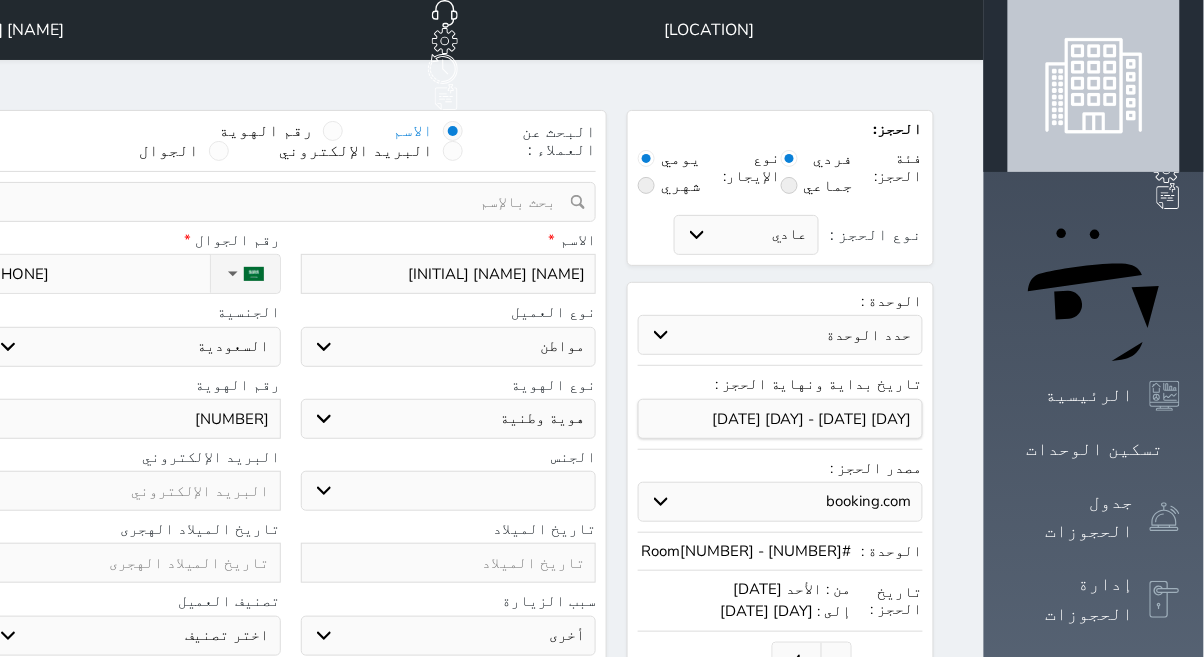 click on "رقم الهوية" at bounding box center (281, 131) 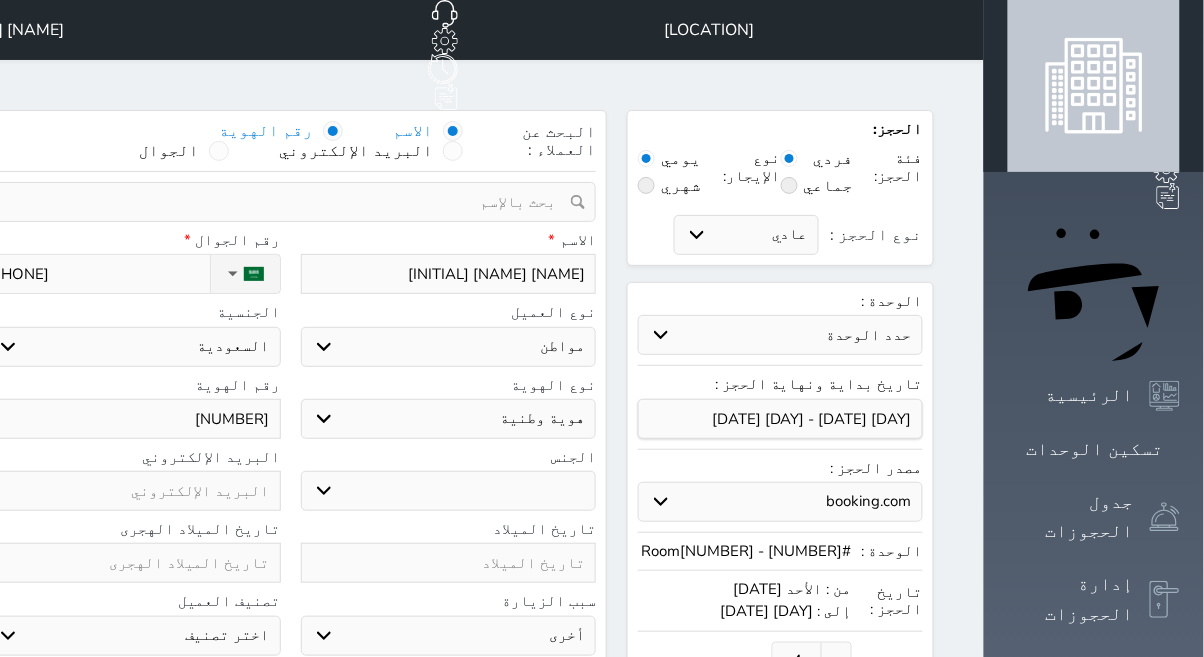 select 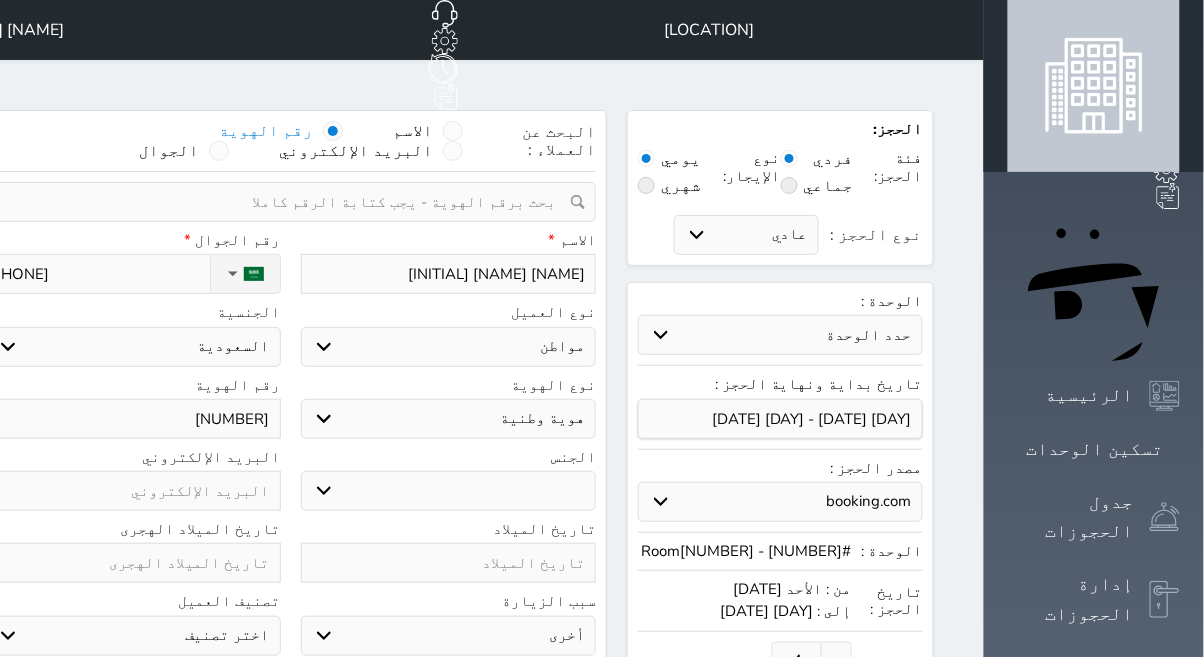click at bounding box center [283, 202] 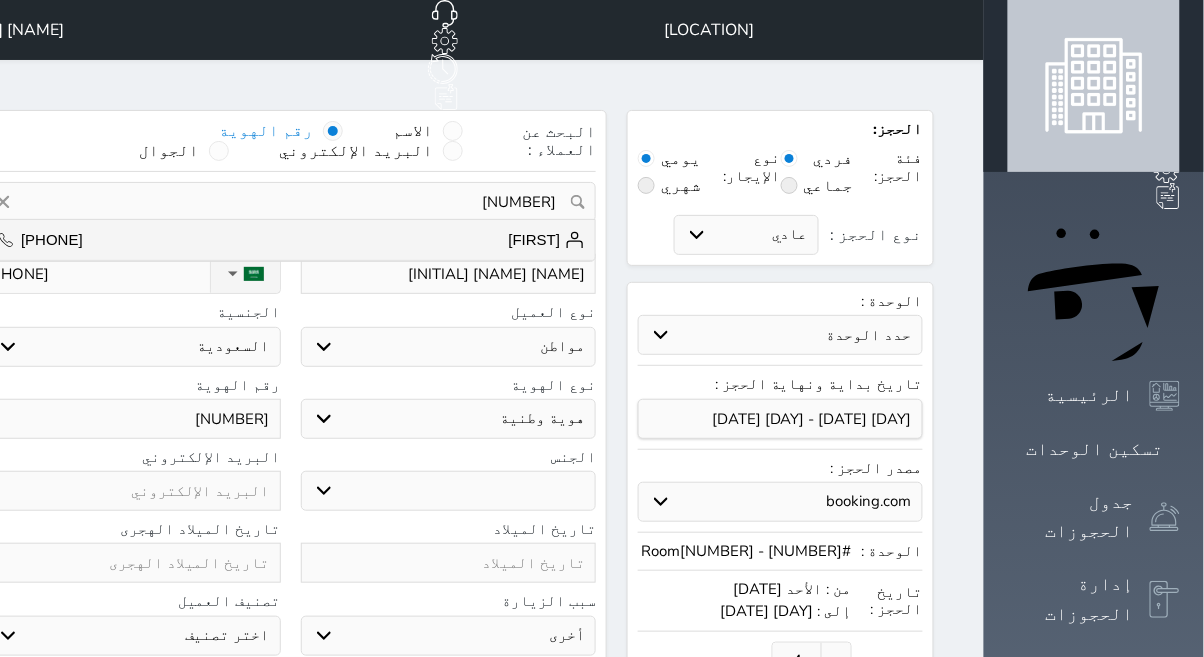 click on "[FIRST]" at bounding box center [547, 240] 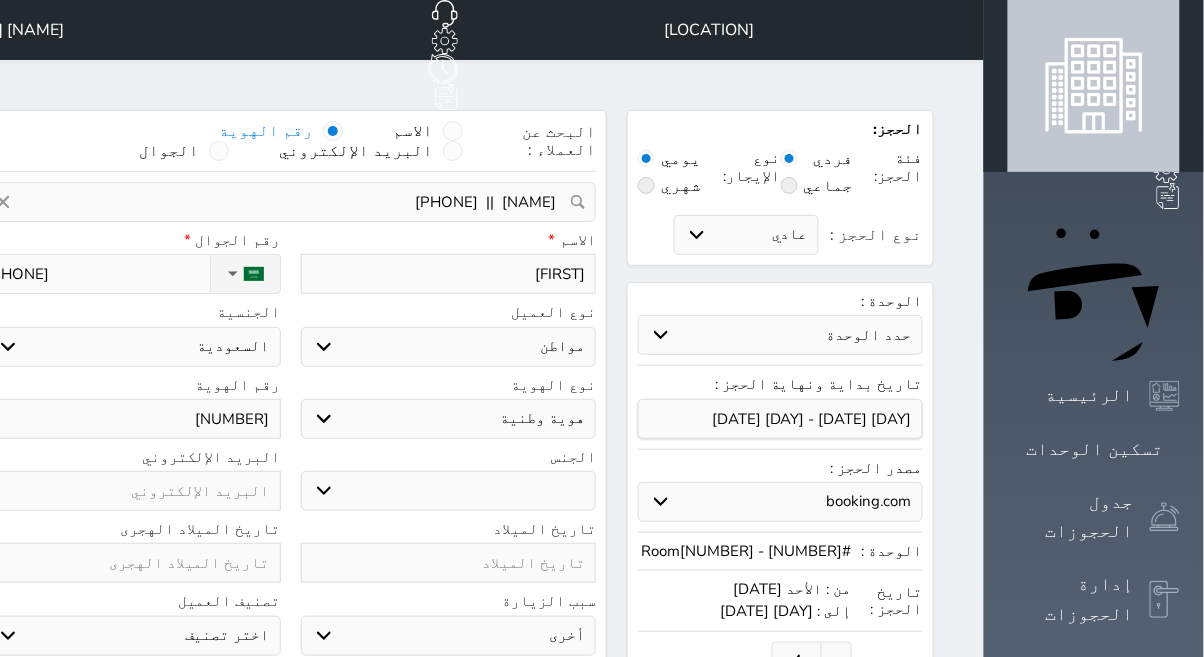 select 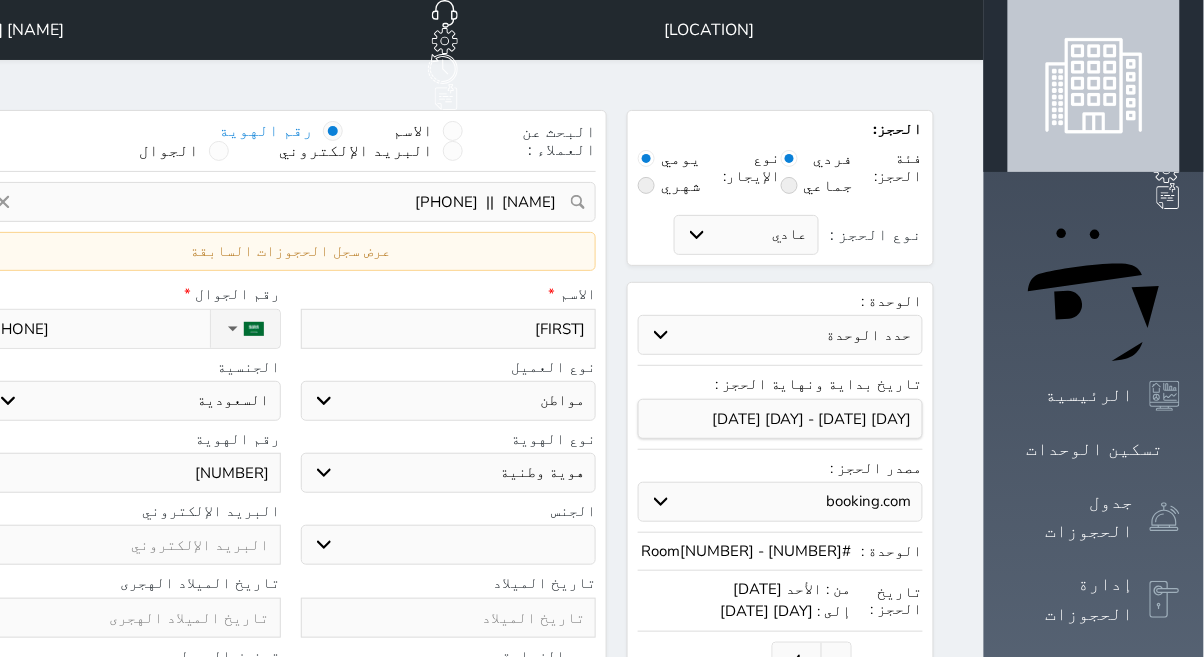 click on "[FIRST]" at bounding box center (449, 329) 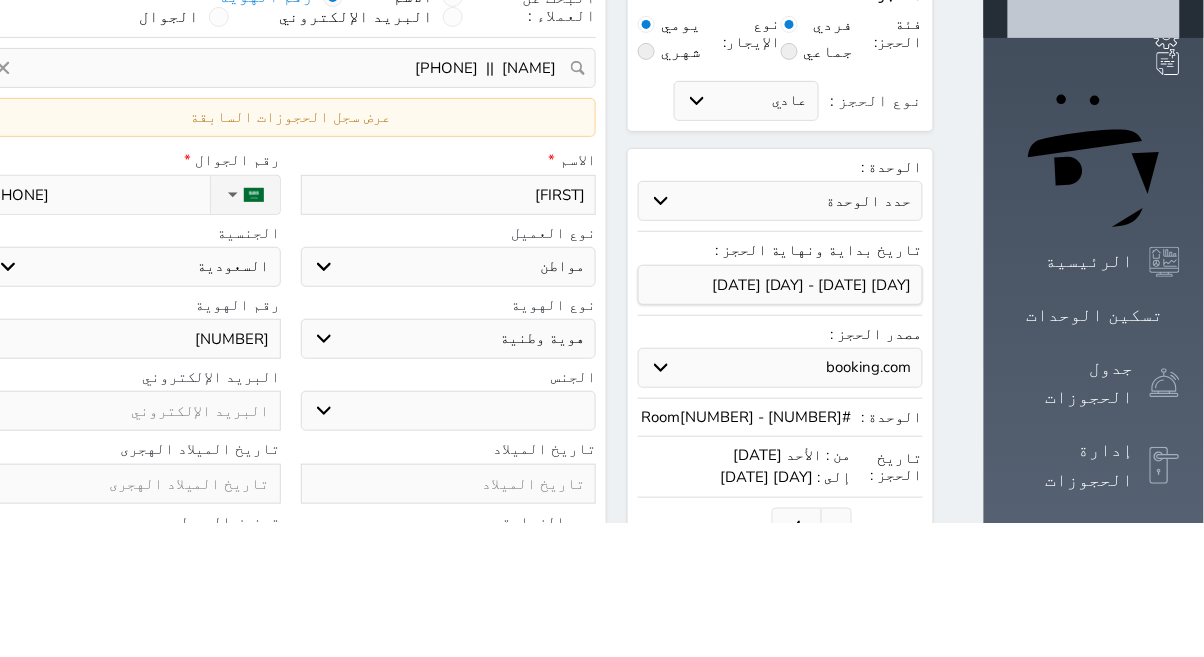 type on "[NAME]" 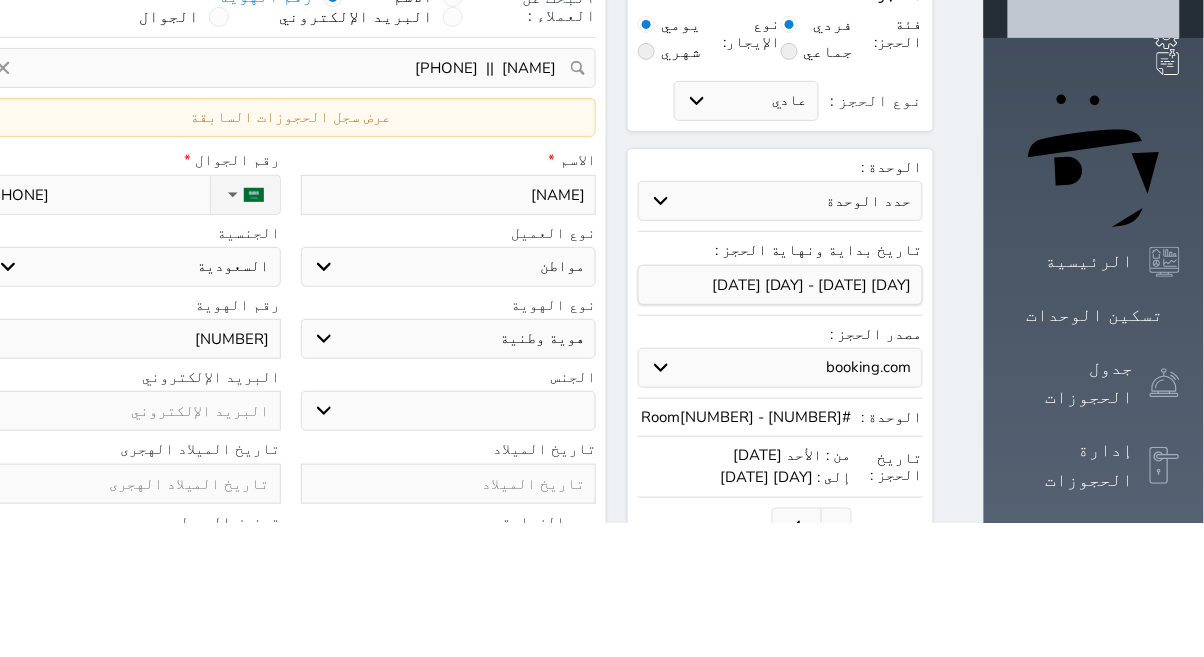 select 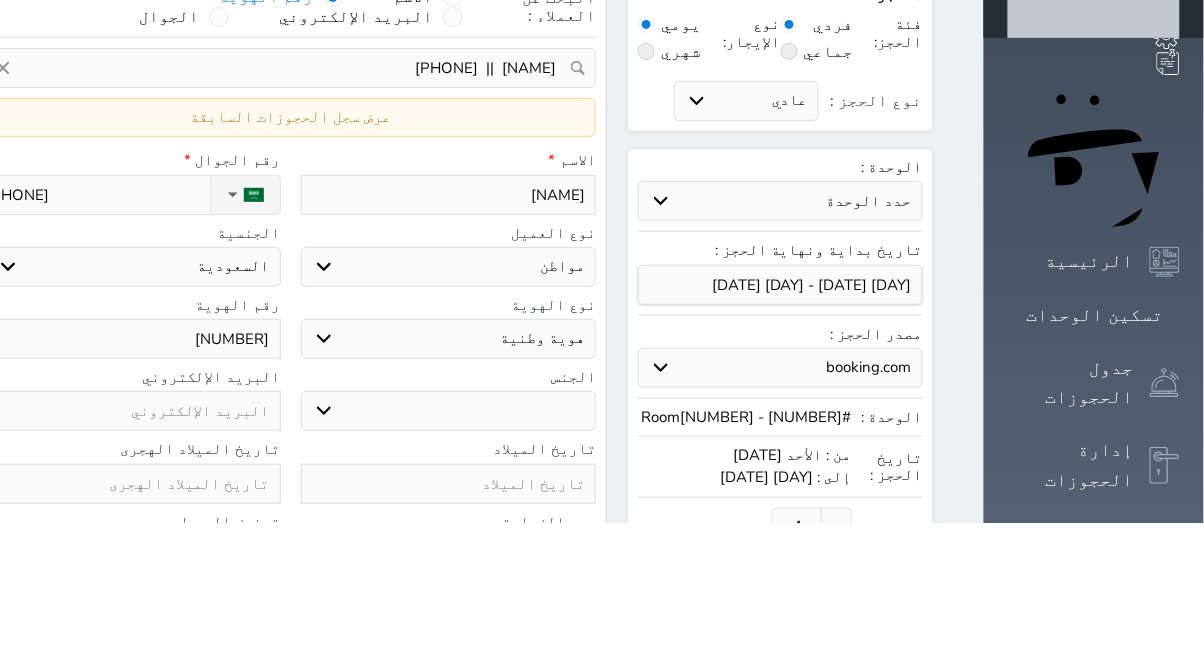 type on "[NAME]" 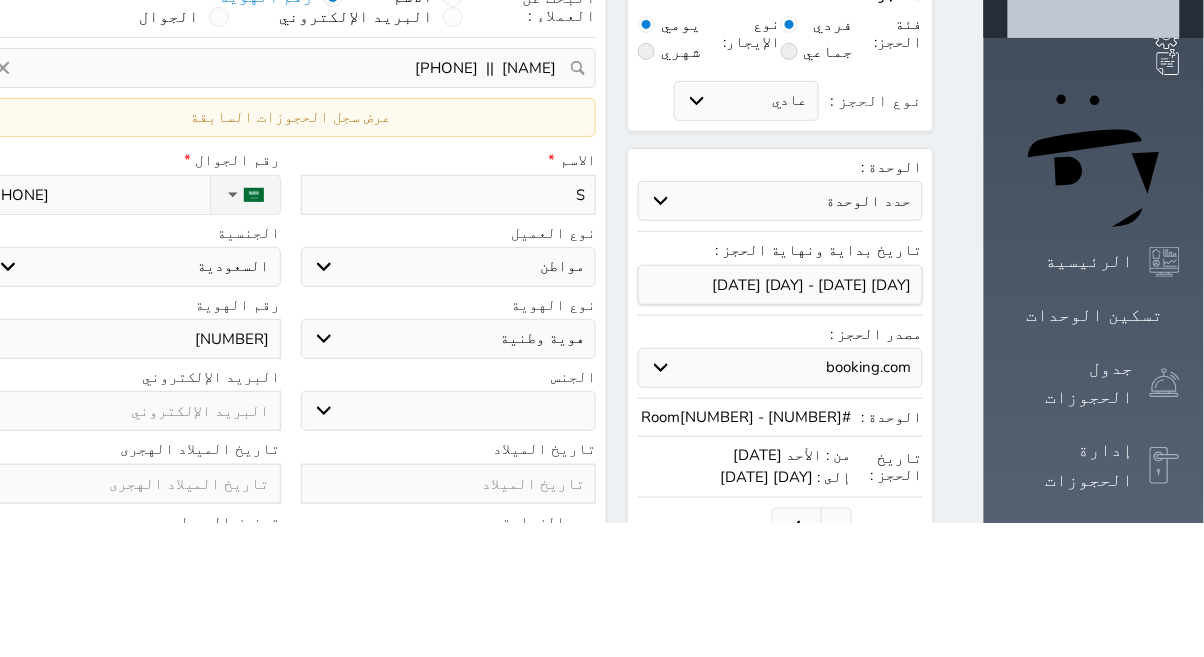 select 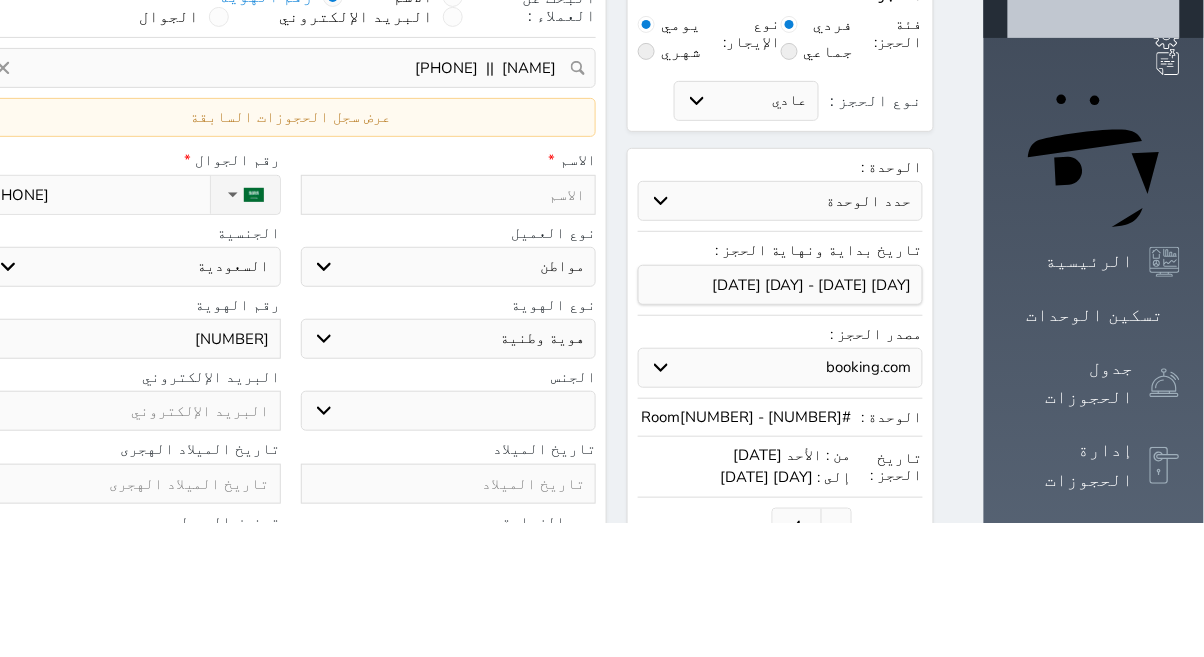 select 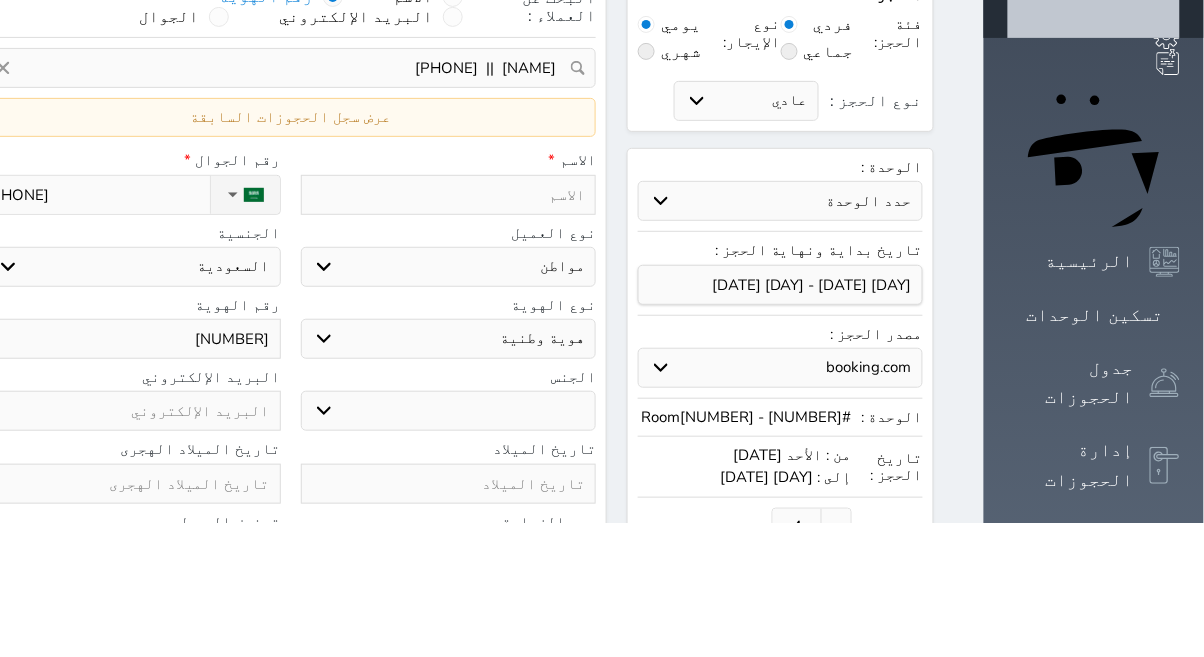 type on "ص" 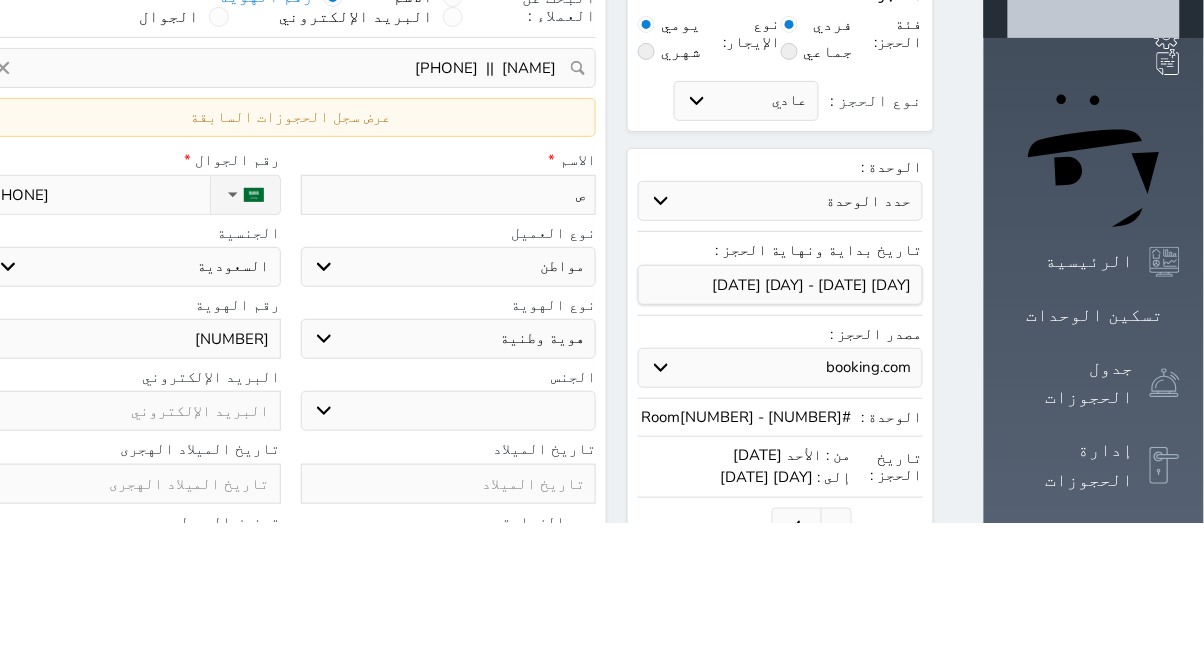 select 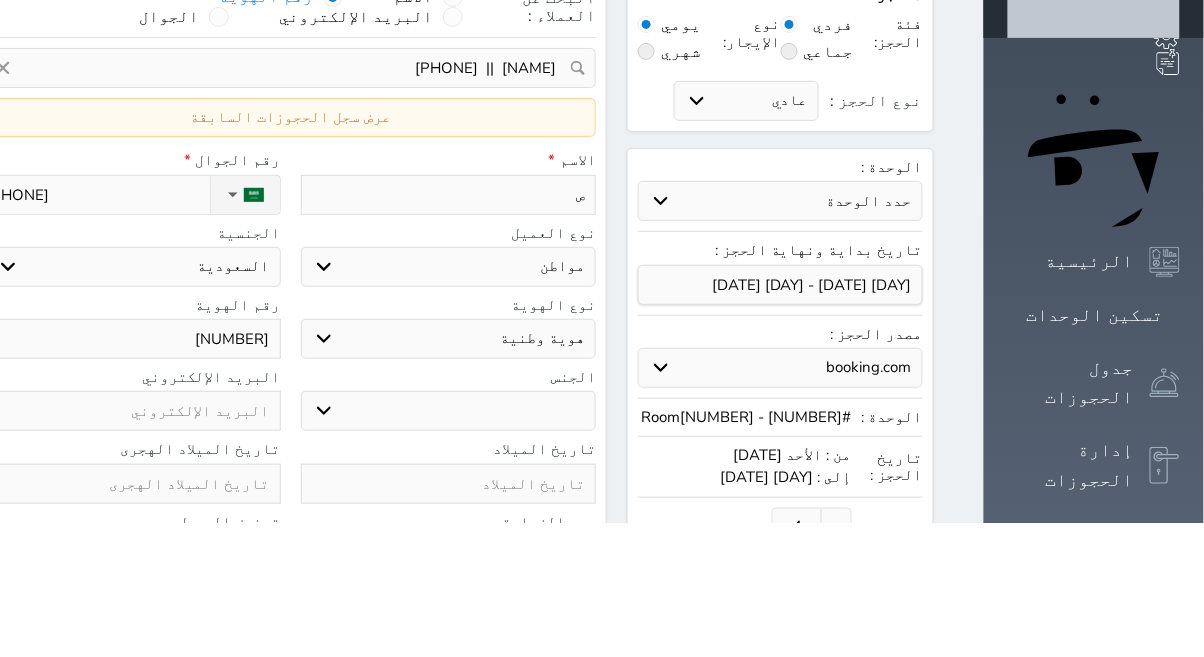 type on "[NAME]" 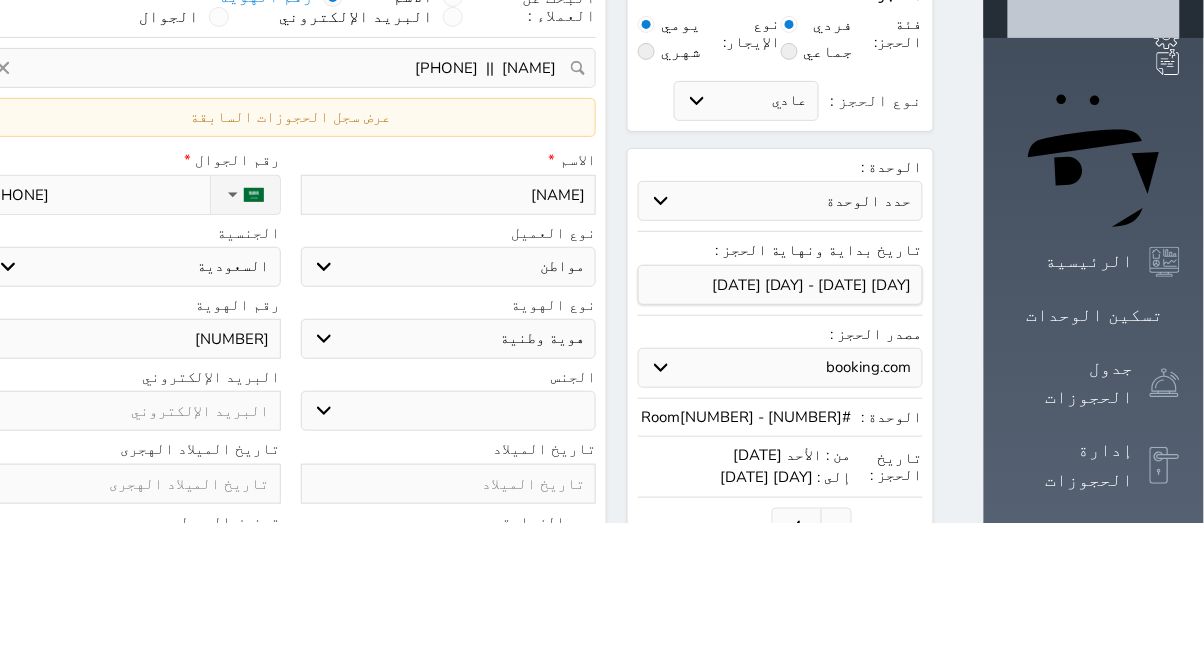 select 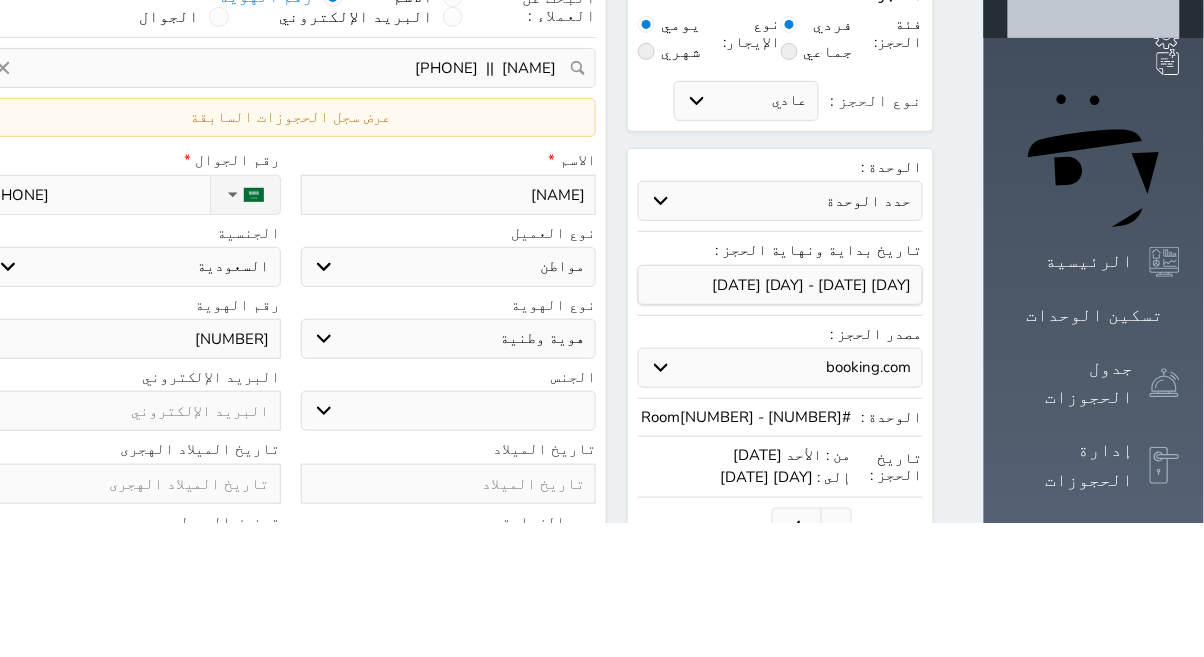 type on "[NAME]" 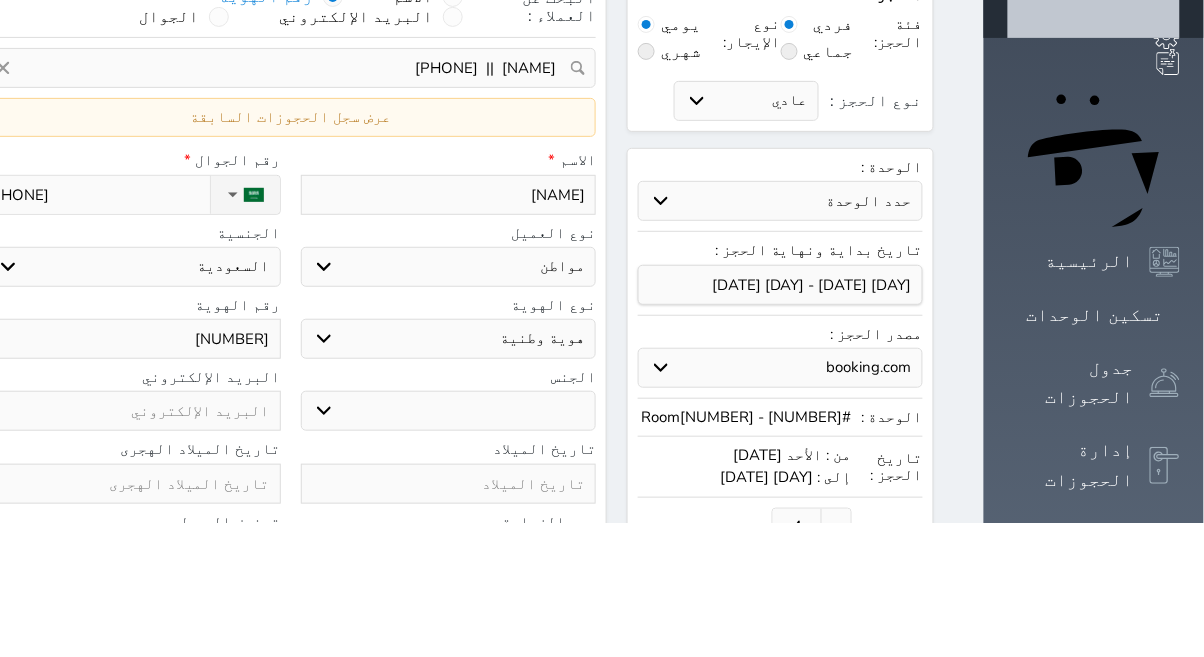 select 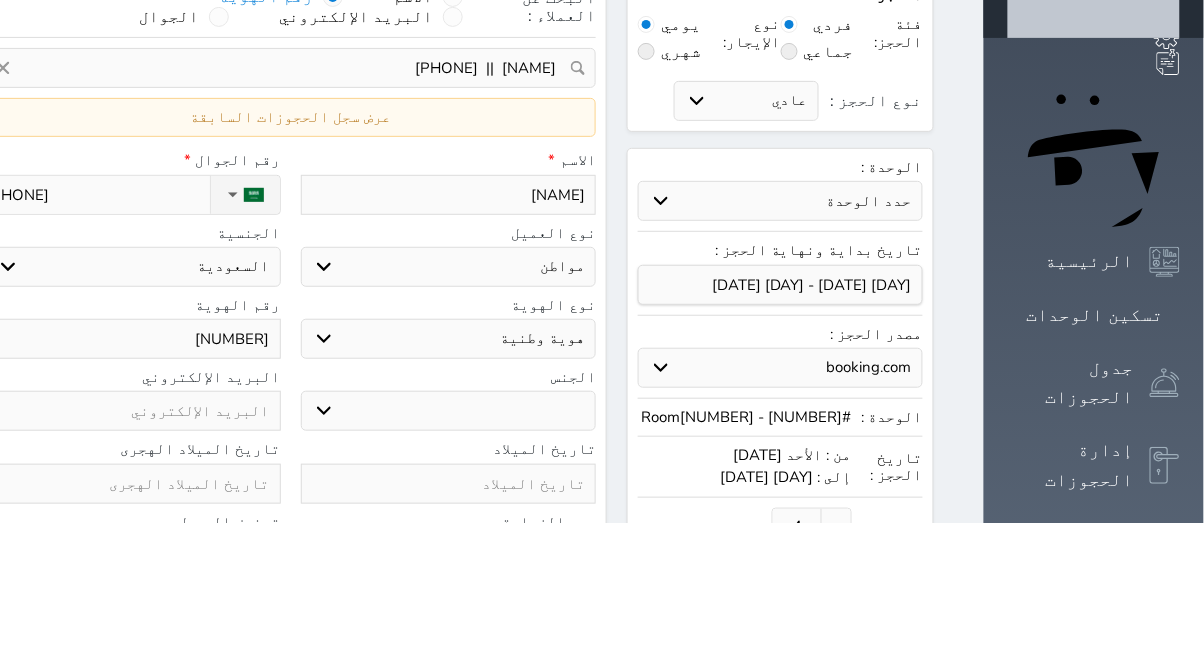 type on "[NAME] [INITIAL]" 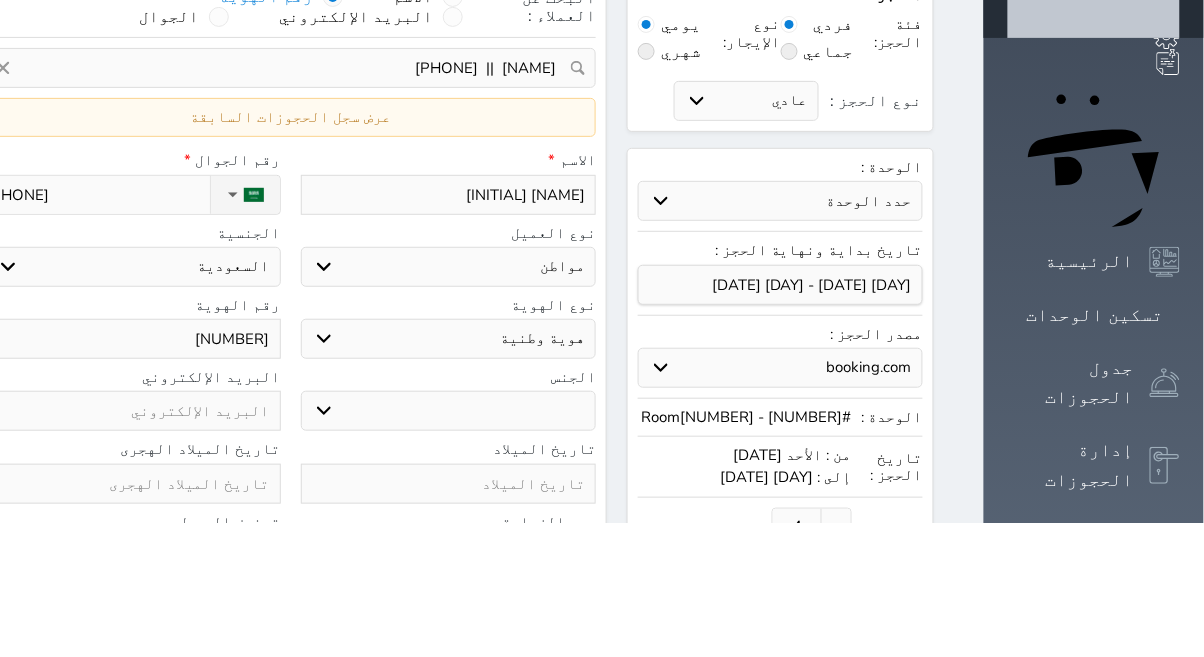 select 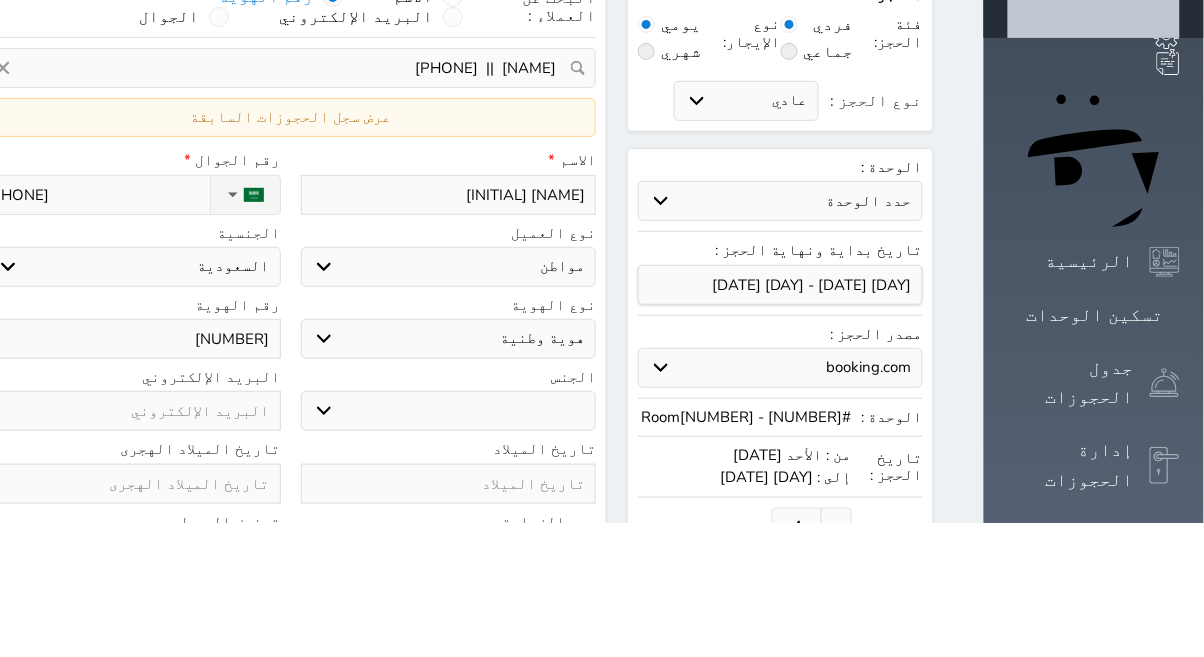 type on "[NAME] [INITIAL]" 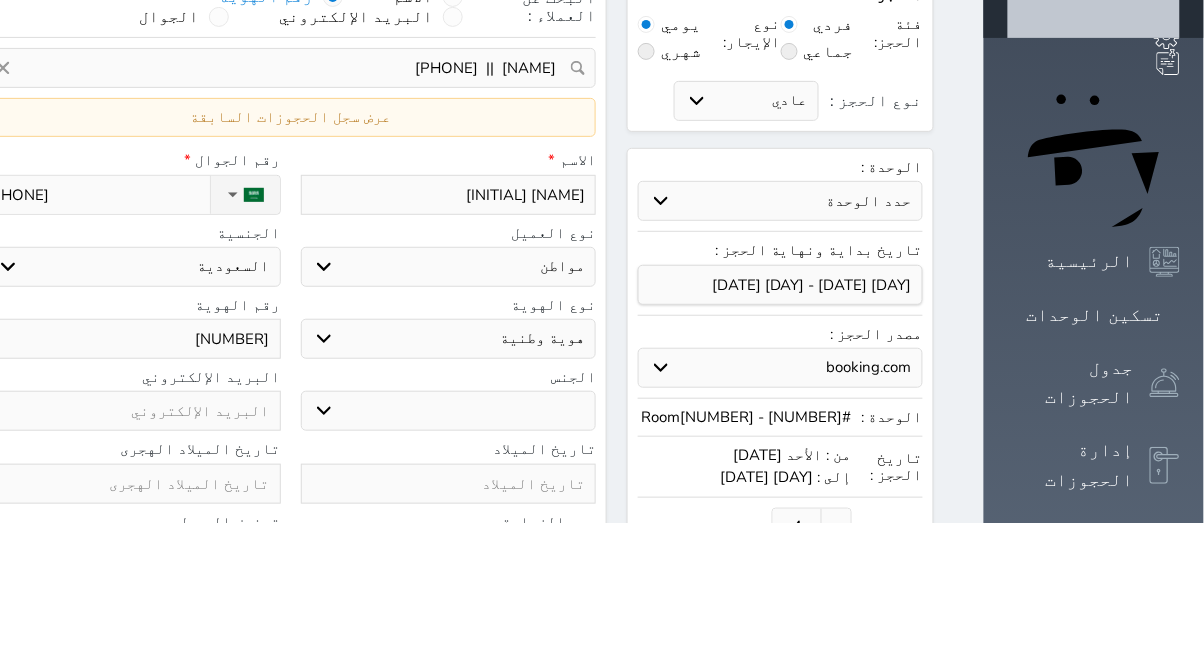 select 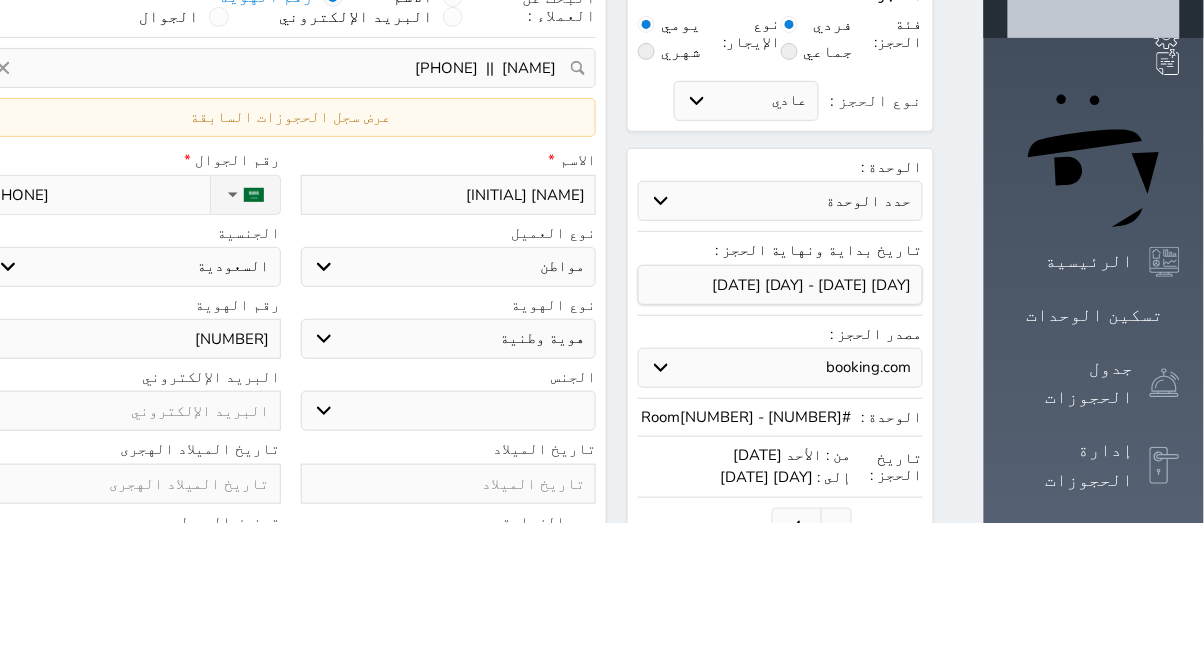 type on "[NAME] [INITIAL]" 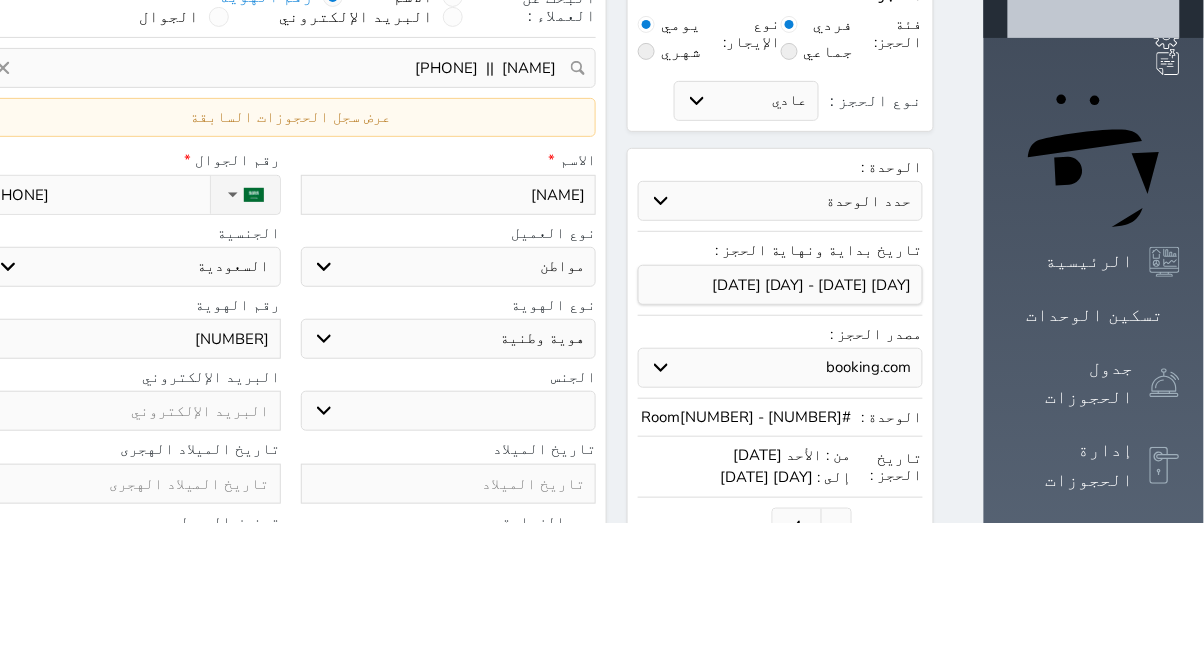 select 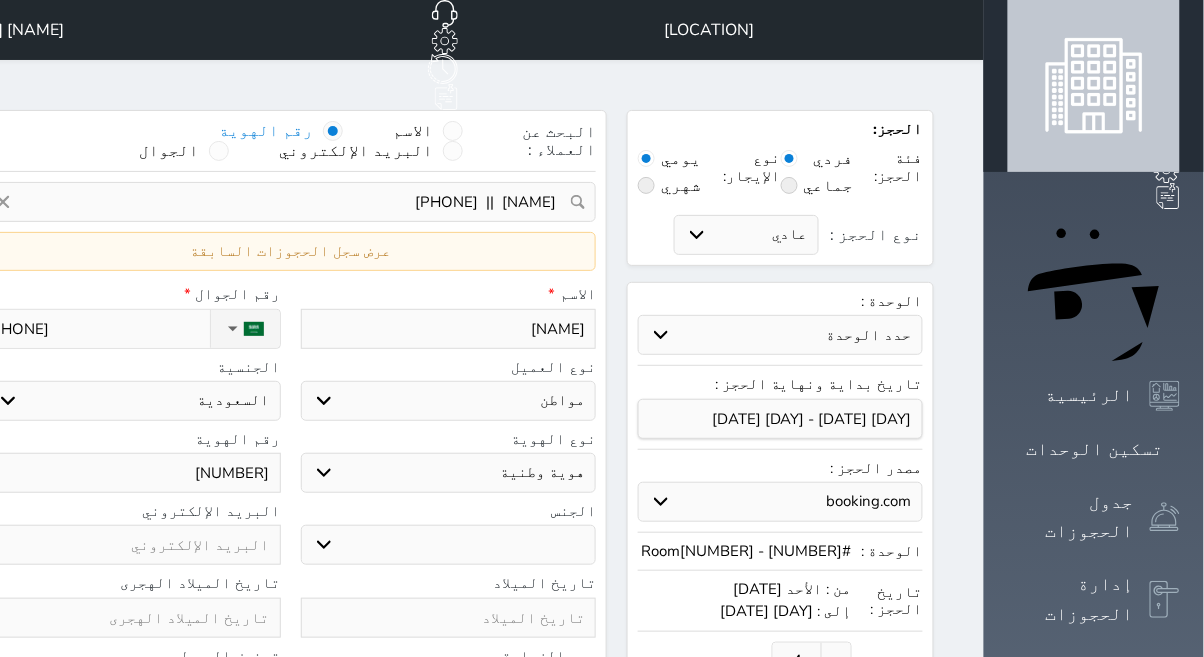 click on "[NAME]" at bounding box center (449, 329) 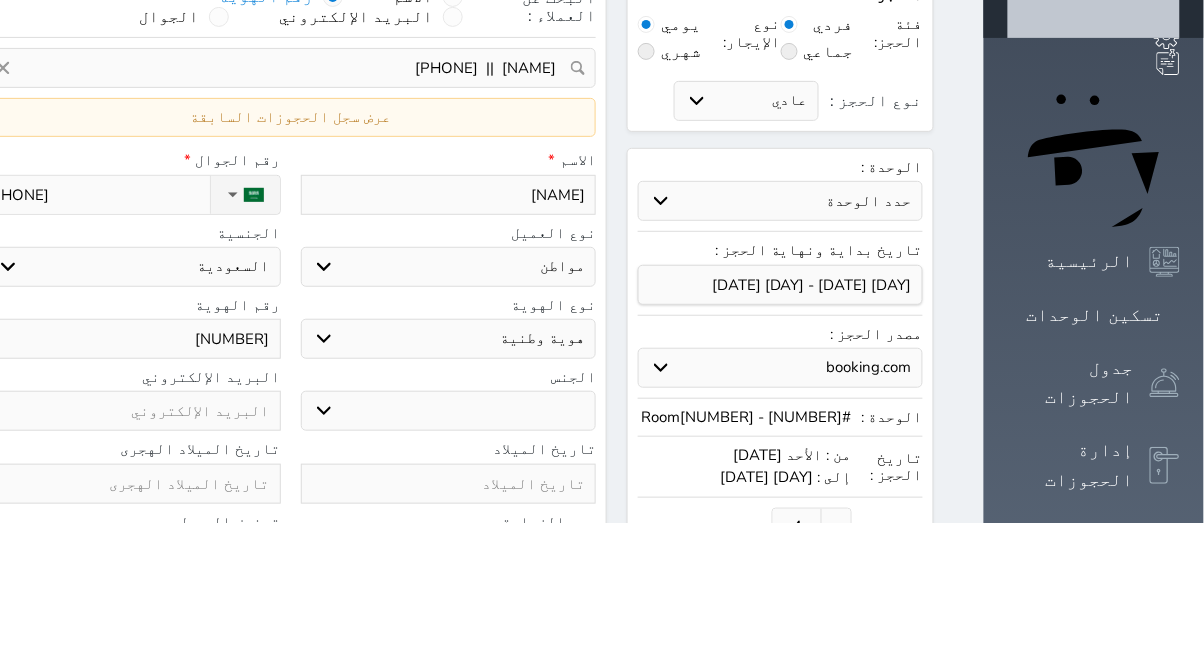 type on "[NAME]" 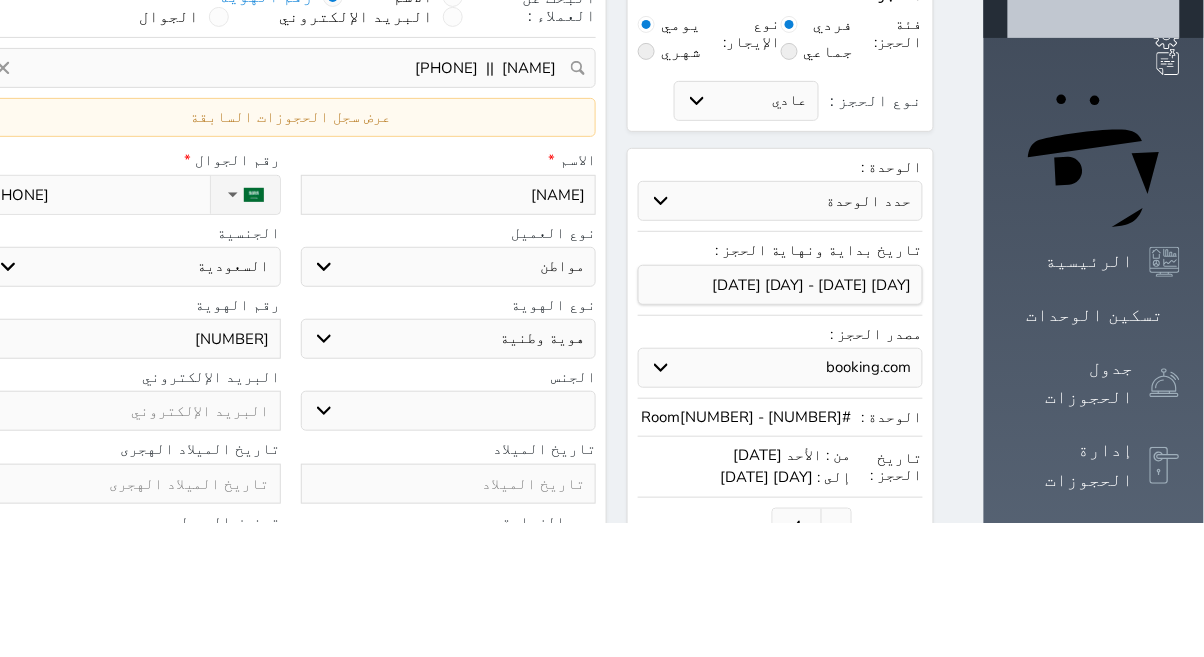select 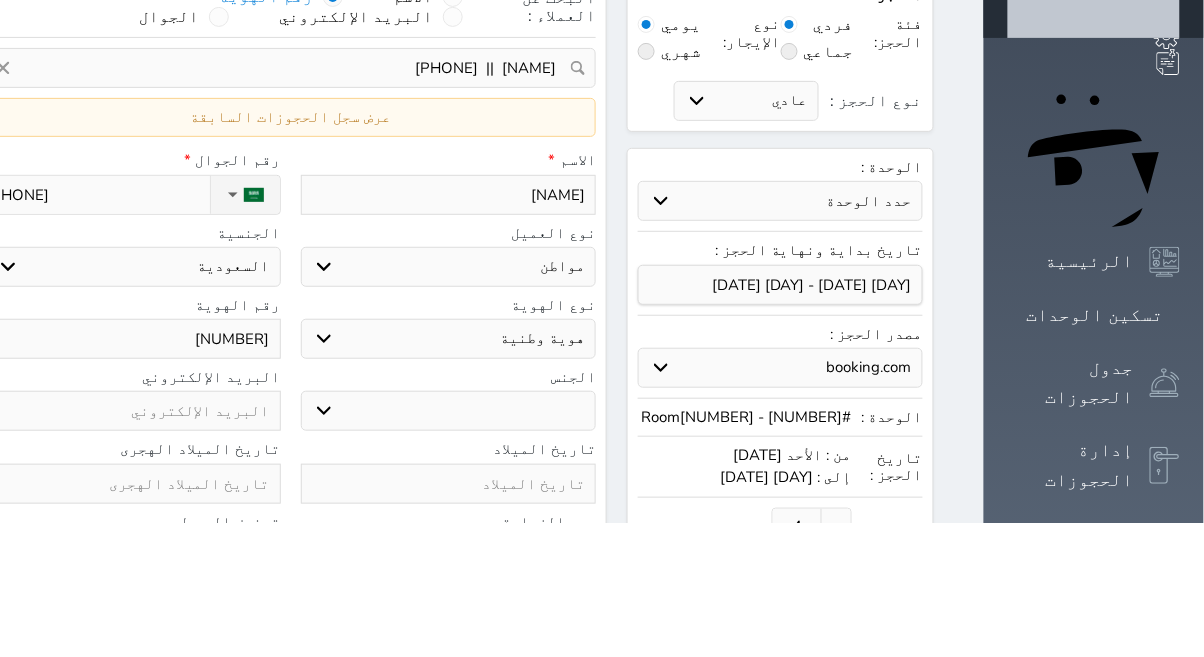 type on "[NAME] [NAME] [INITIAL]" 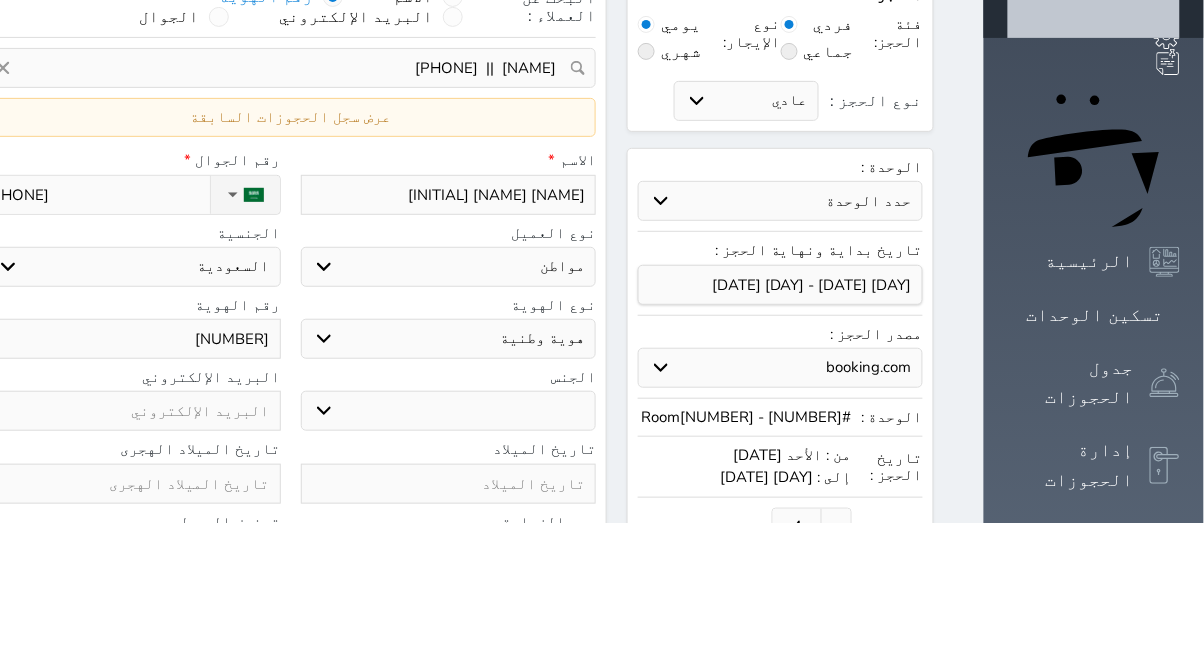 select 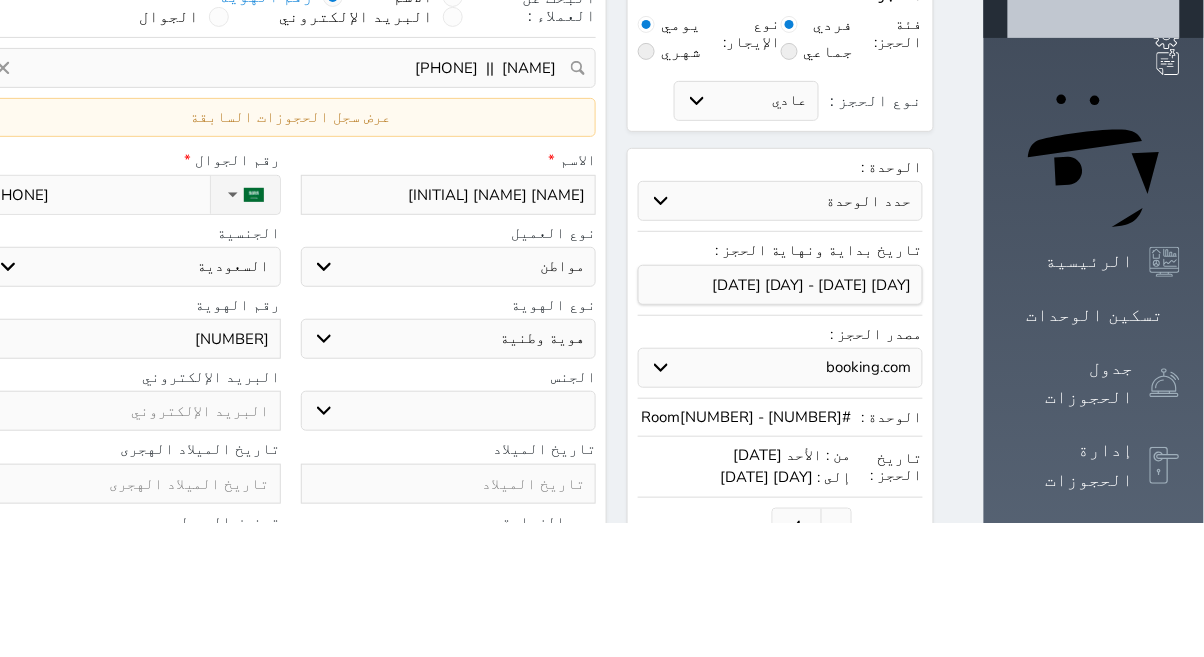 type on "[NAME] [INITIAL]" 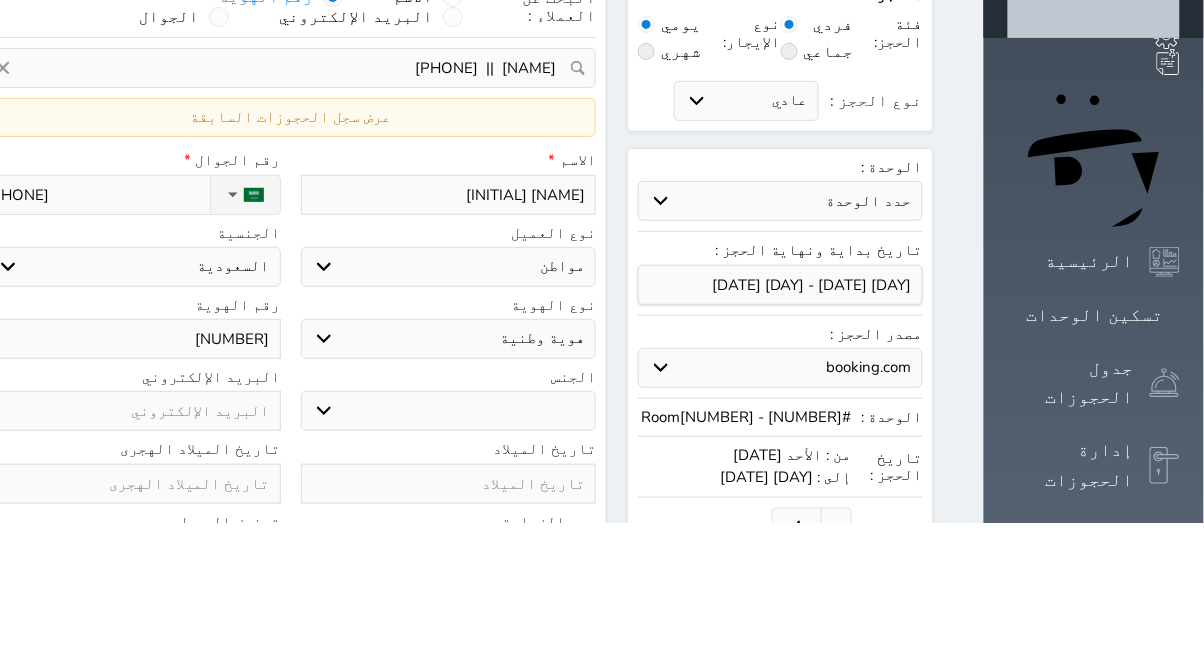select 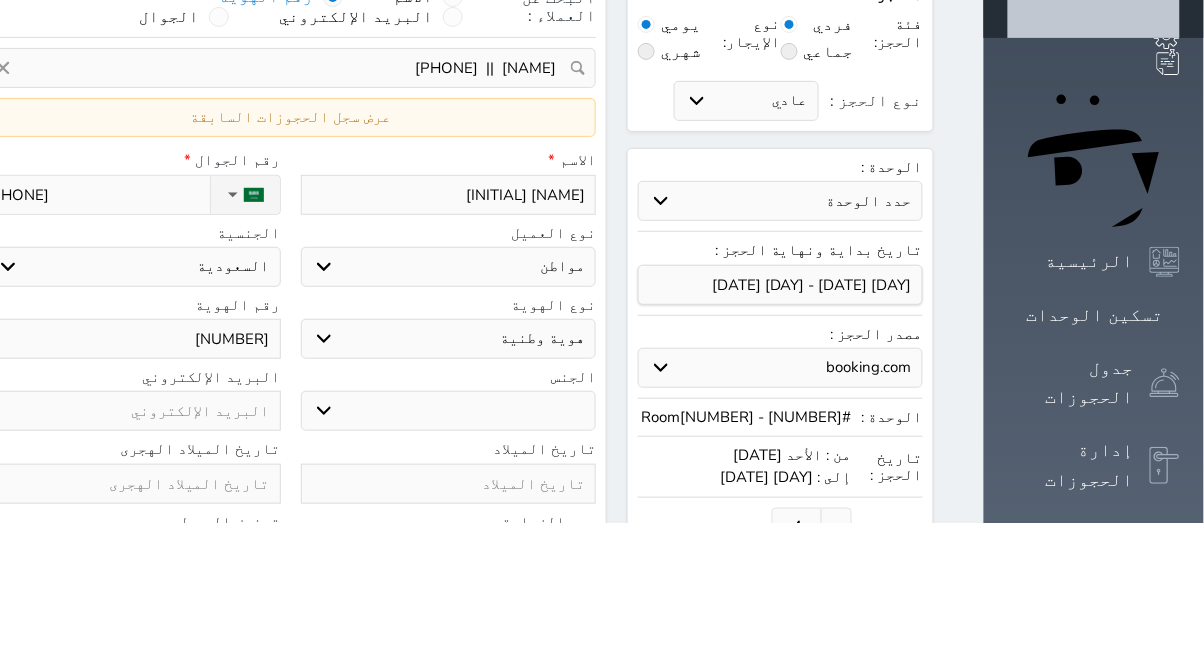 type on "[NAME] ابر" 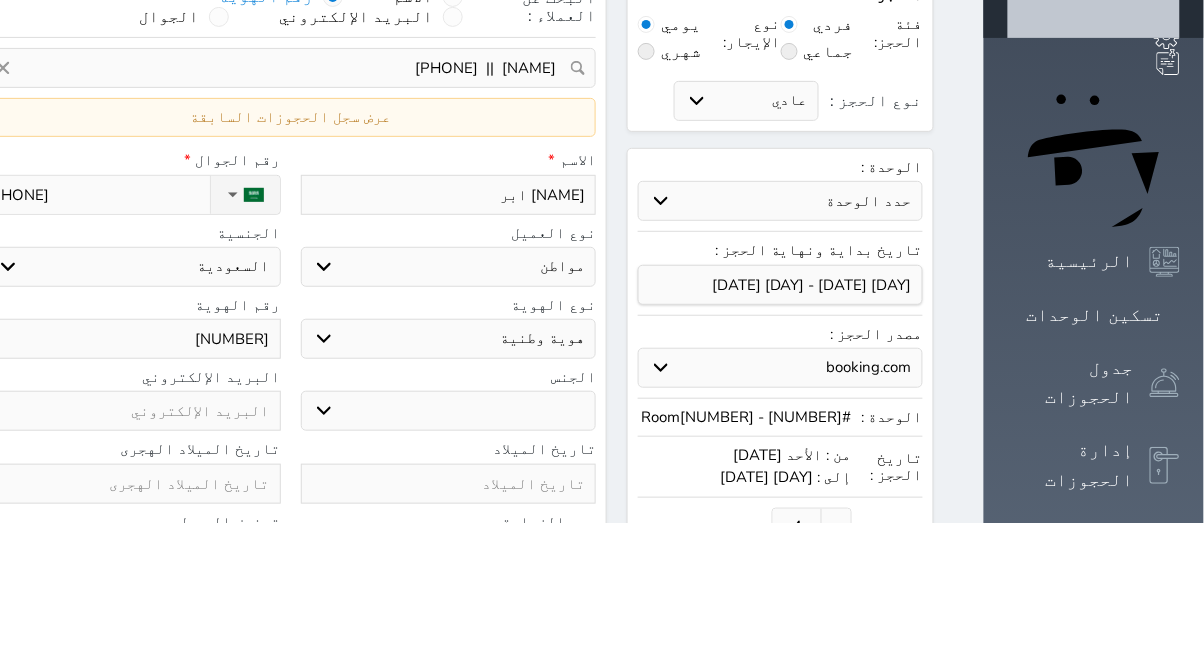 select 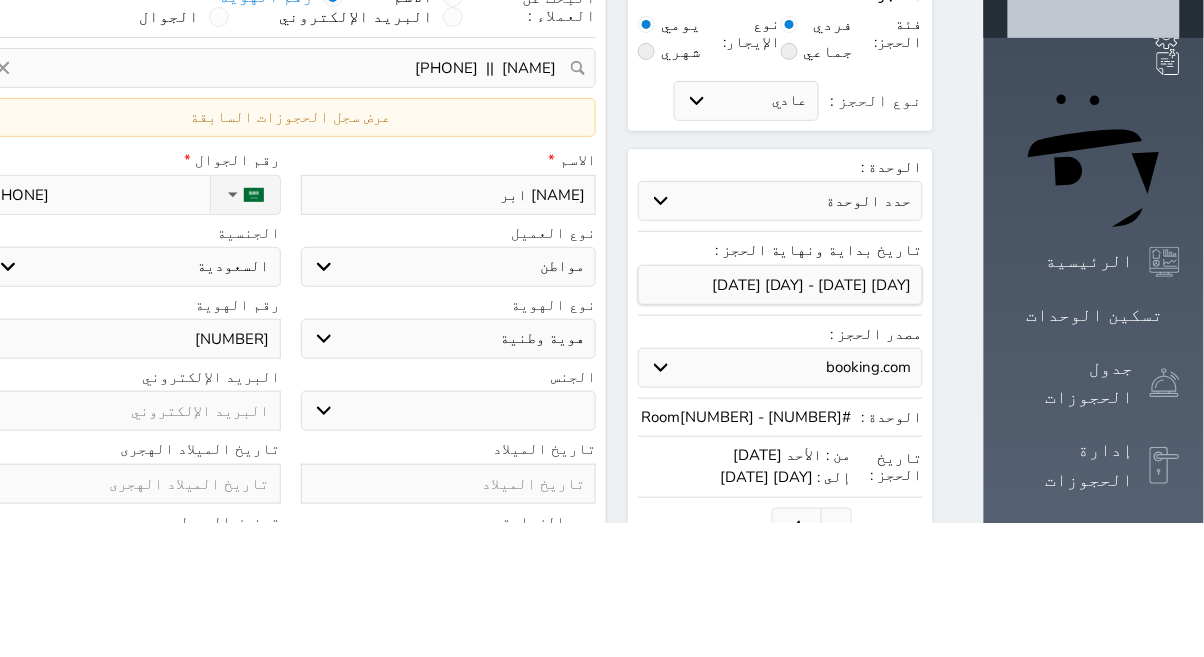 type on "[NAME] [NAME] [INITIAL]" 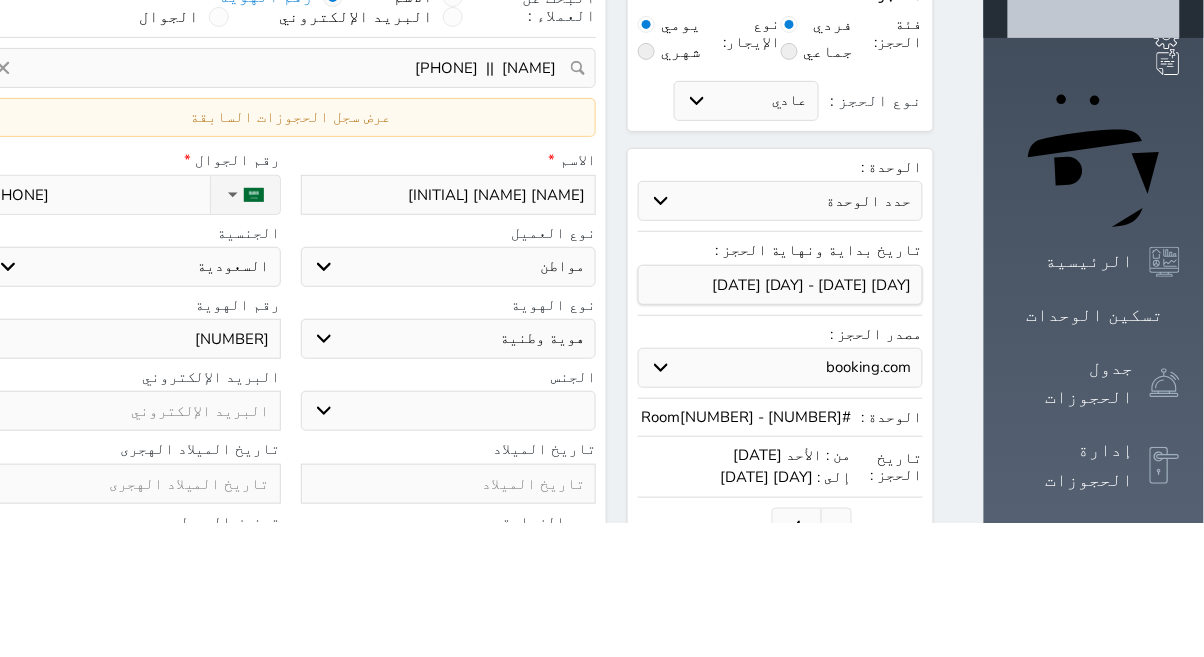 select 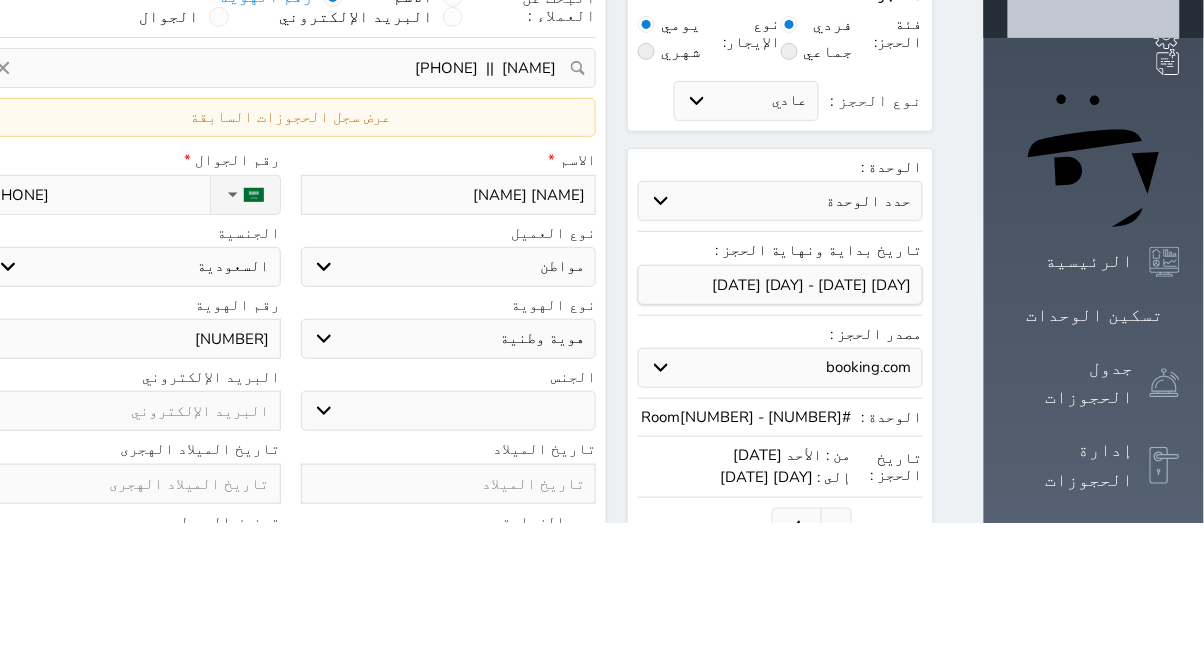 select 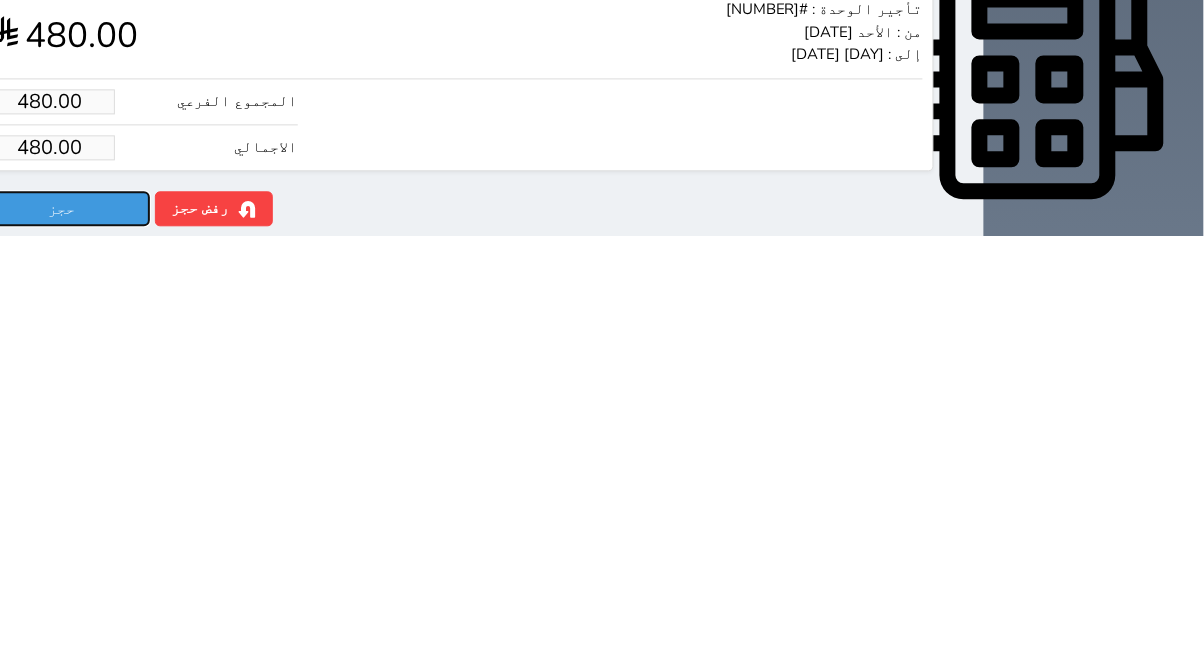 click on "حجز" at bounding box center [62, 630] 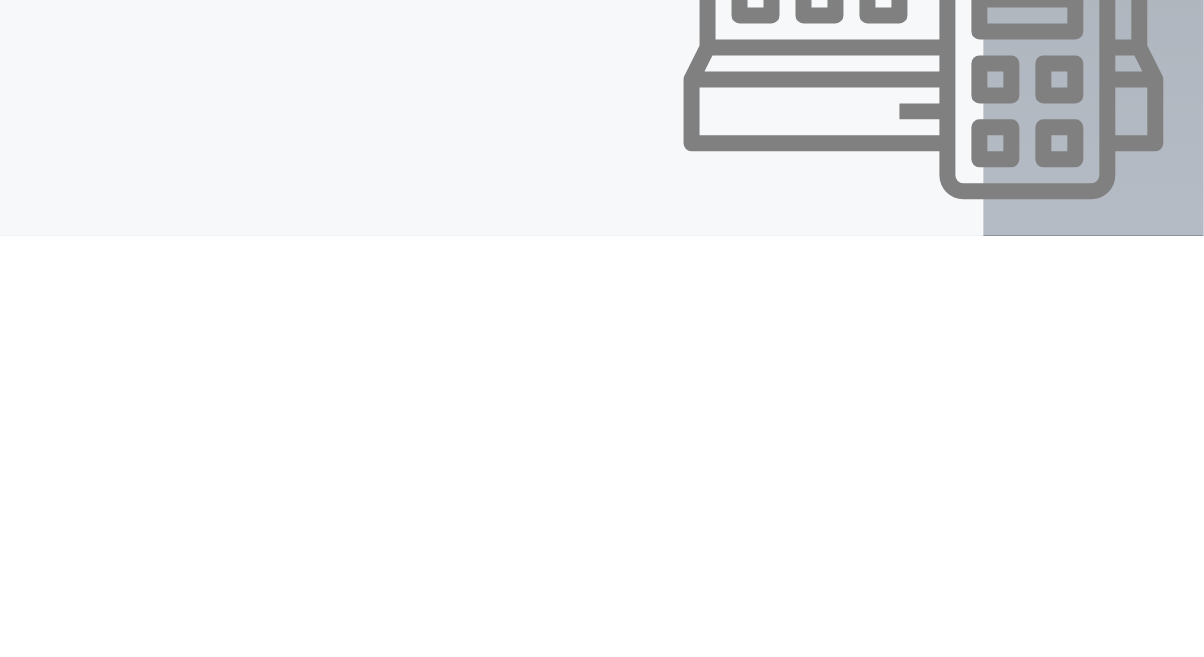 scroll, scrollTop: 528, scrollLeft: 0, axis: vertical 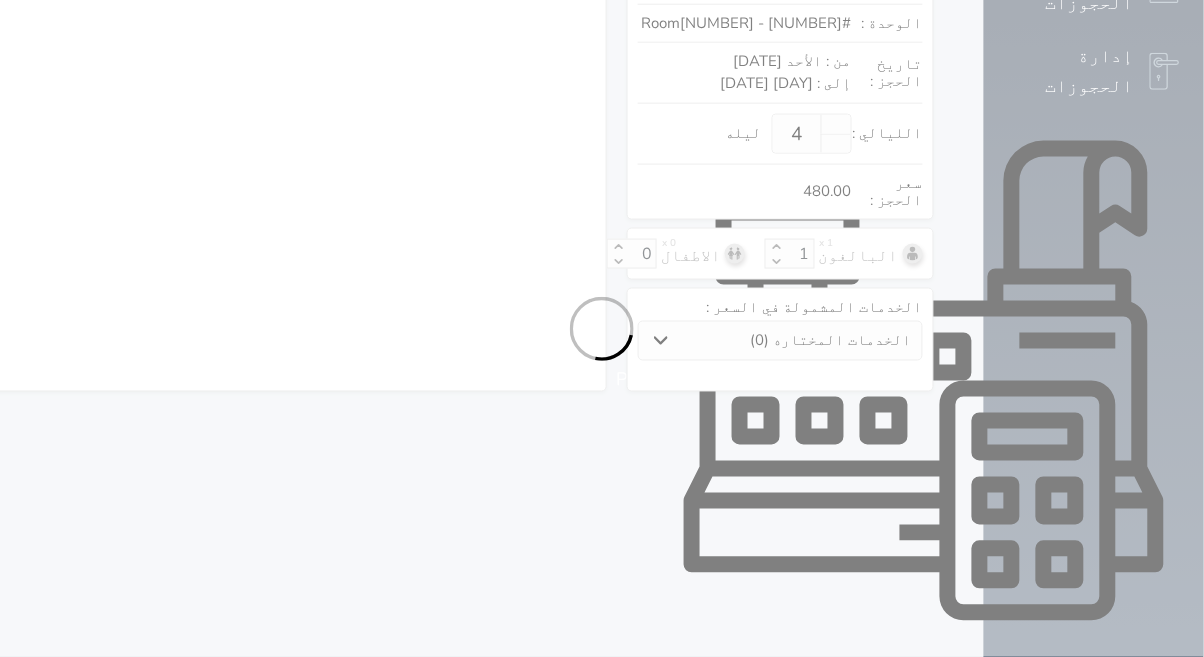 select on "1" 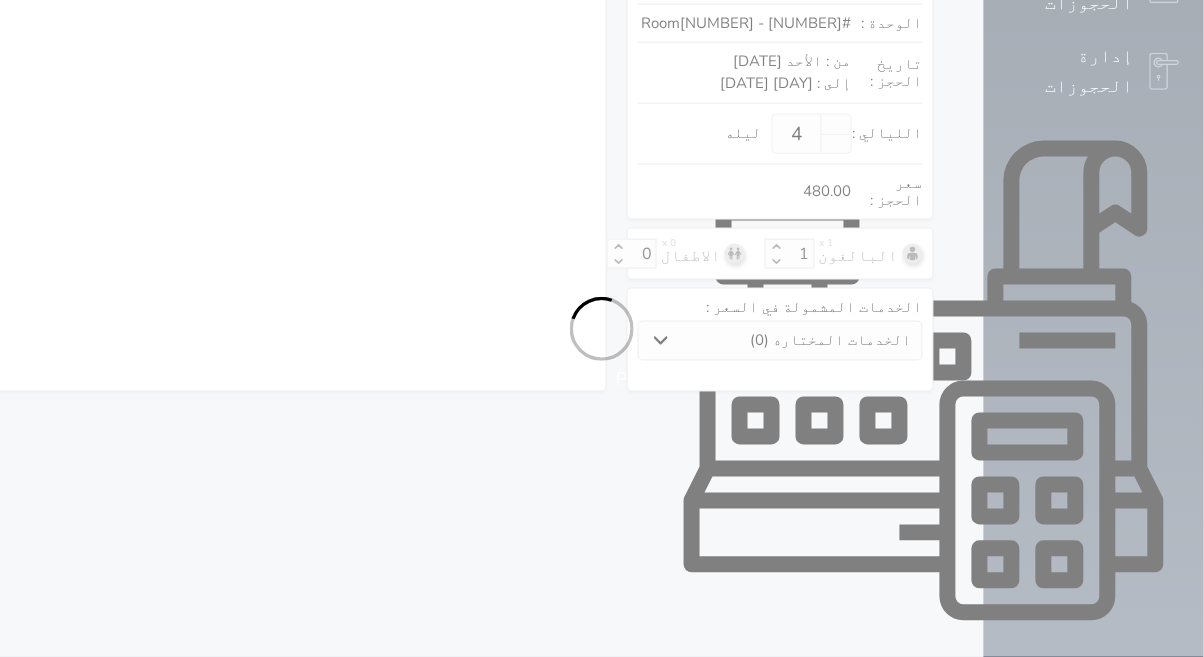 select on "113" 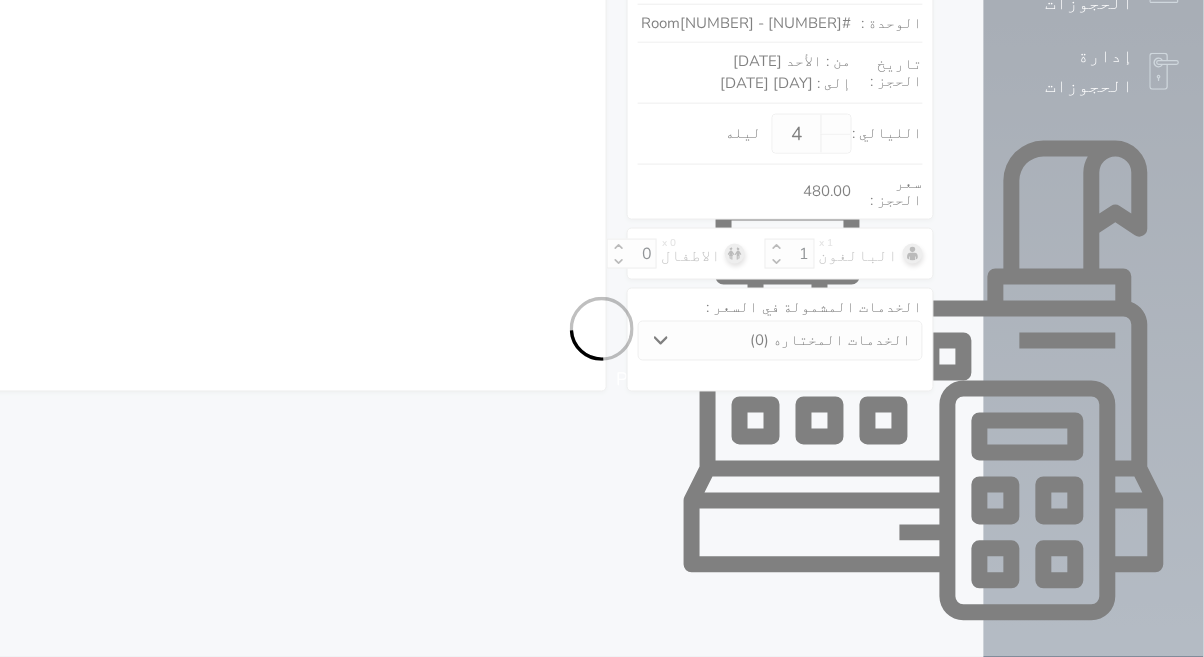 select on "1" 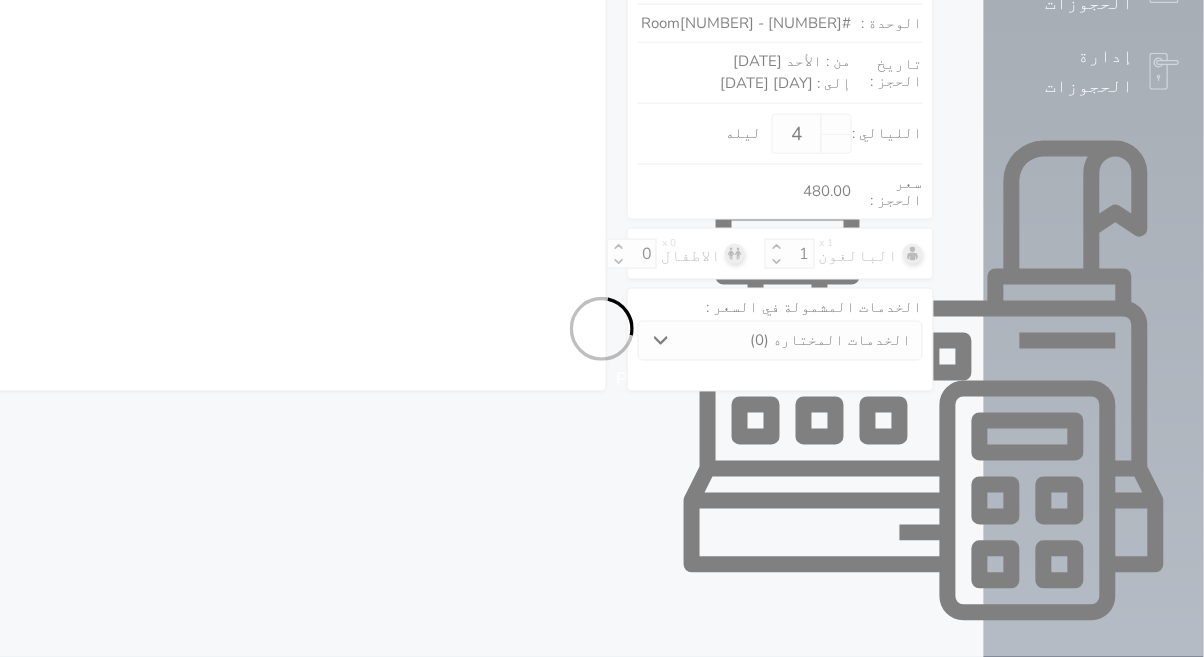 select 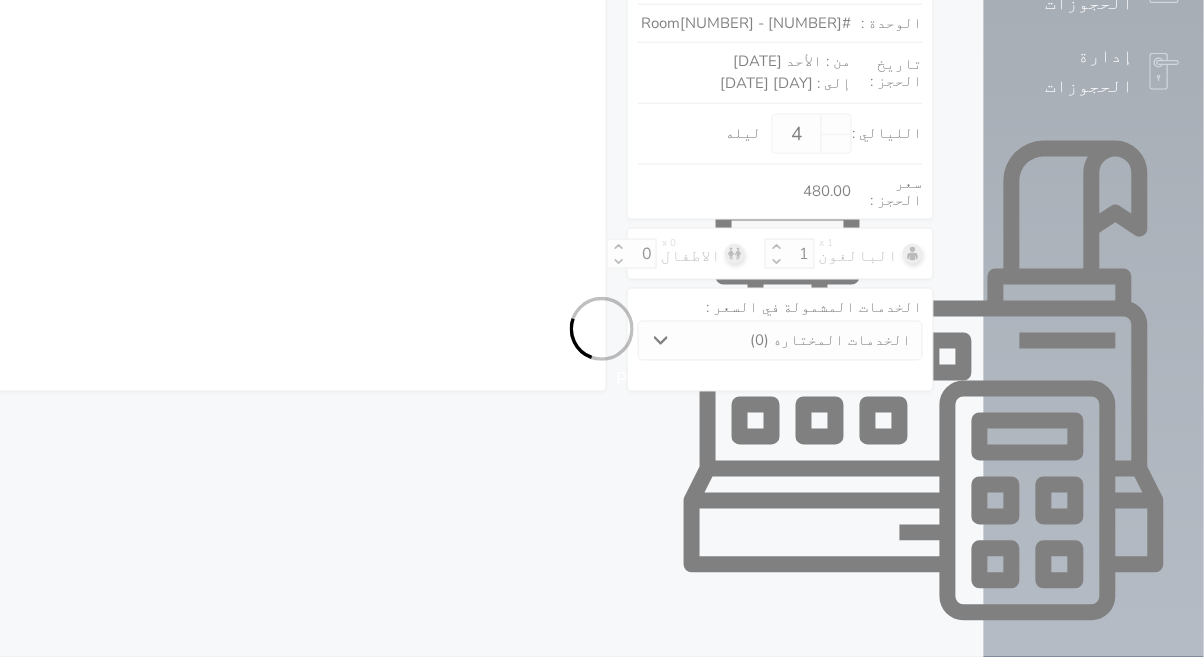 select on "7" 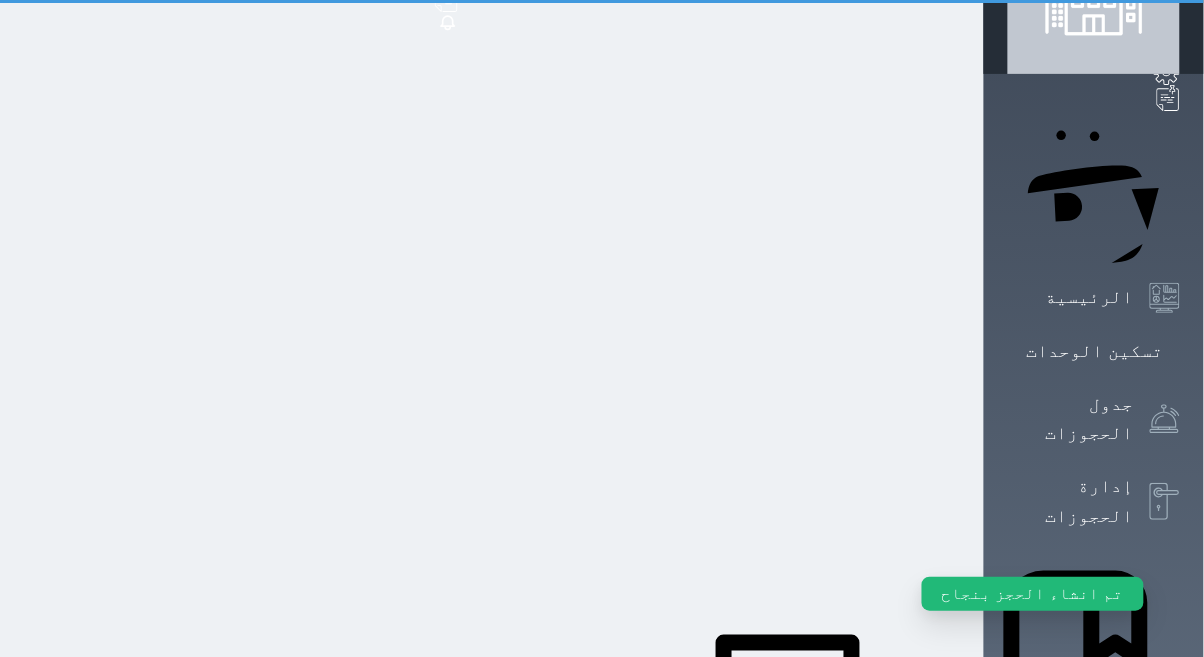 scroll, scrollTop: 0, scrollLeft: 0, axis: both 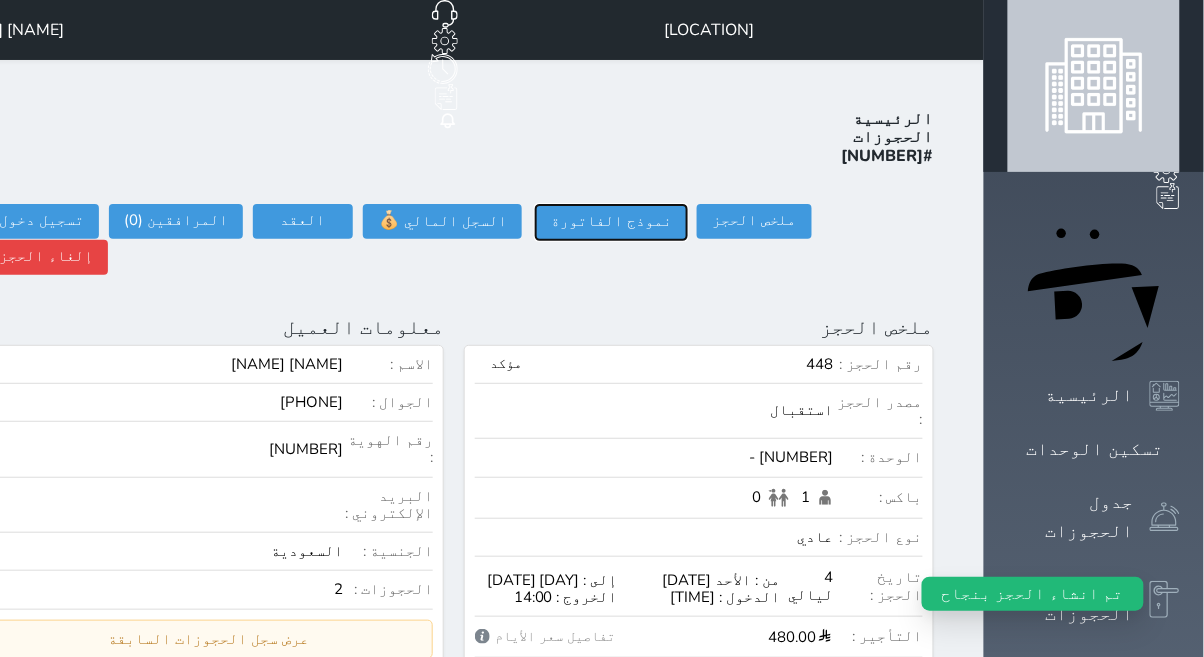click on "نموذج الفاتورة" at bounding box center (611, 222) 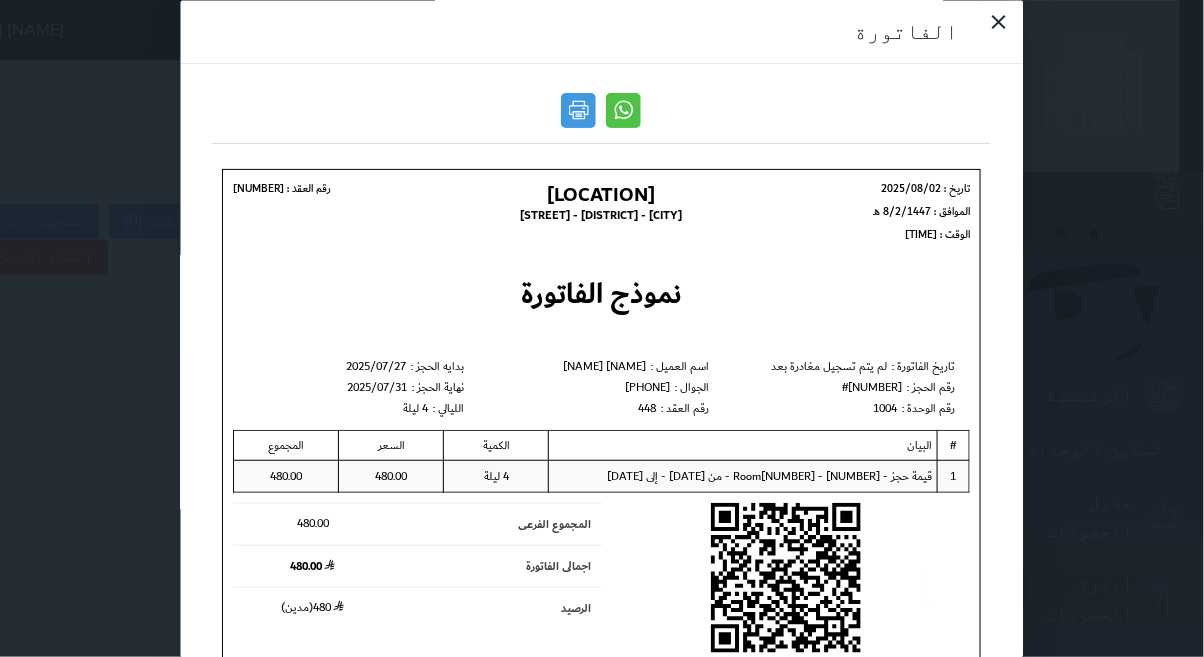 scroll, scrollTop: 0, scrollLeft: 0, axis: both 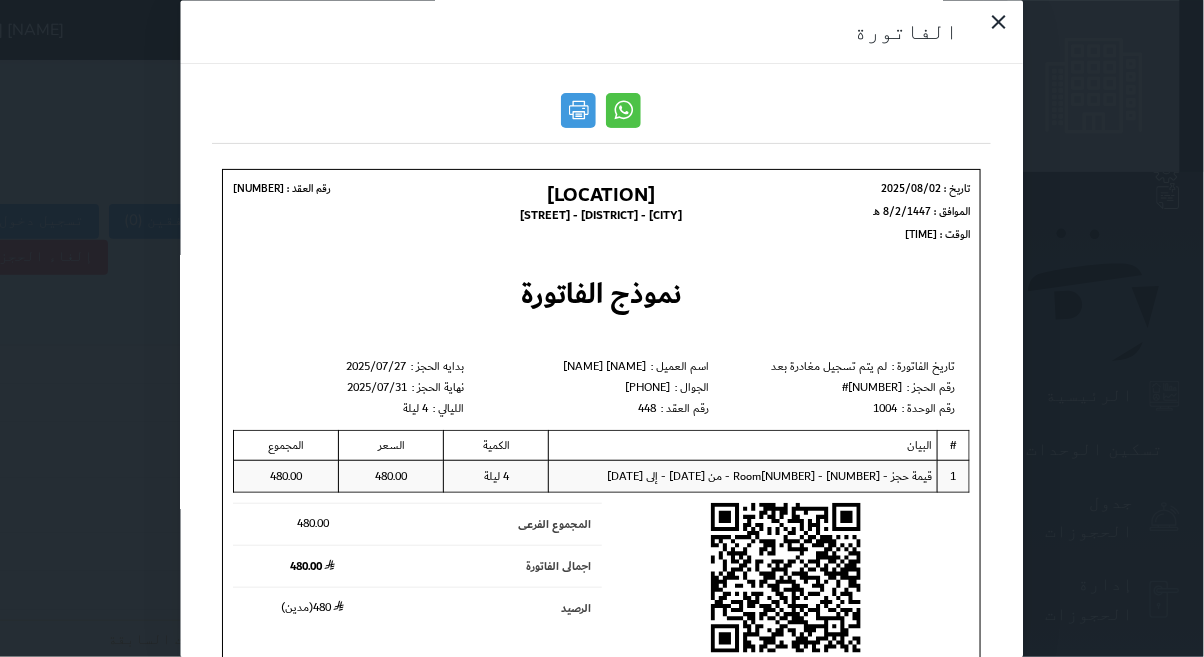 click at bounding box center [624, 110] 